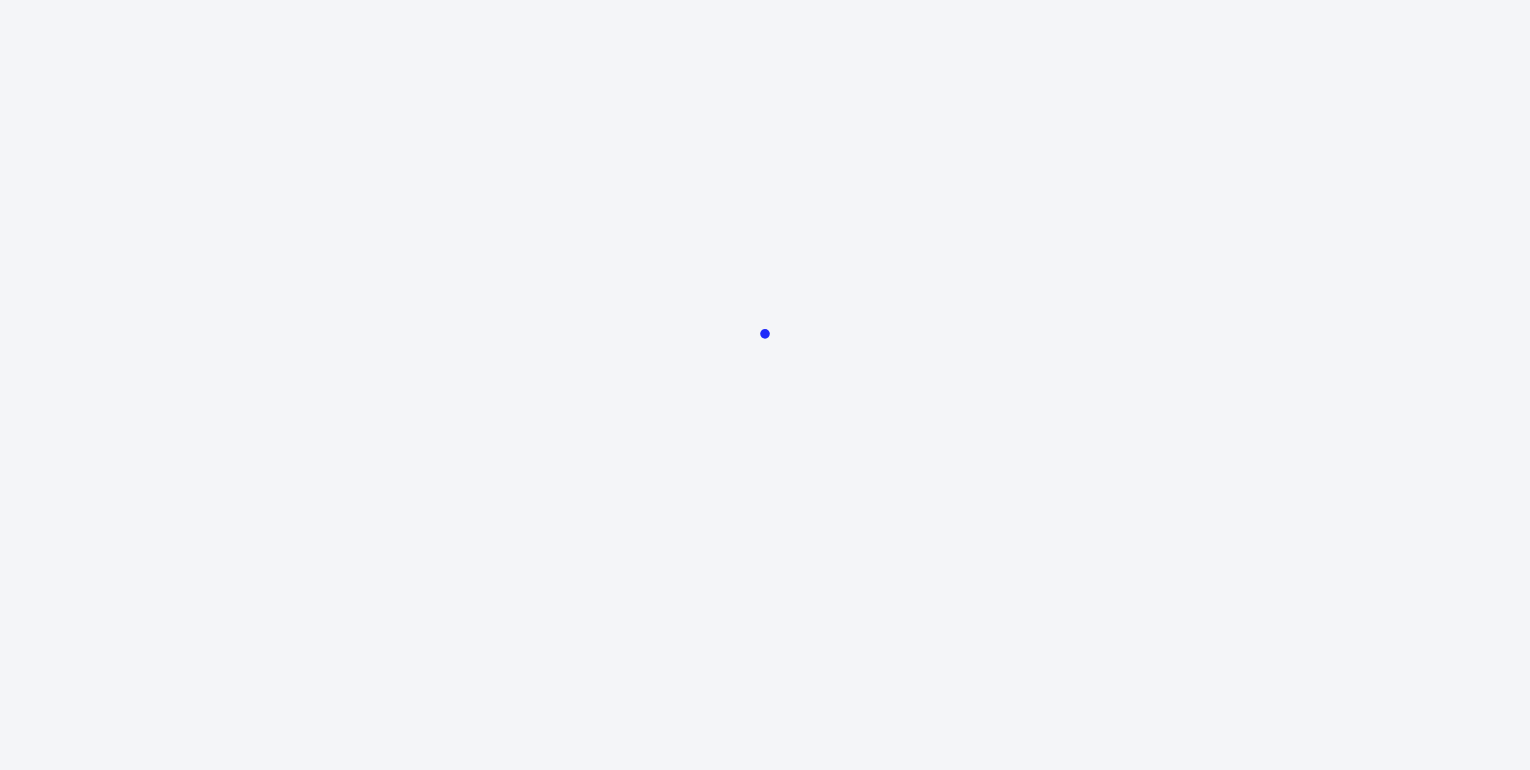 scroll, scrollTop: 0, scrollLeft: 0, axis: both 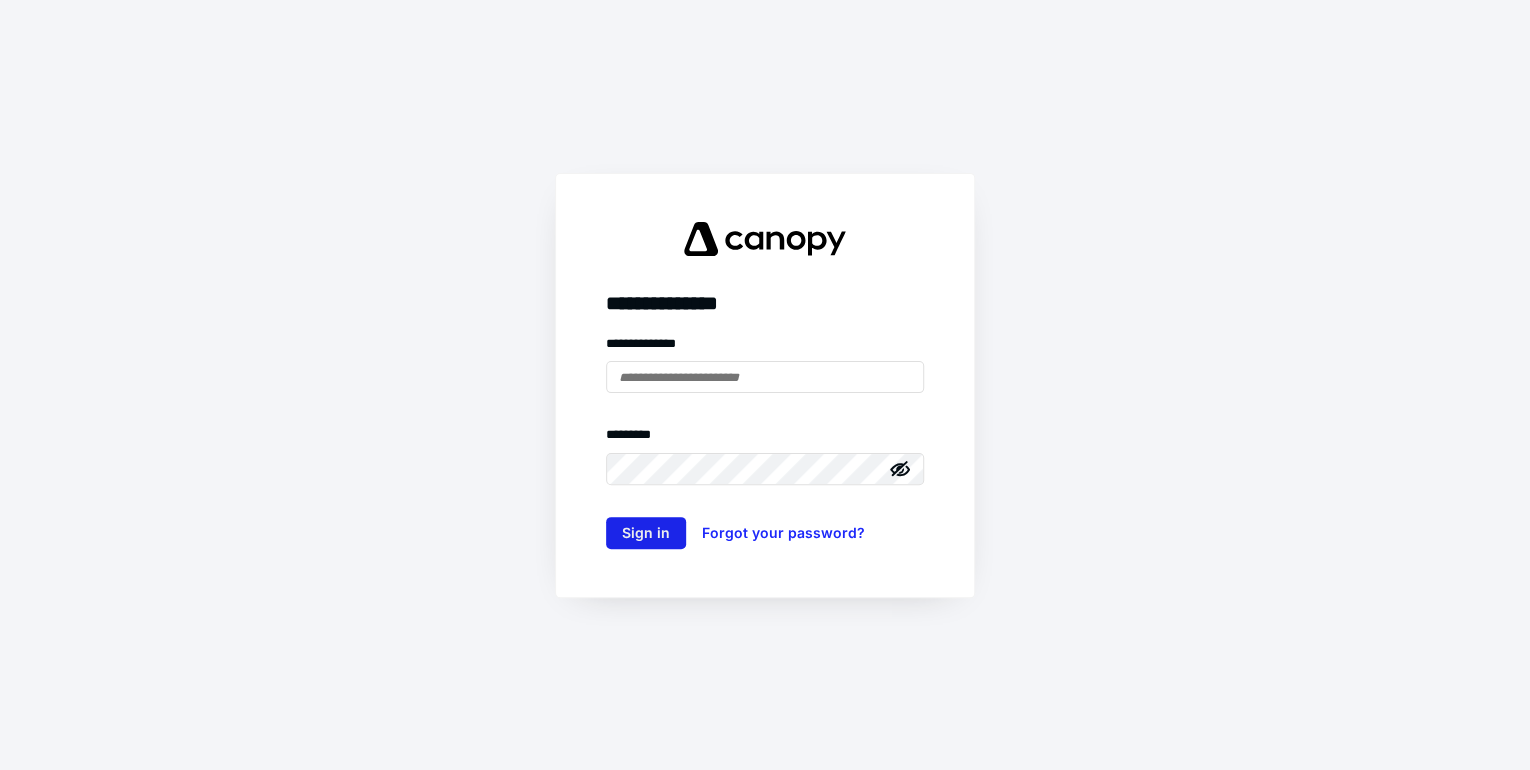 type on "**********" 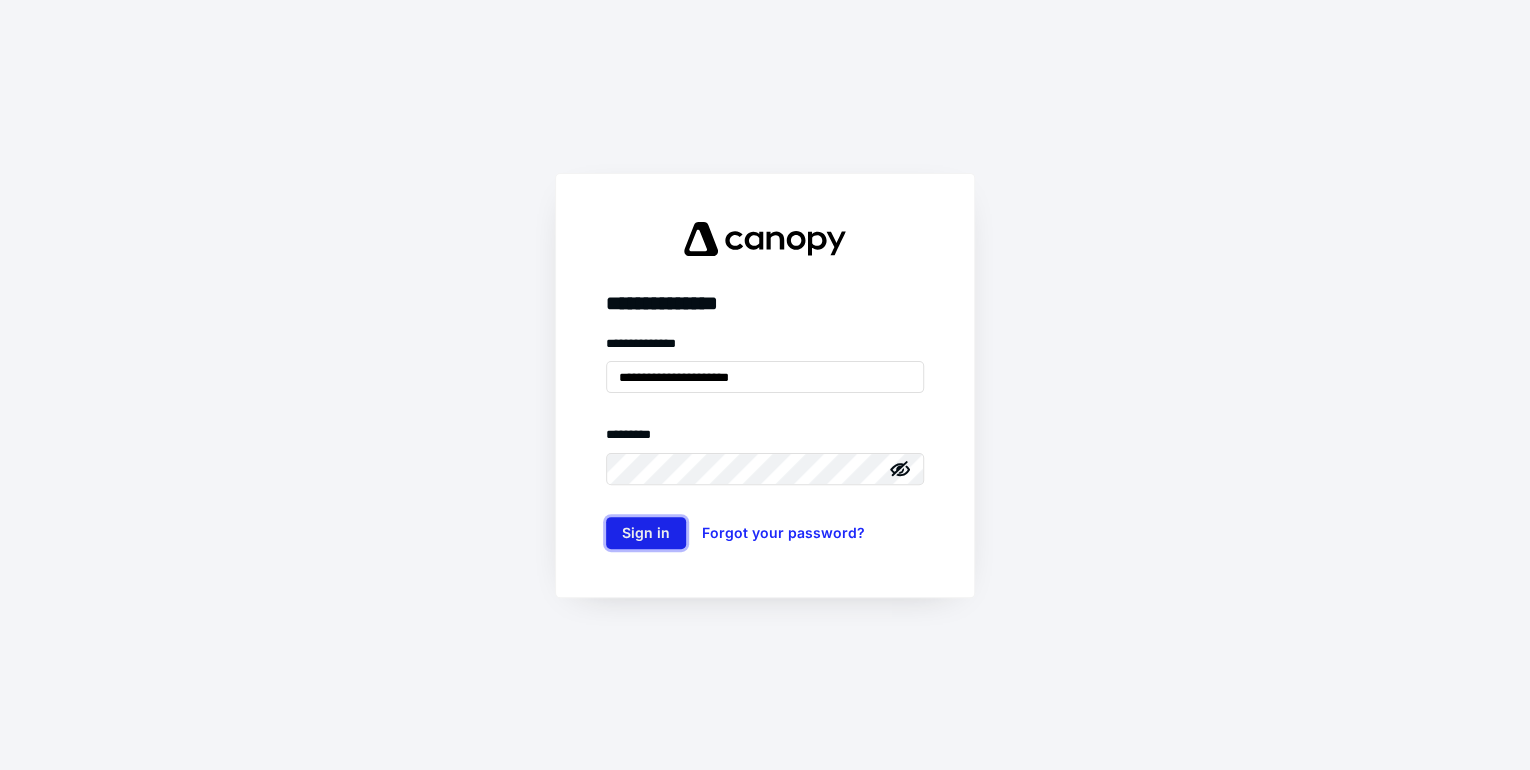 click on "Sign in" at bounding box center [646, 533] 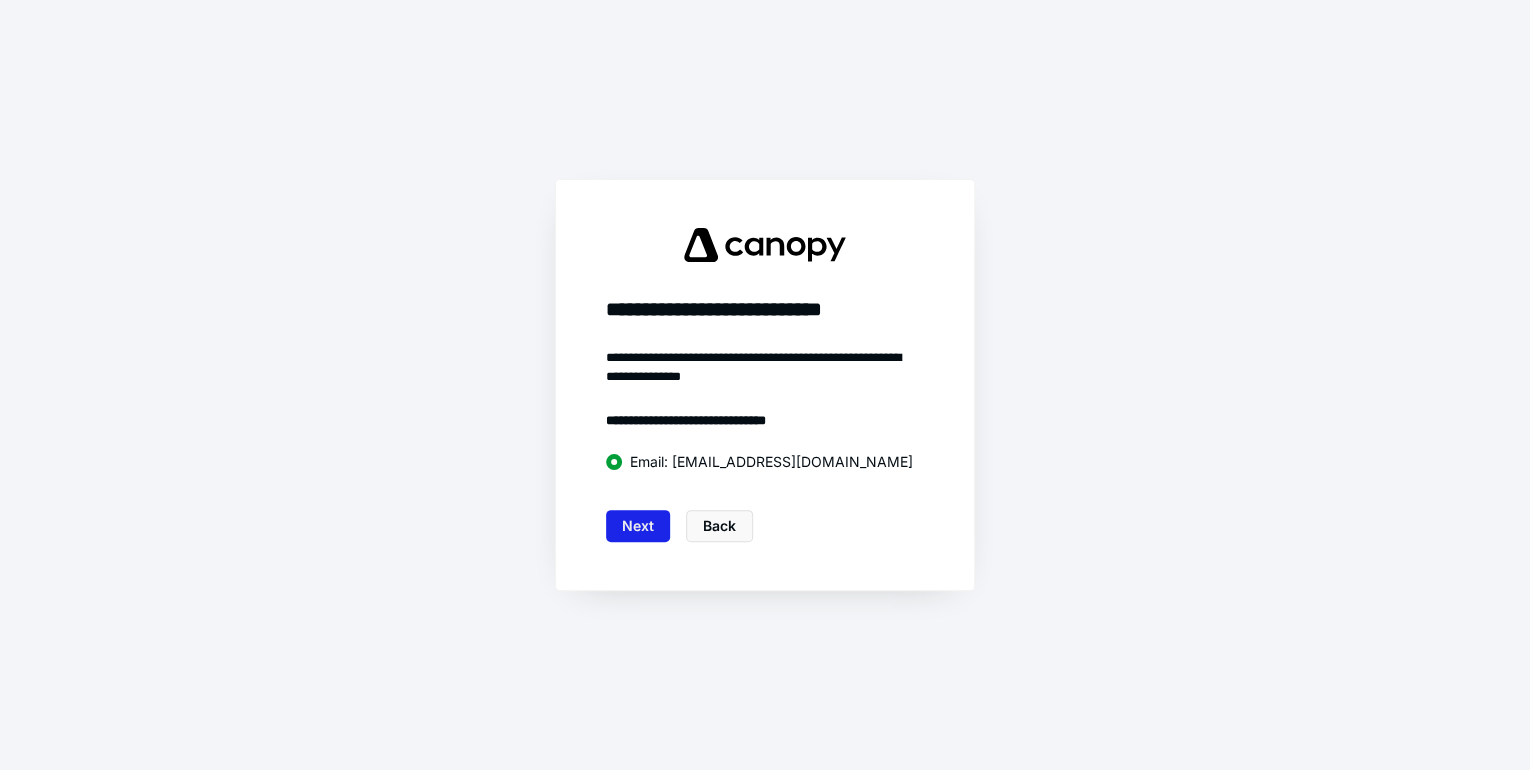 click on "Next" at bounding box center [638, 526] 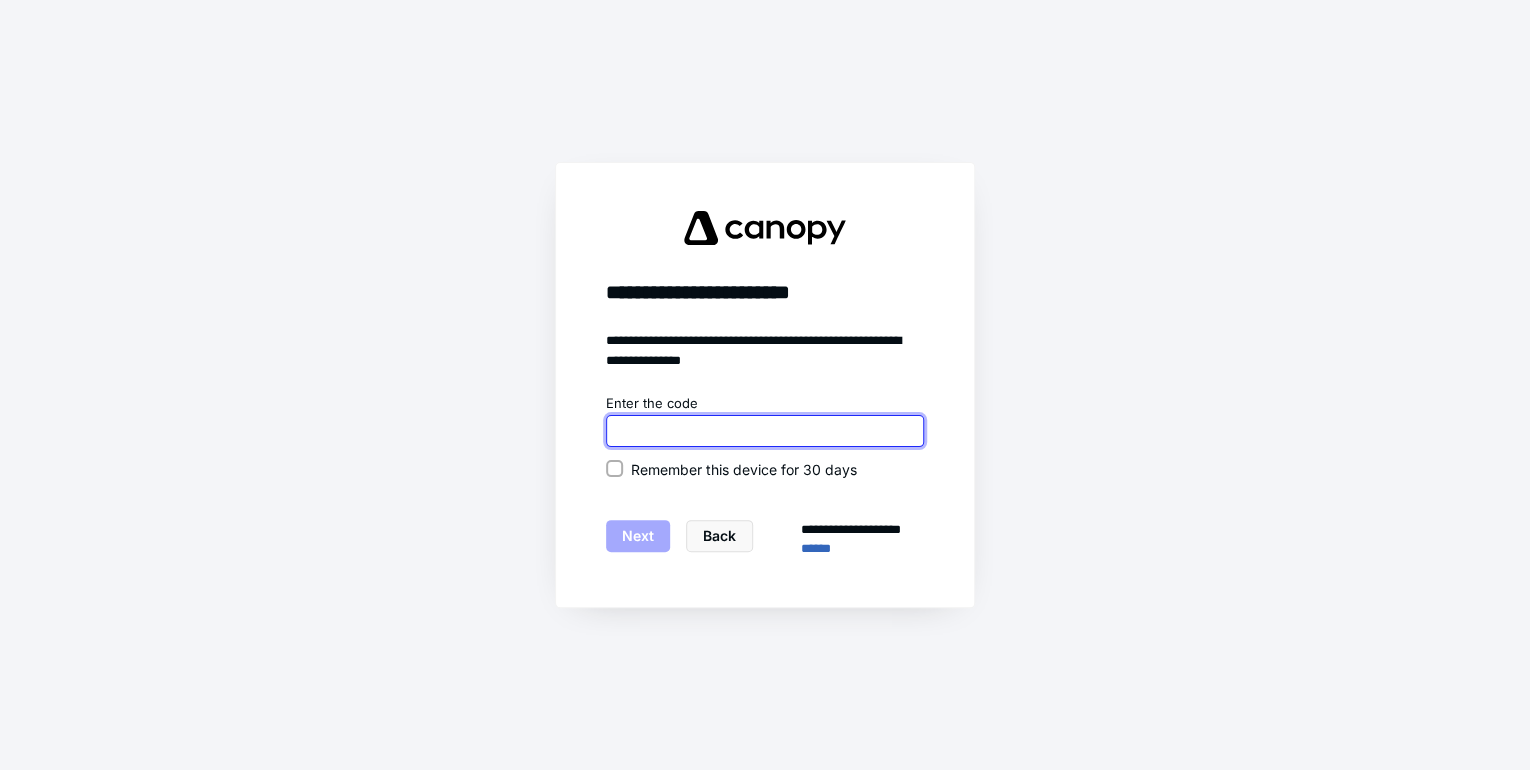 click at bounding box center [765, 431] 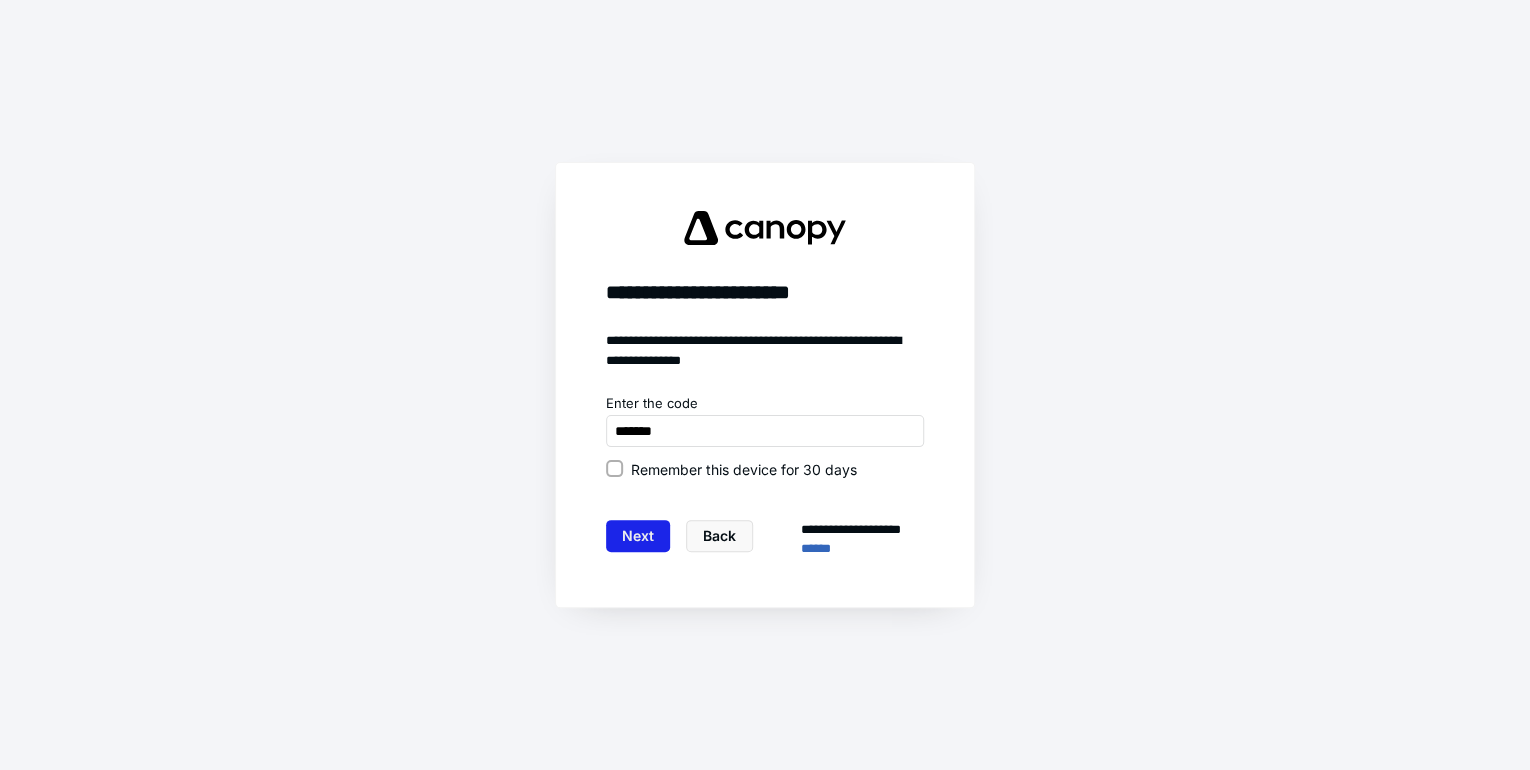 type on "******" 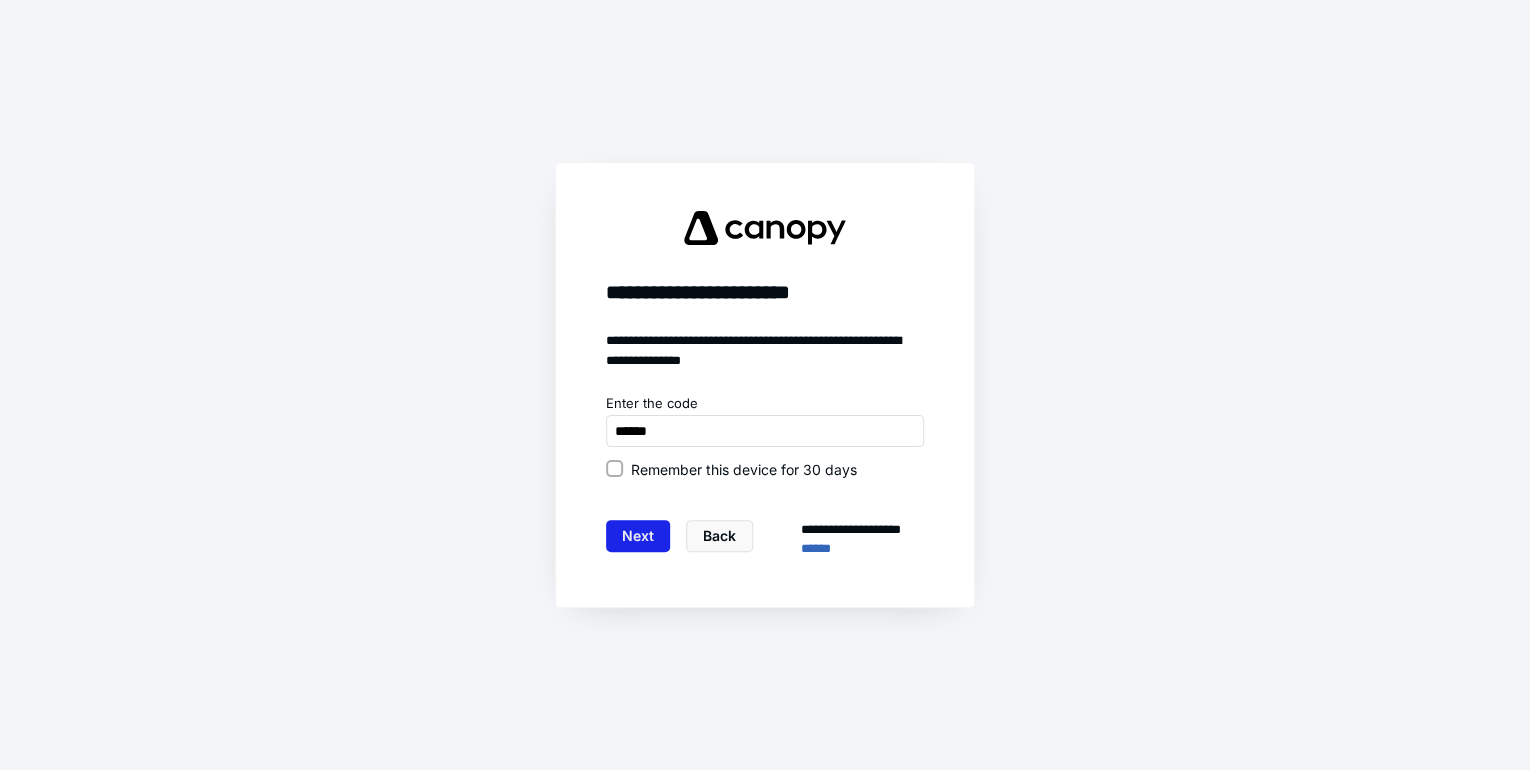 click on "Next" at bounding box center [638, 536] 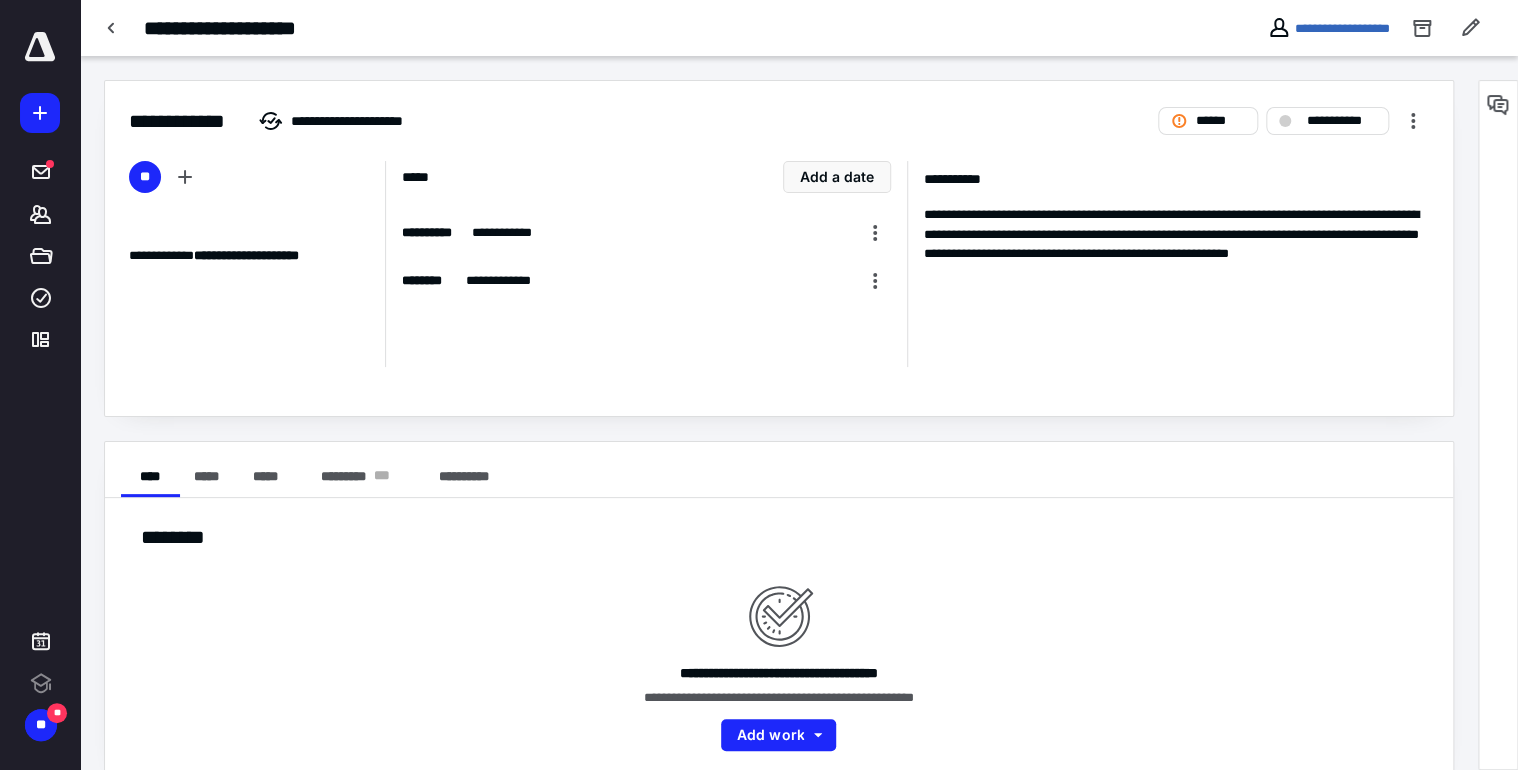 scroll, scrollTop: 0, scrollLeft: 0, axis: both 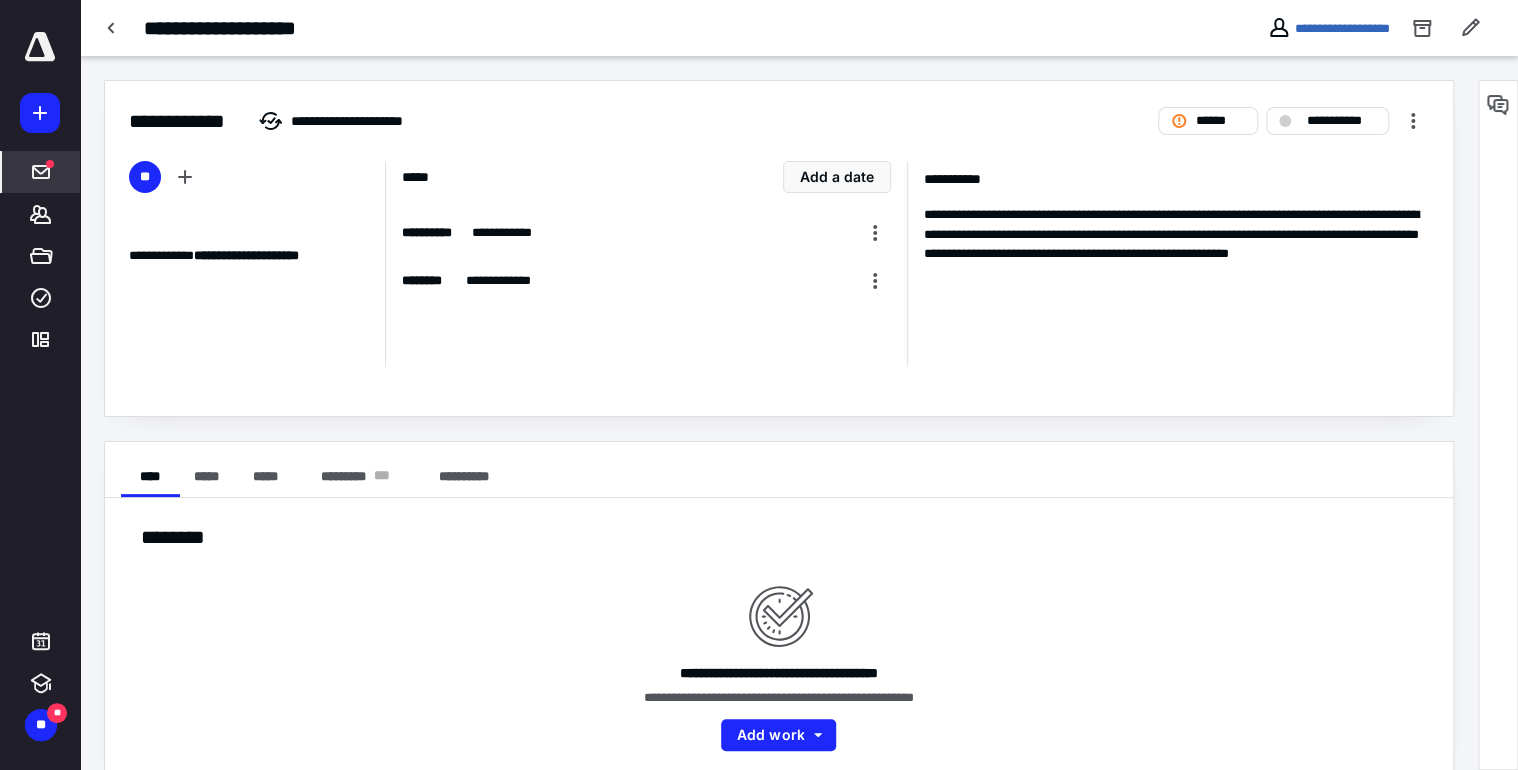 click 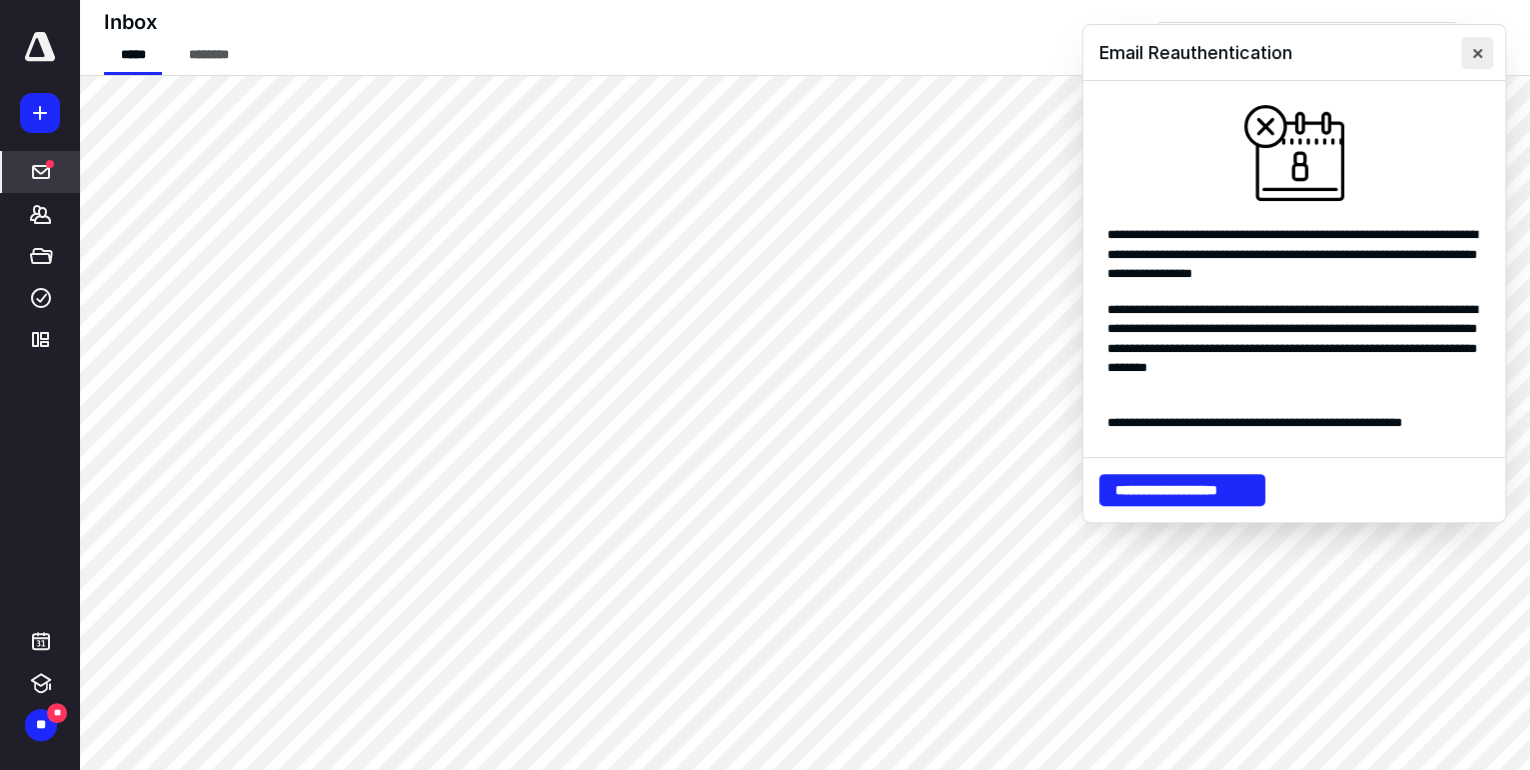 click at bounding box center [1477, 53] 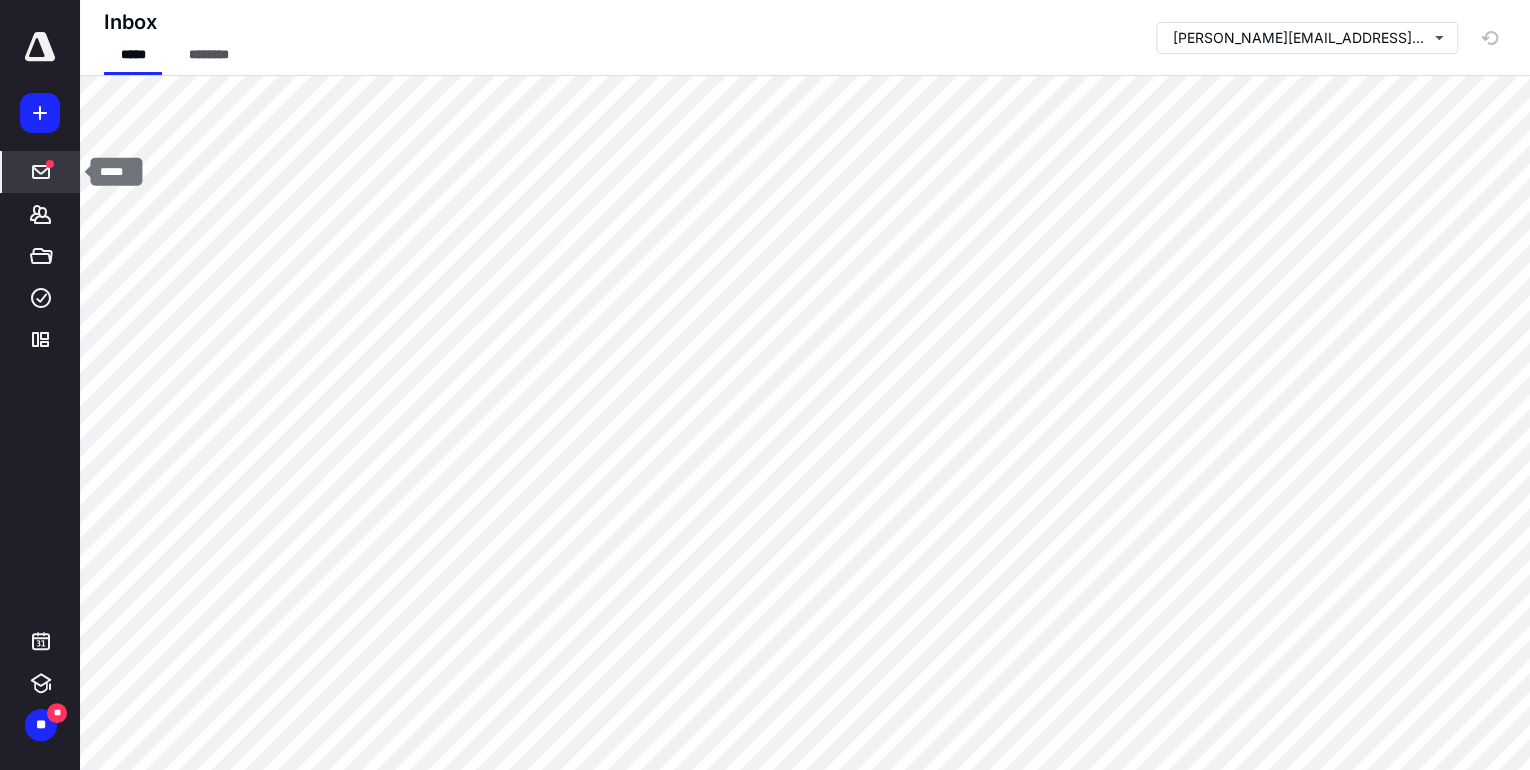 click at bounding box center [50, 164] 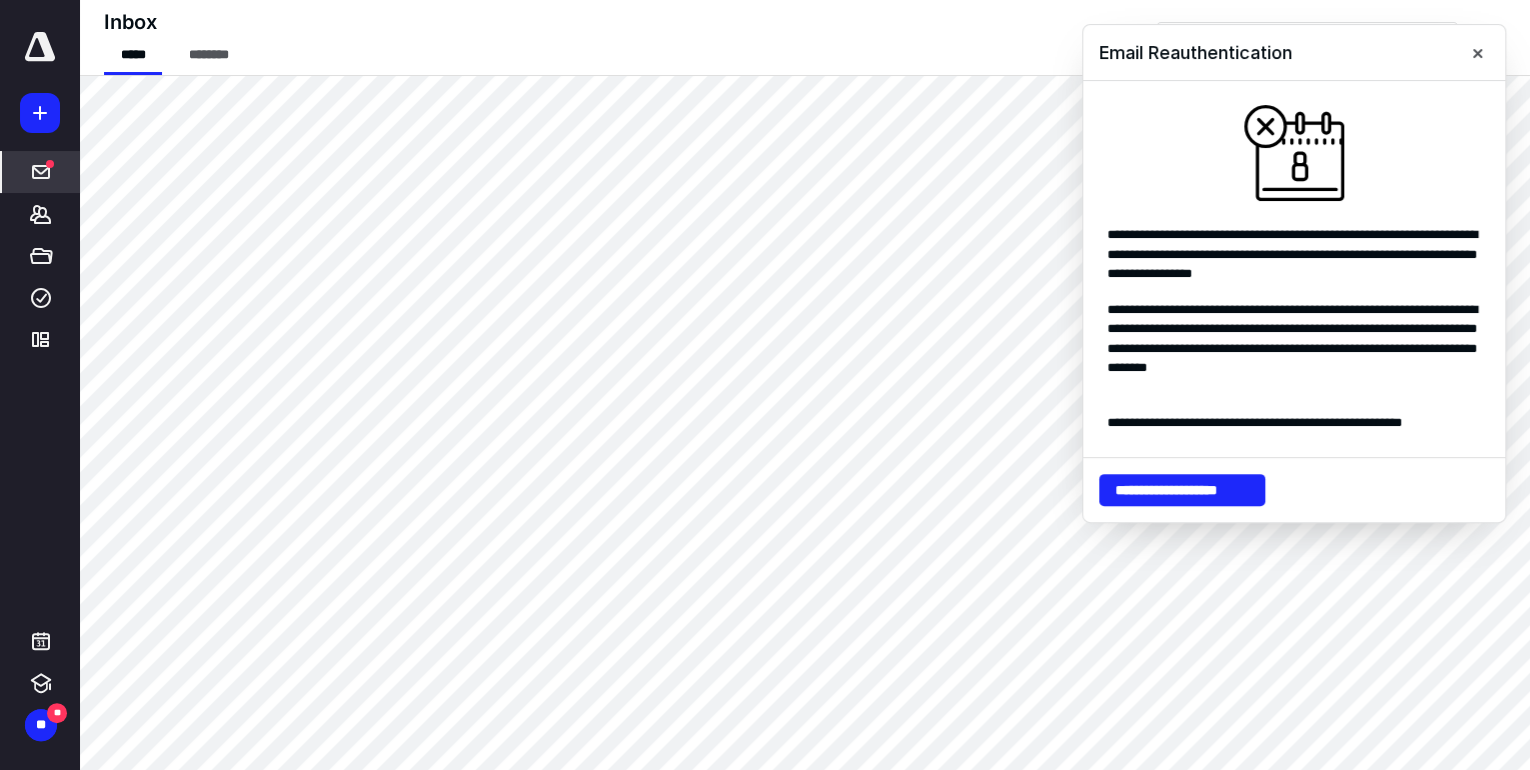 click at bounding box center (1477, 53) 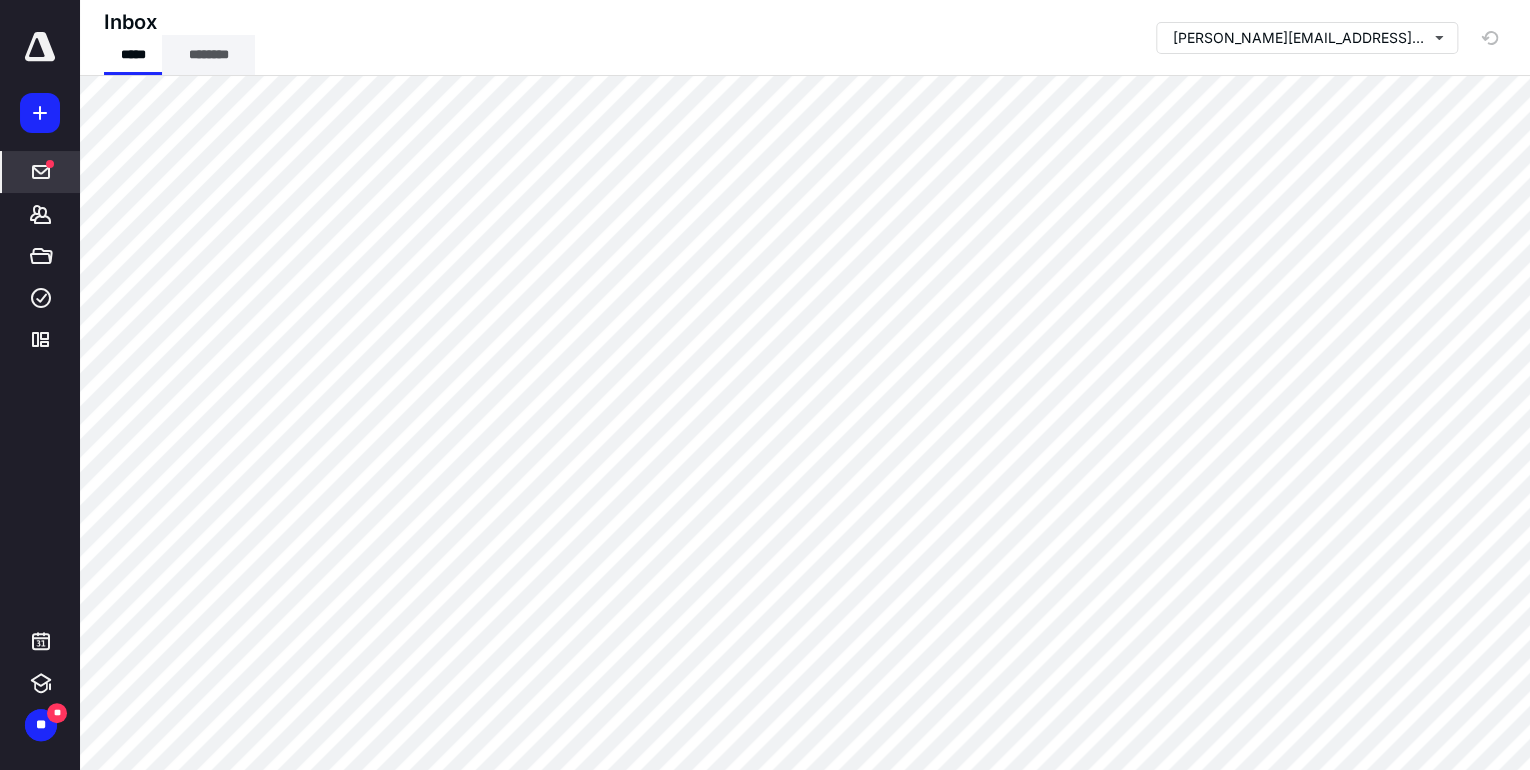 click on "********" at bounding box center [208, 55] 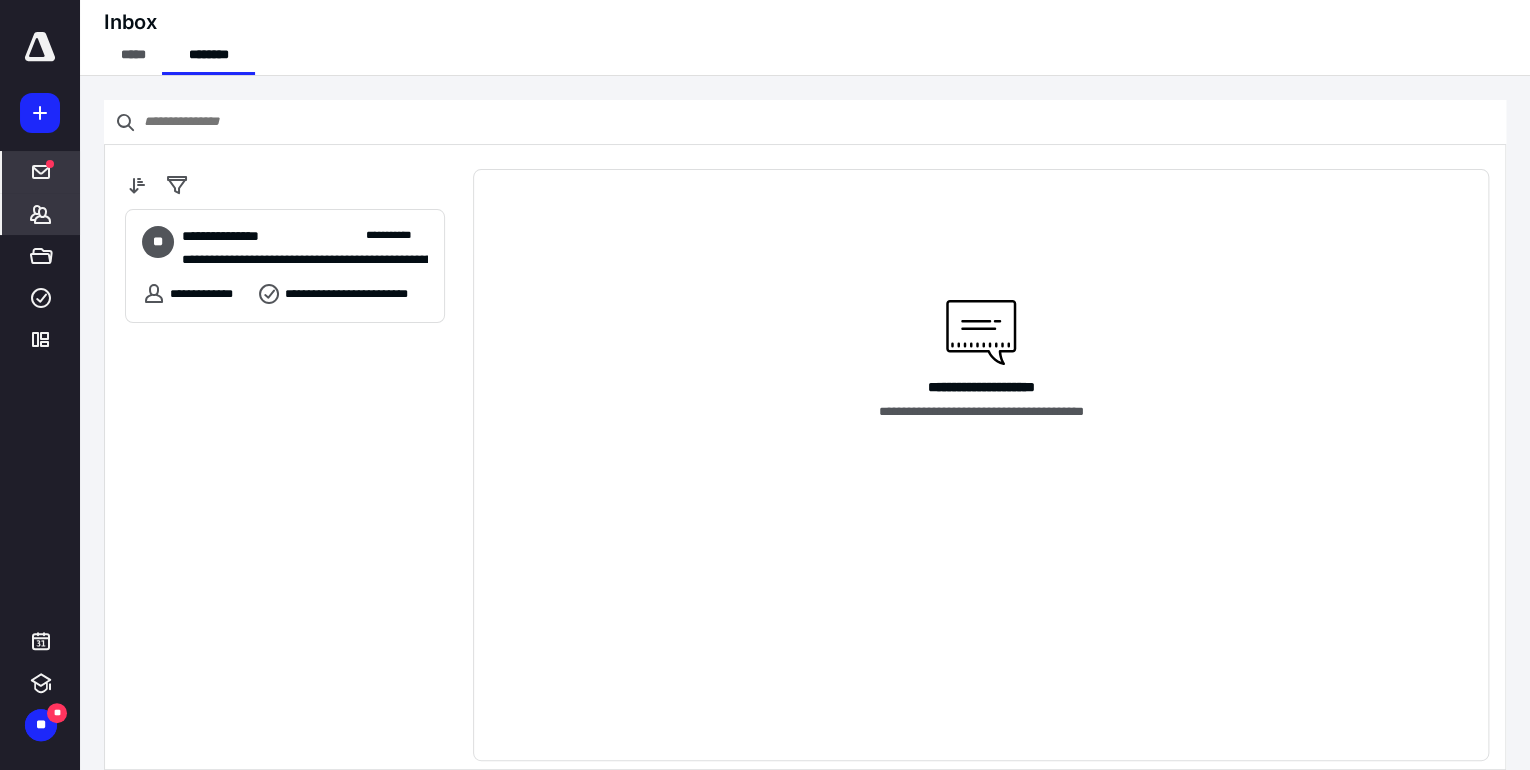 click on "*******" at bounding box center [41, 214] 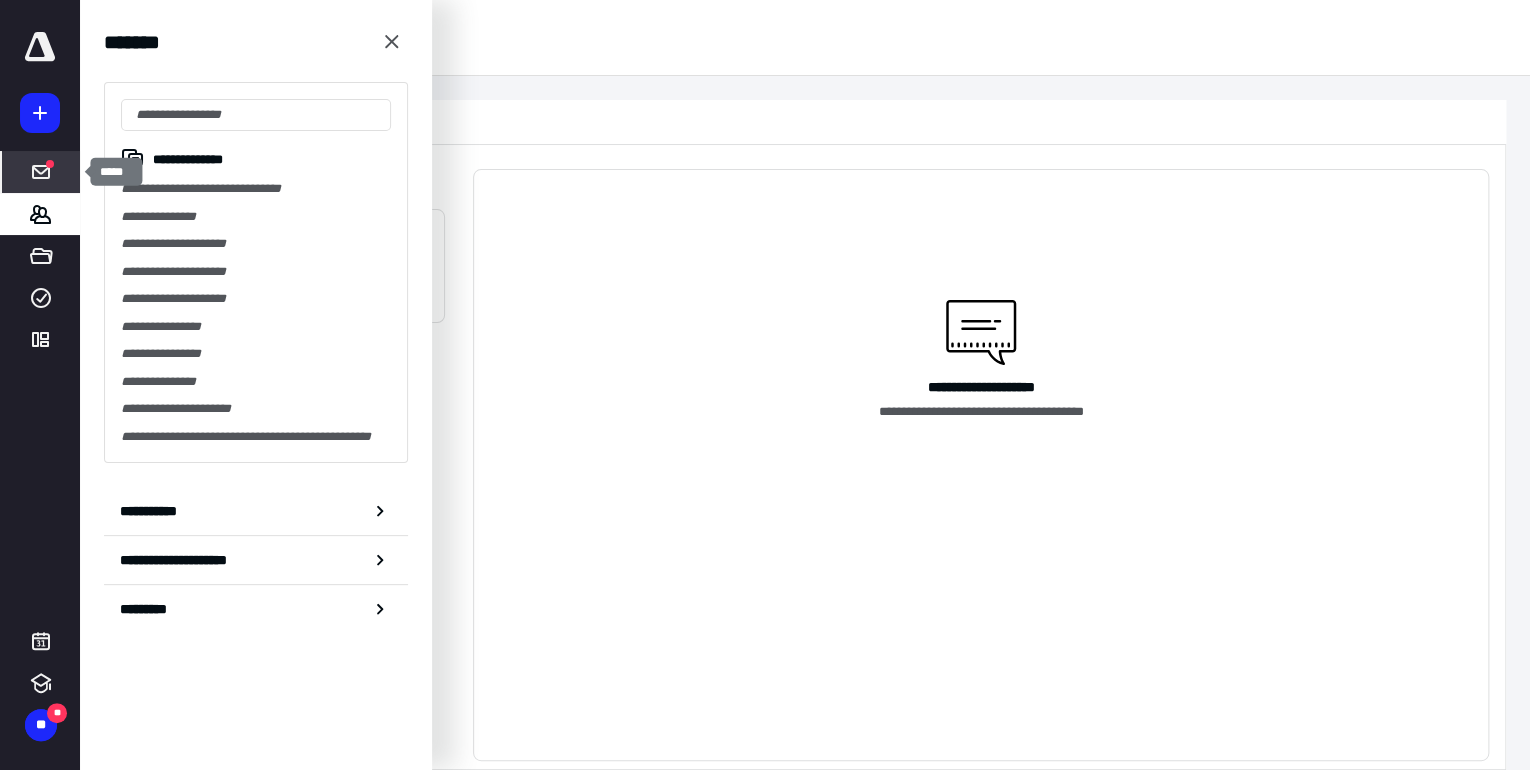 click 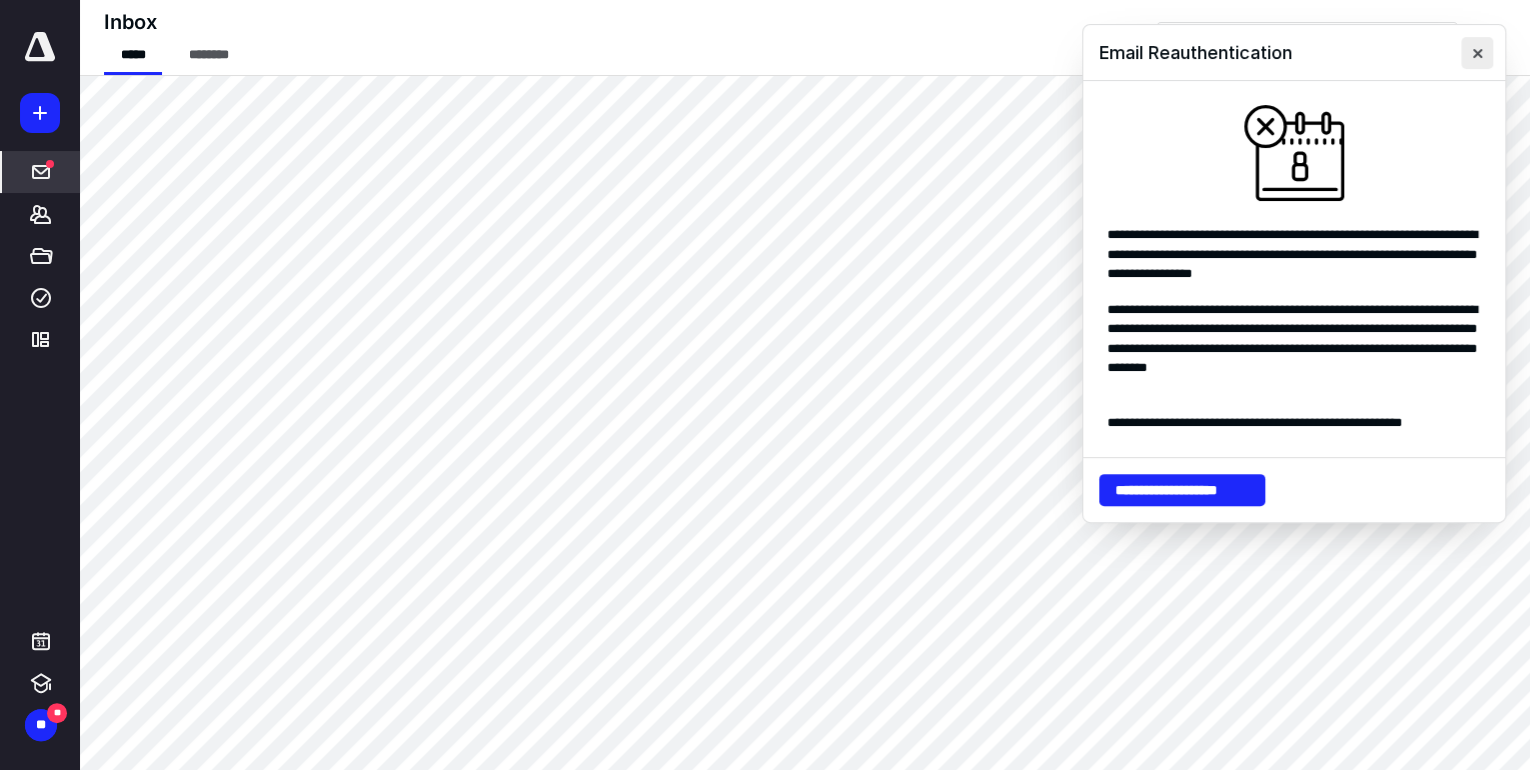 click at bounding box center (1477, 53) 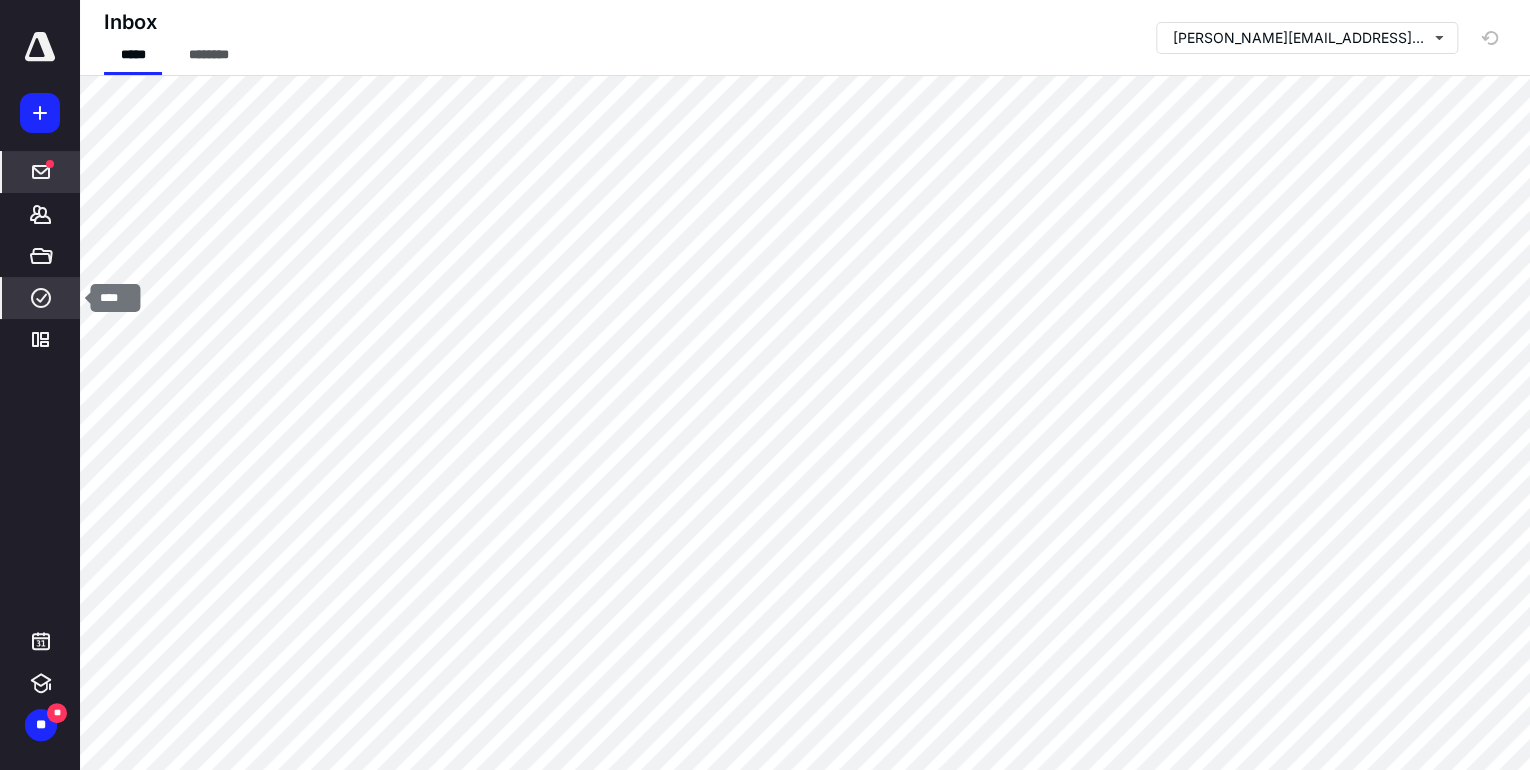 click 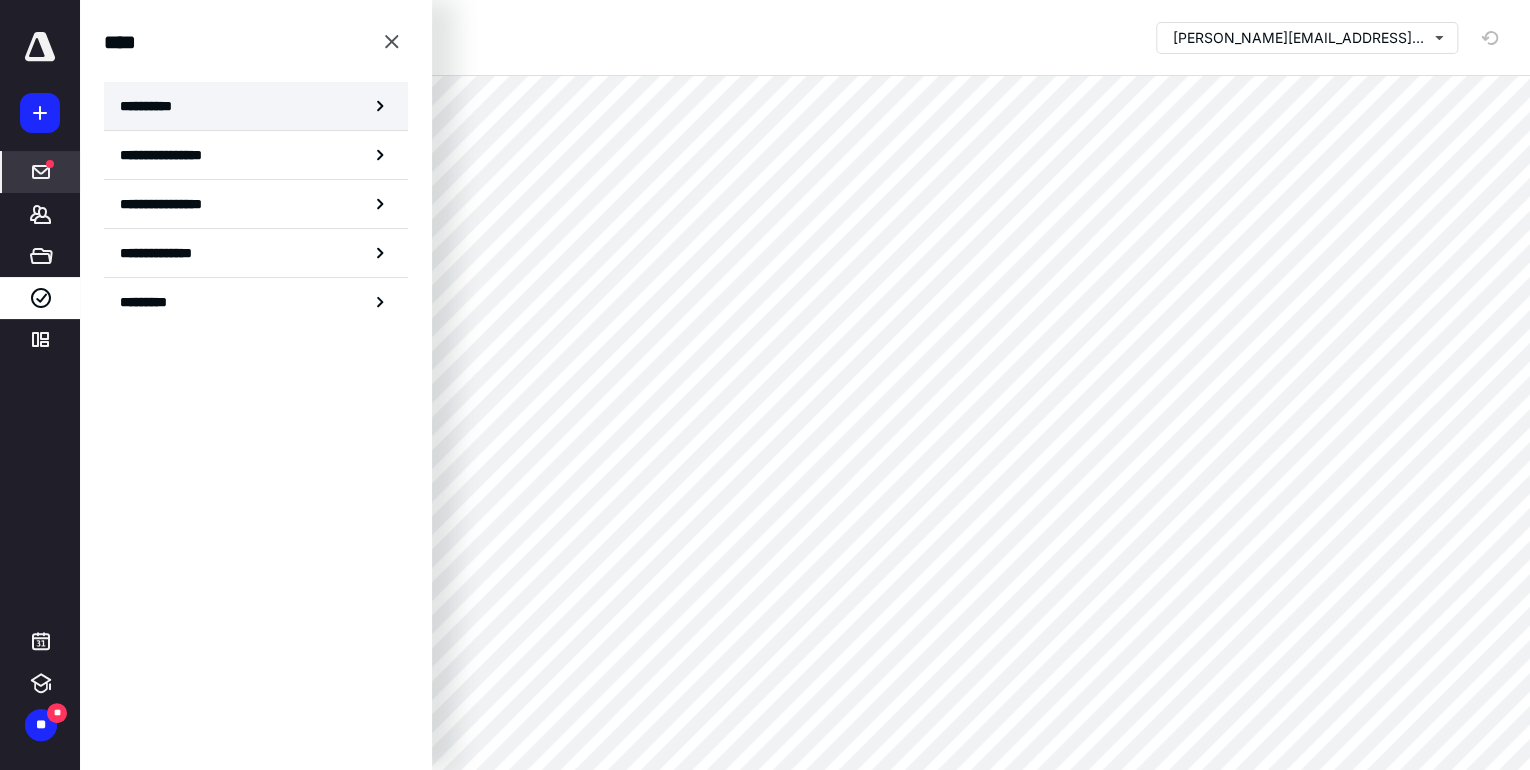 click on "**********" at bounding box center [256, 106] 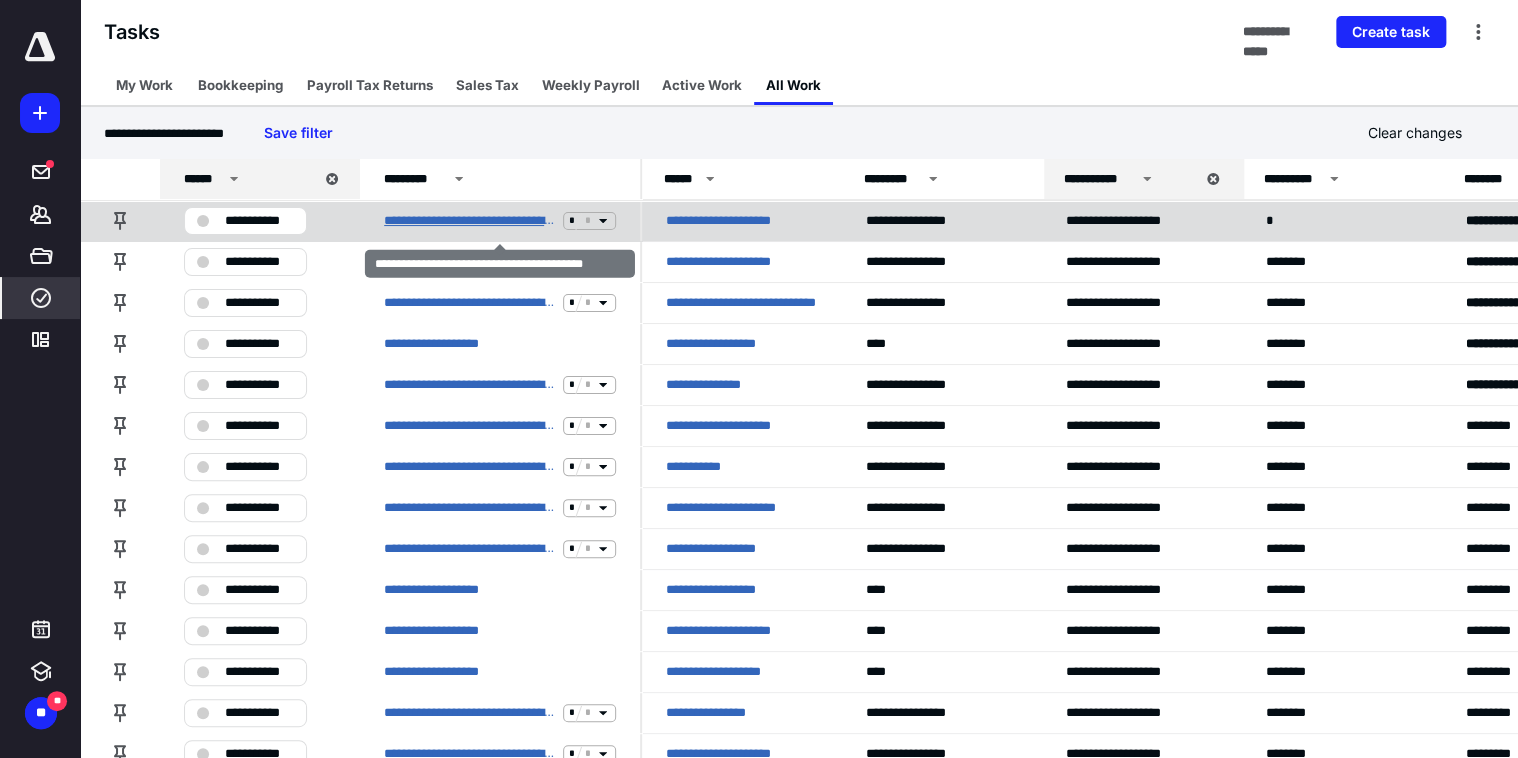 click on "**********" at bounding box center [469, 221] 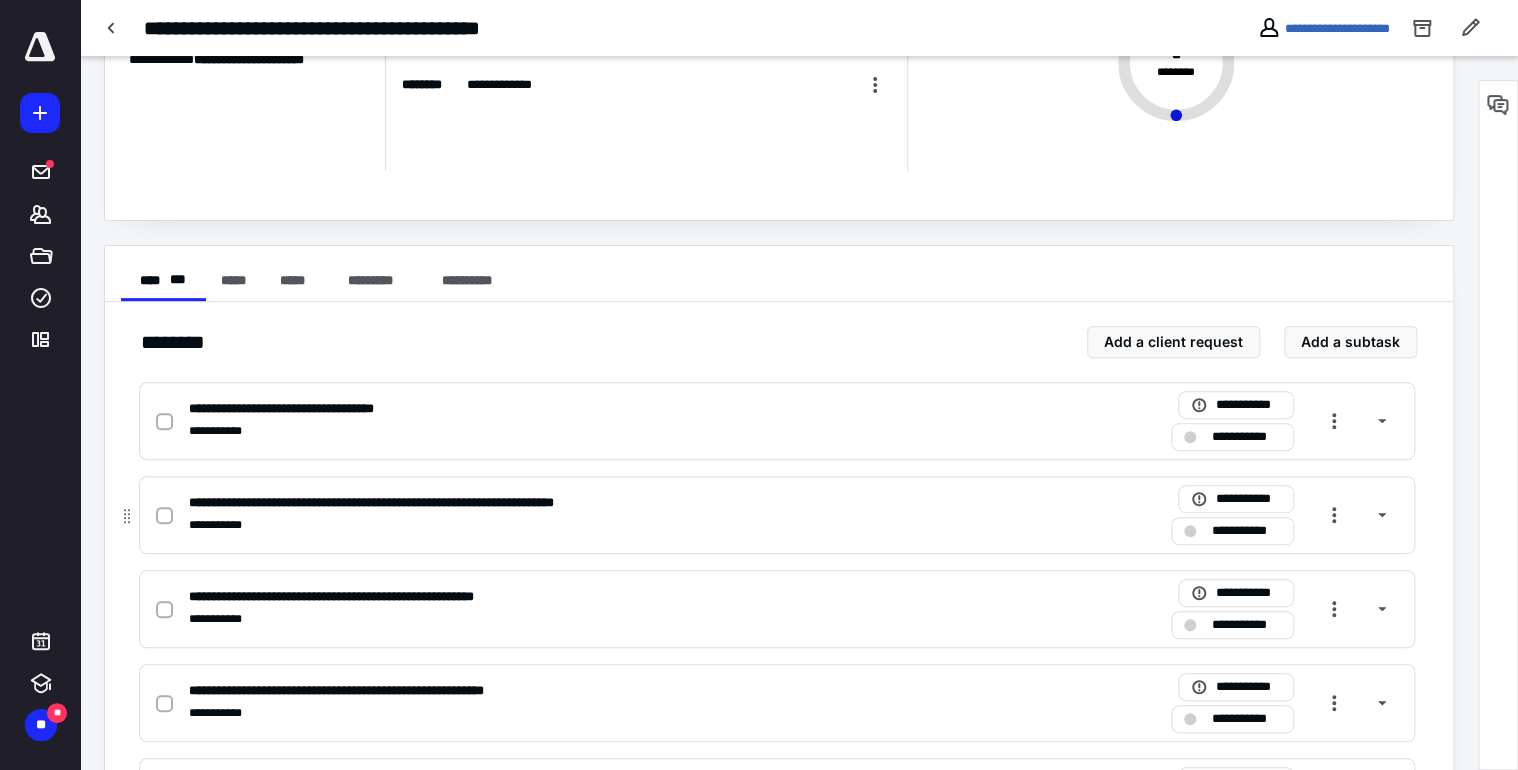 scroll, scrollTop: 404, scrollLeft: 0, axis: vertical 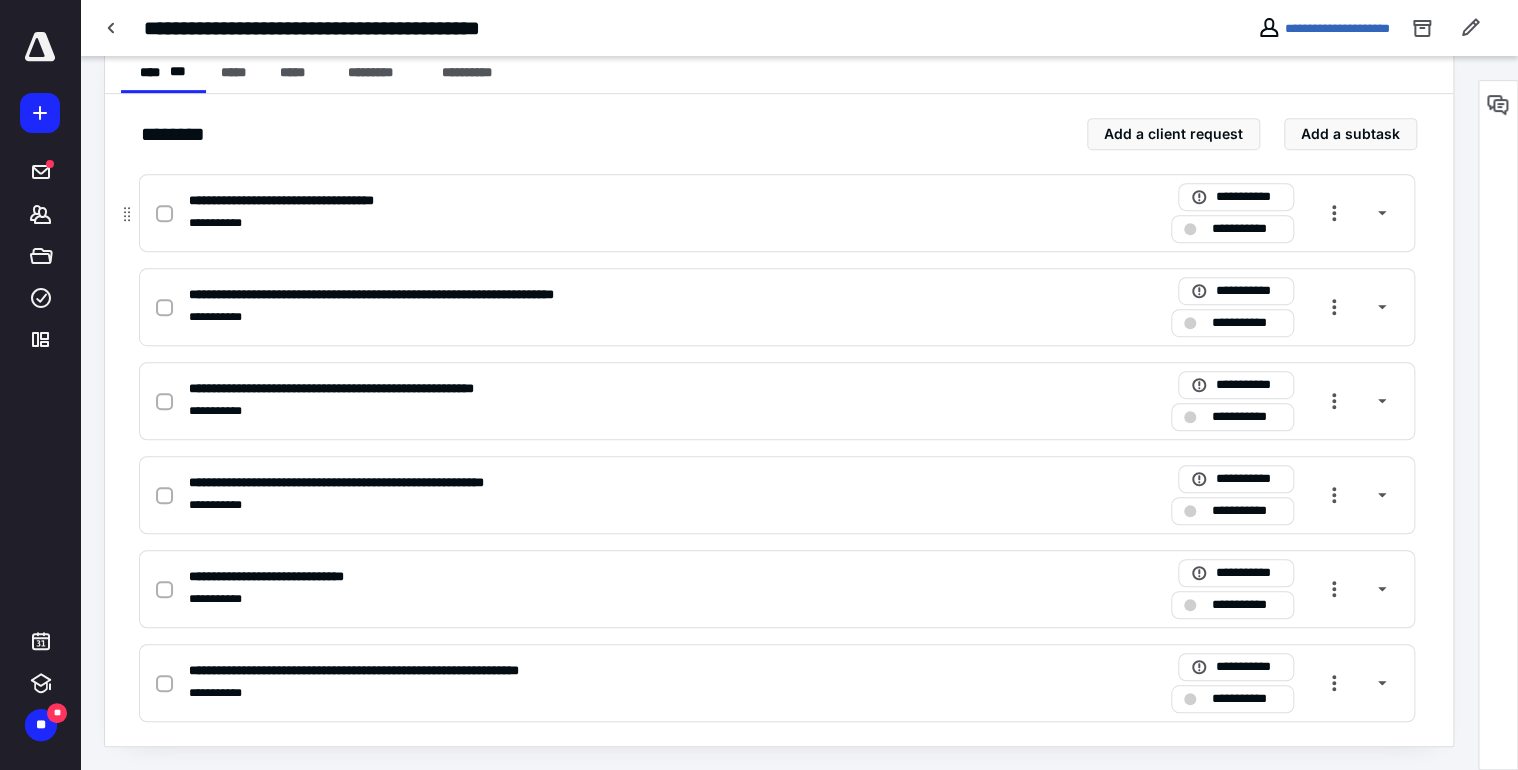click at bounding box center [168, 213] 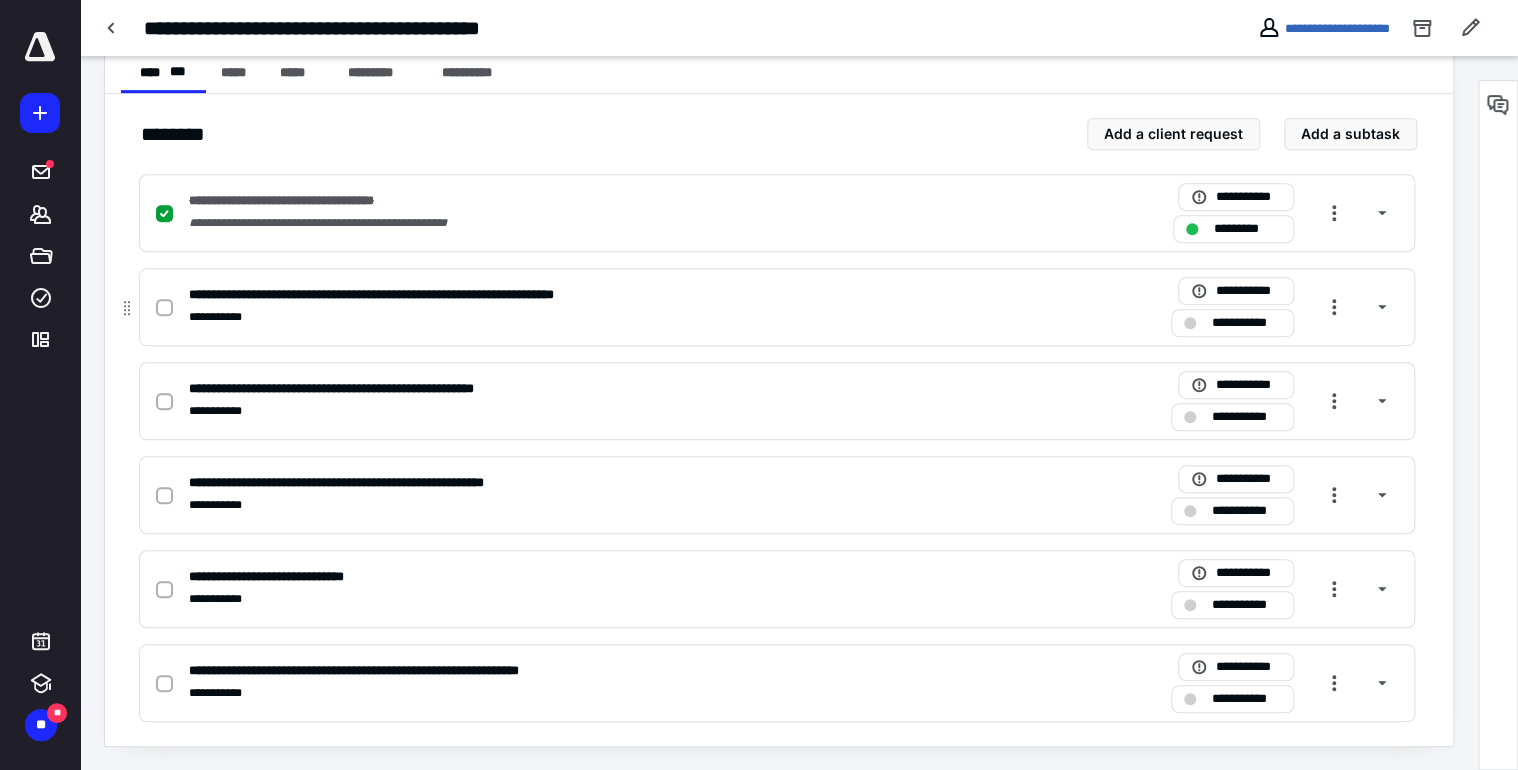 click at bounding box center (164, 307) 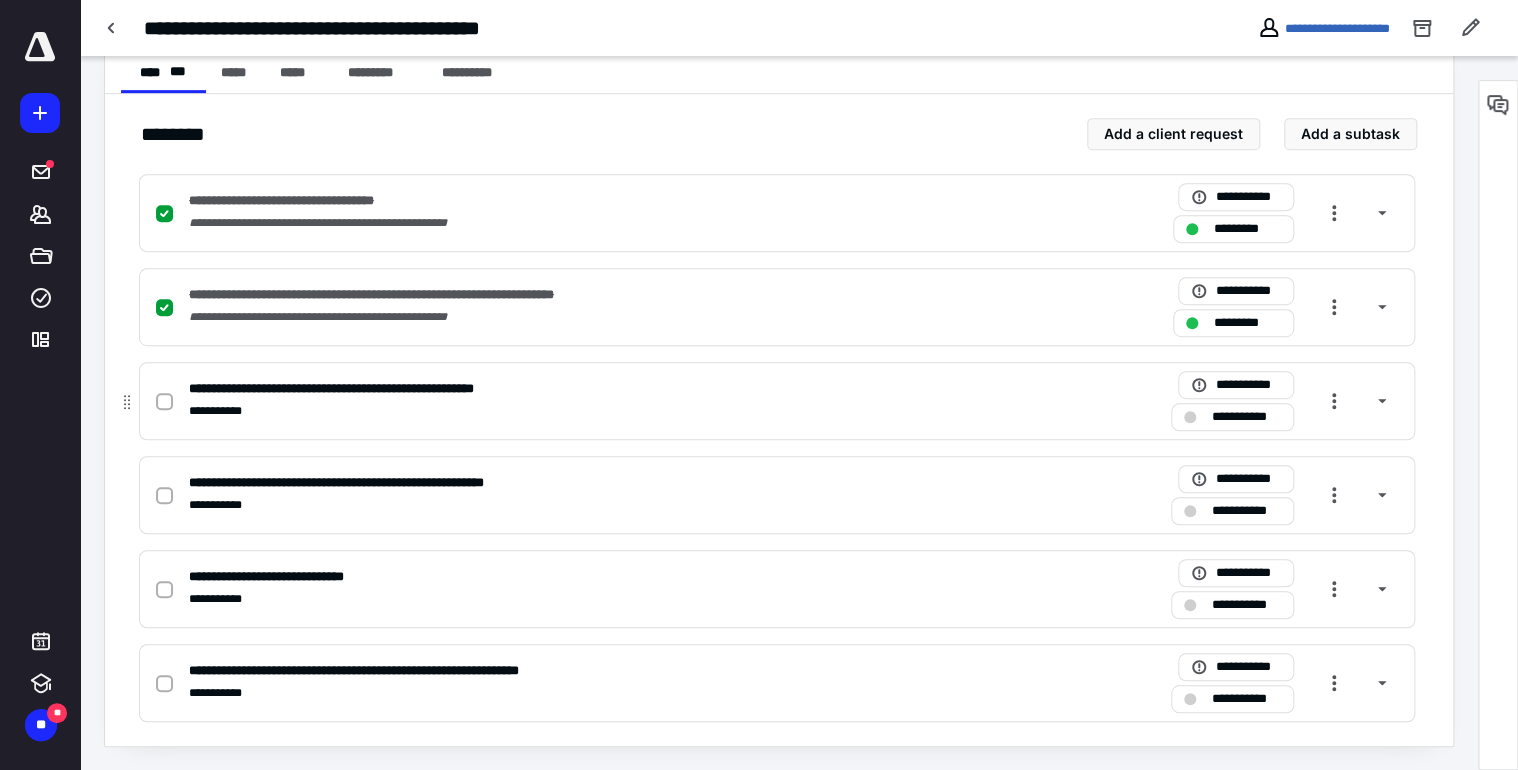 click 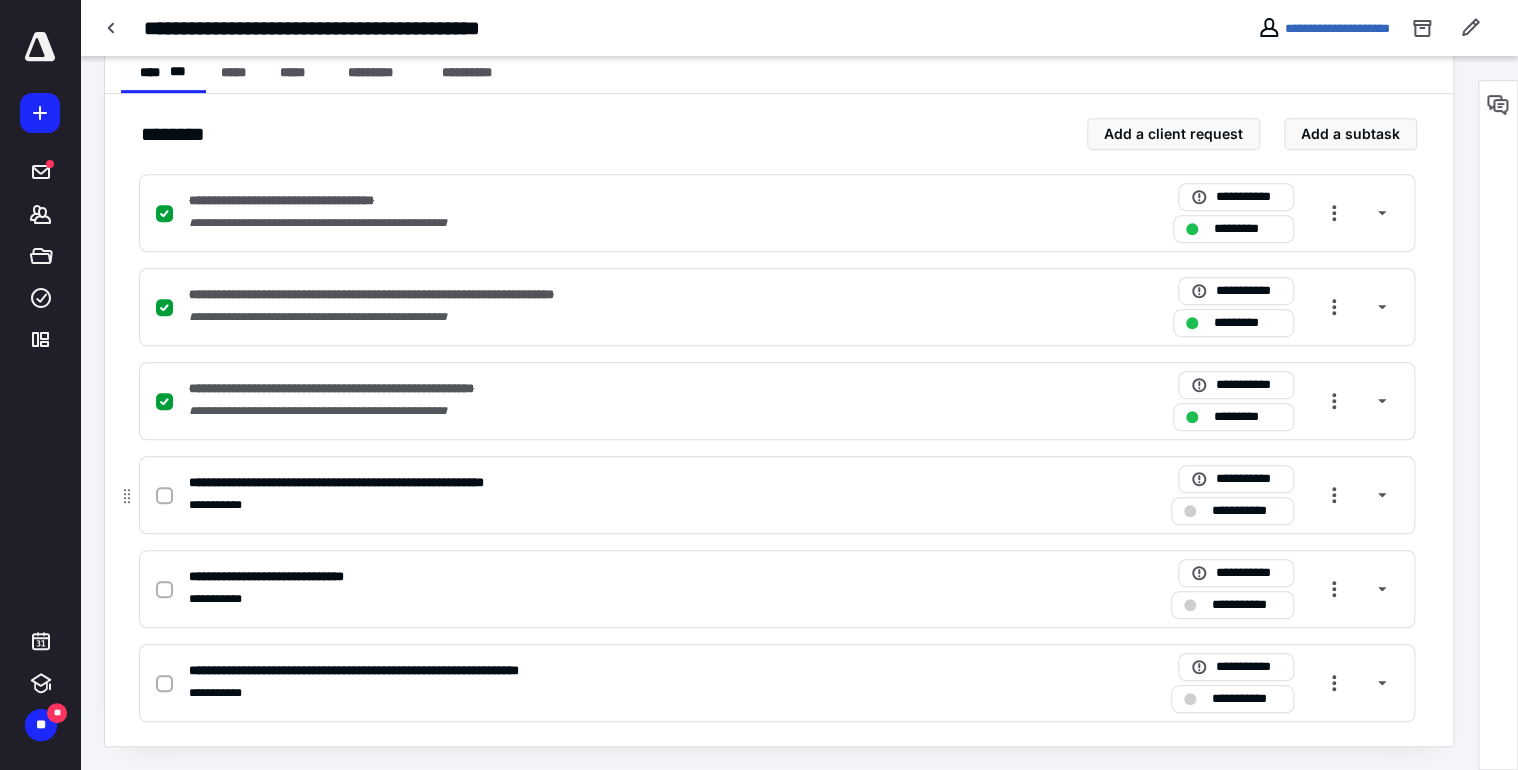 click 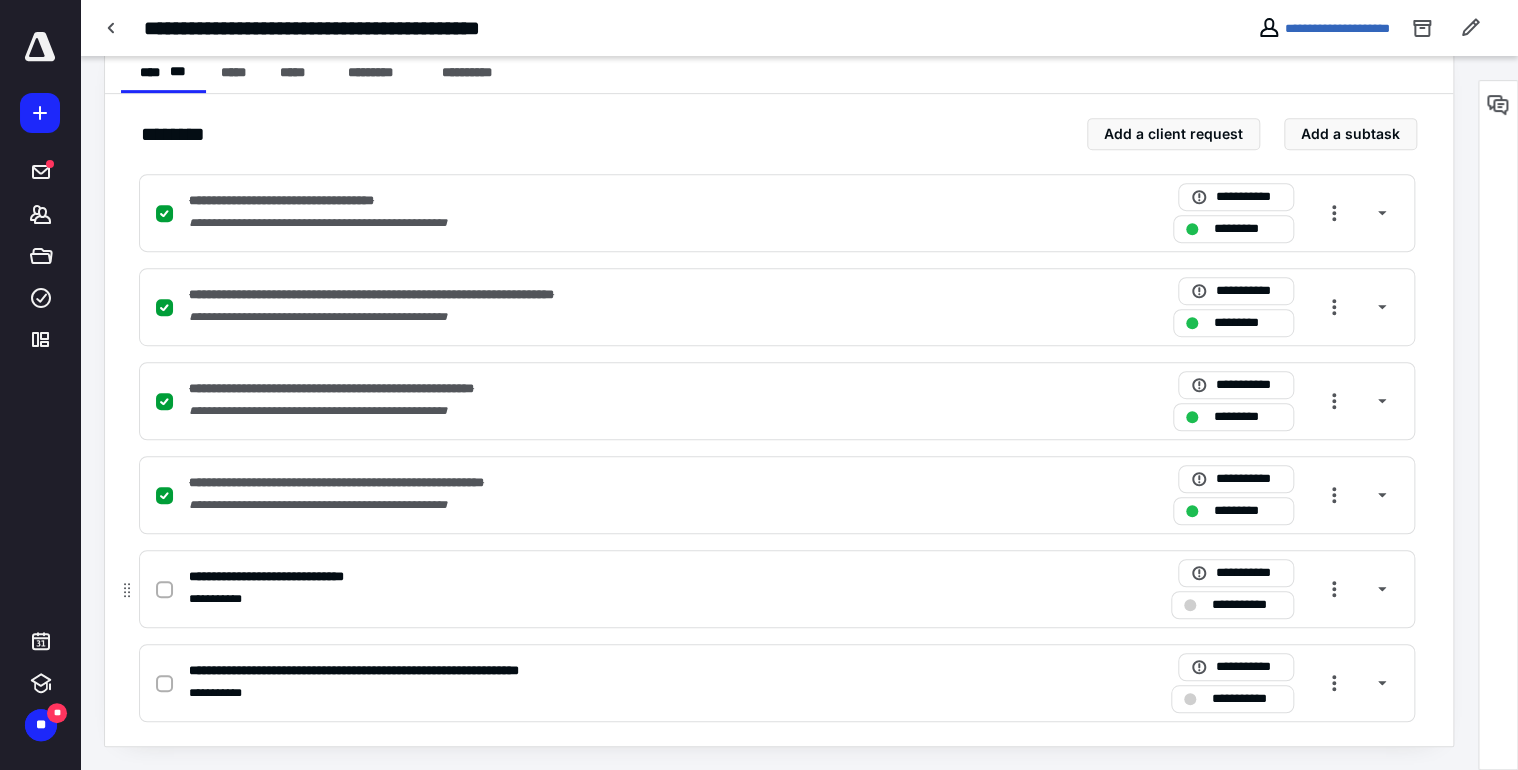 click 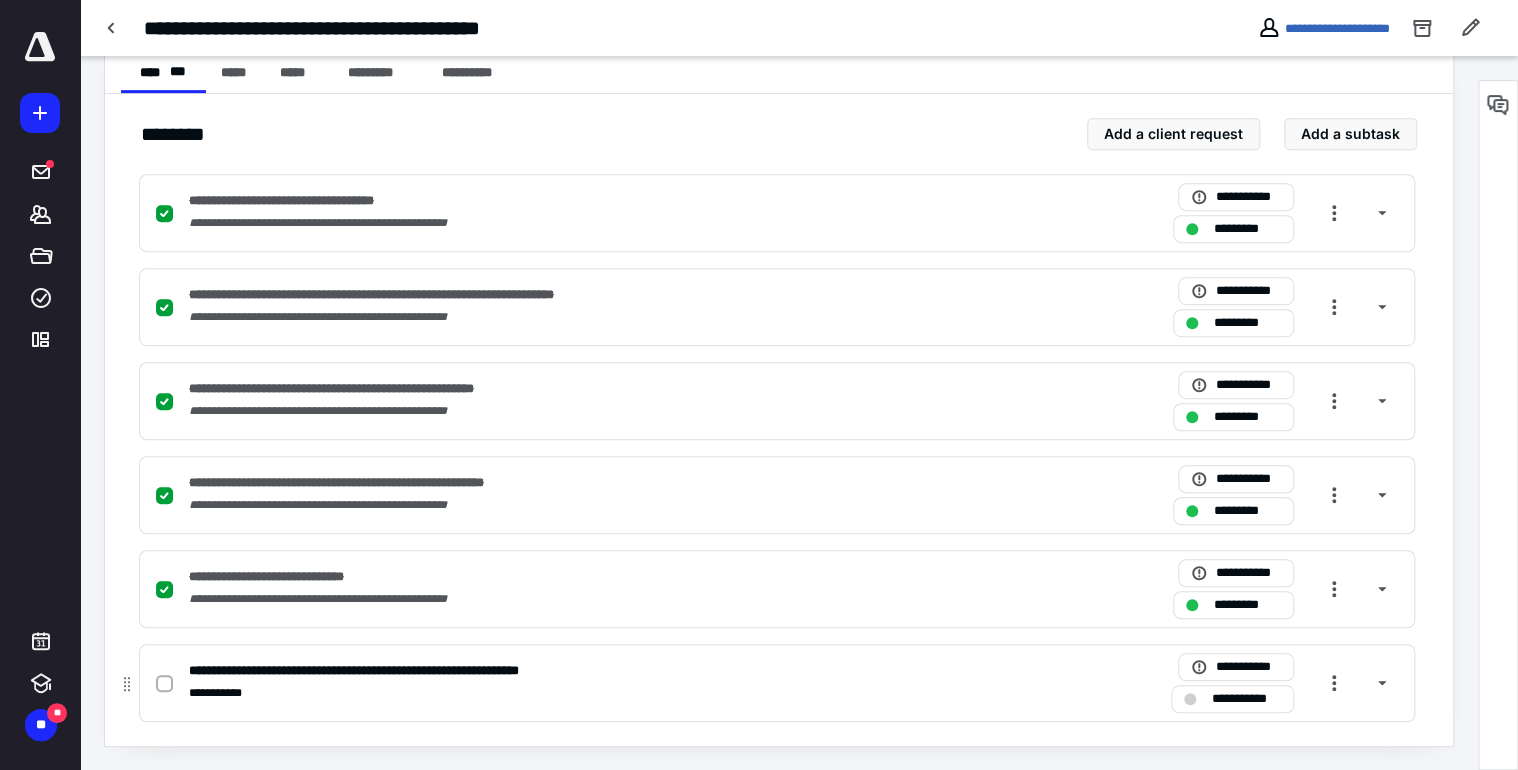 click 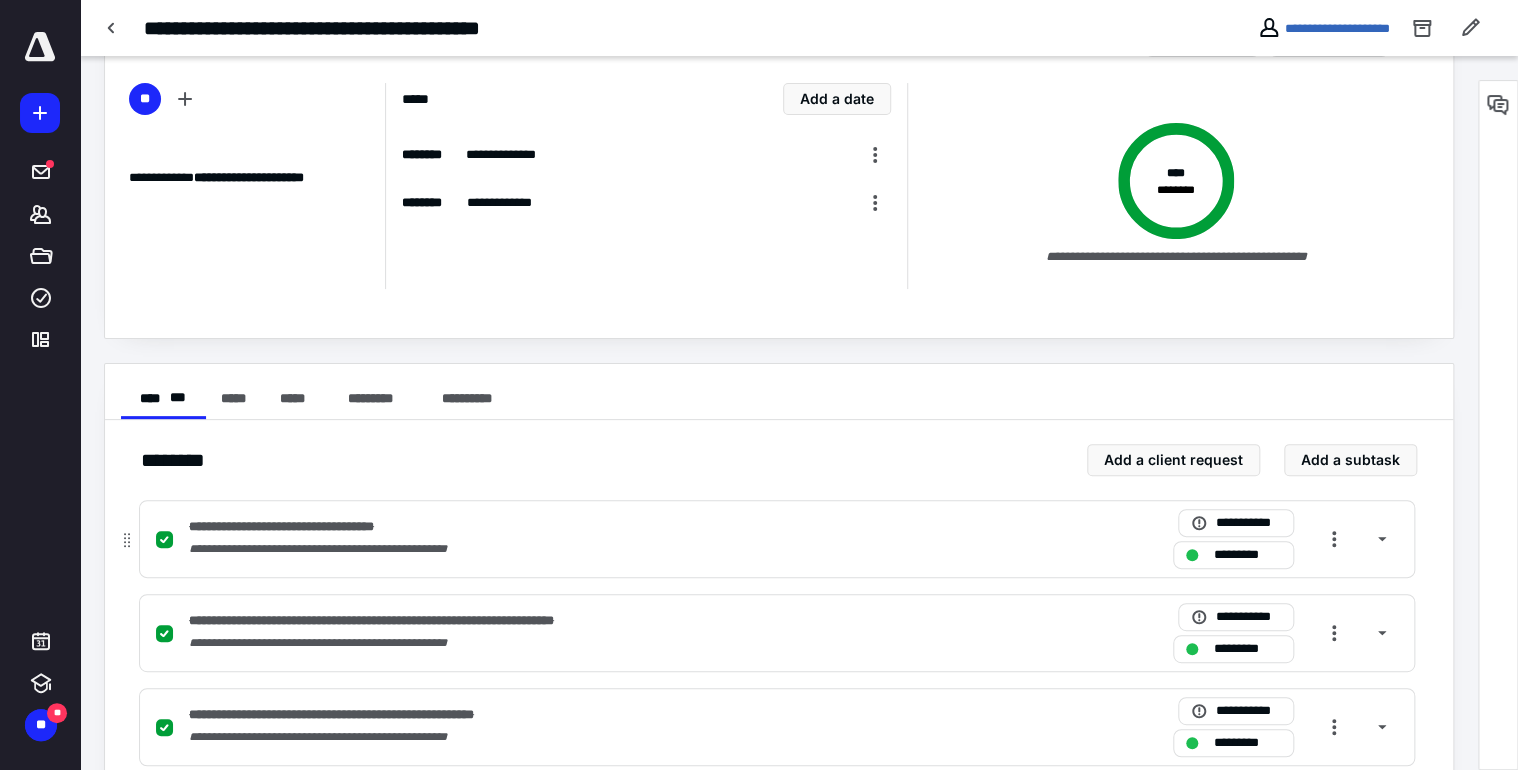 scroll, scrollTop: 0, scrollLeft: 0, axis: both 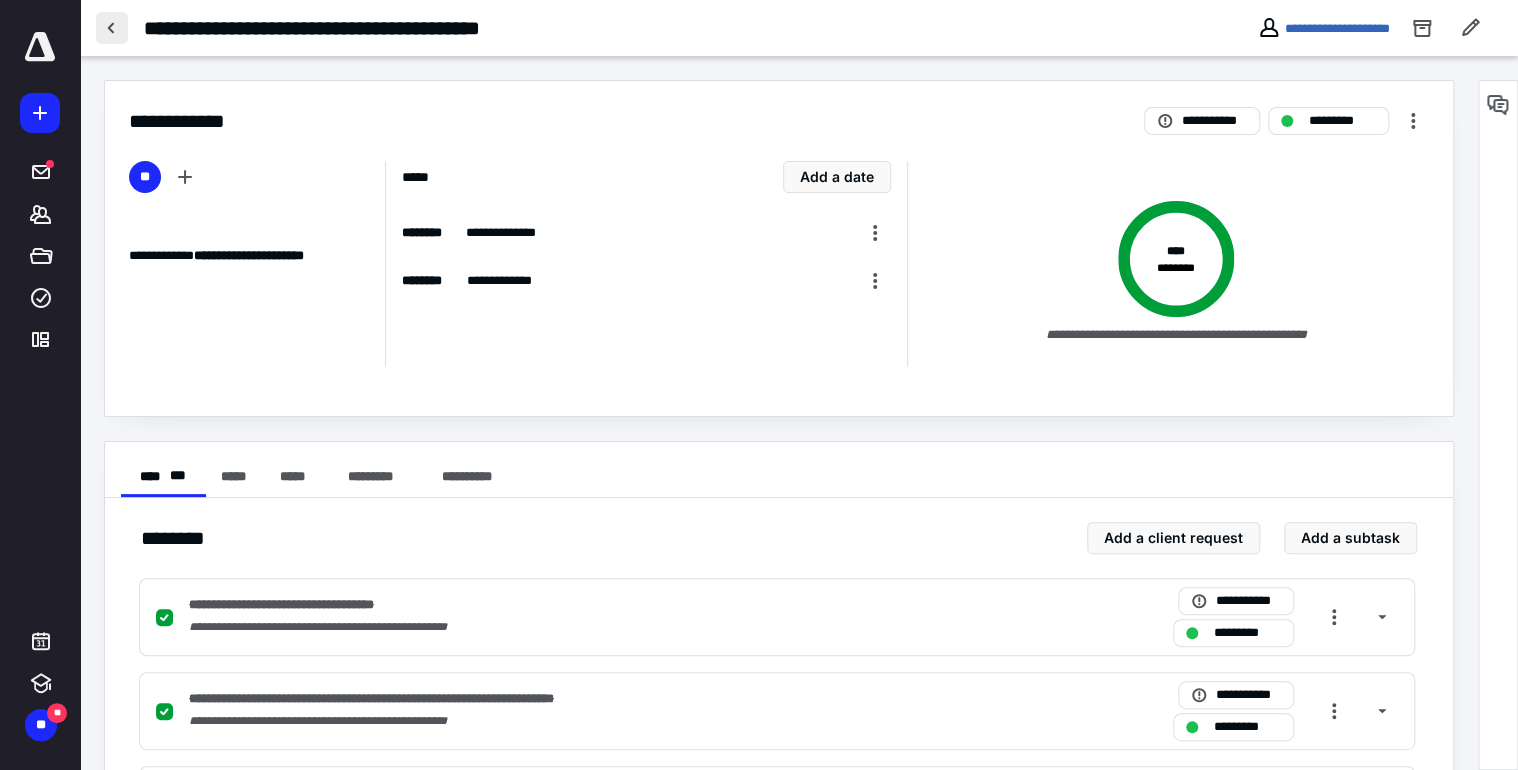 click at bounding box center (112, 28) 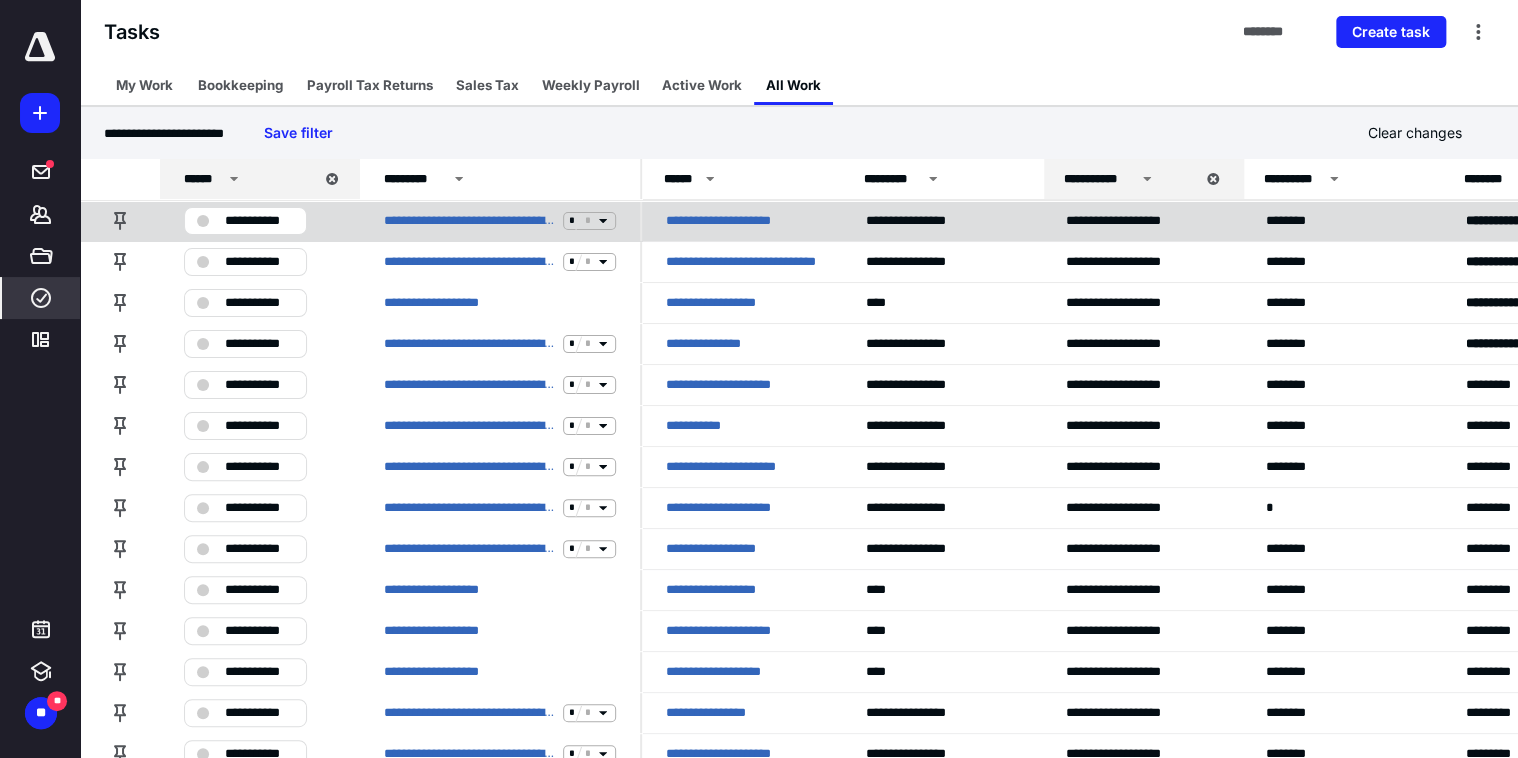 click on "**********" at bounding box center (741, 221) 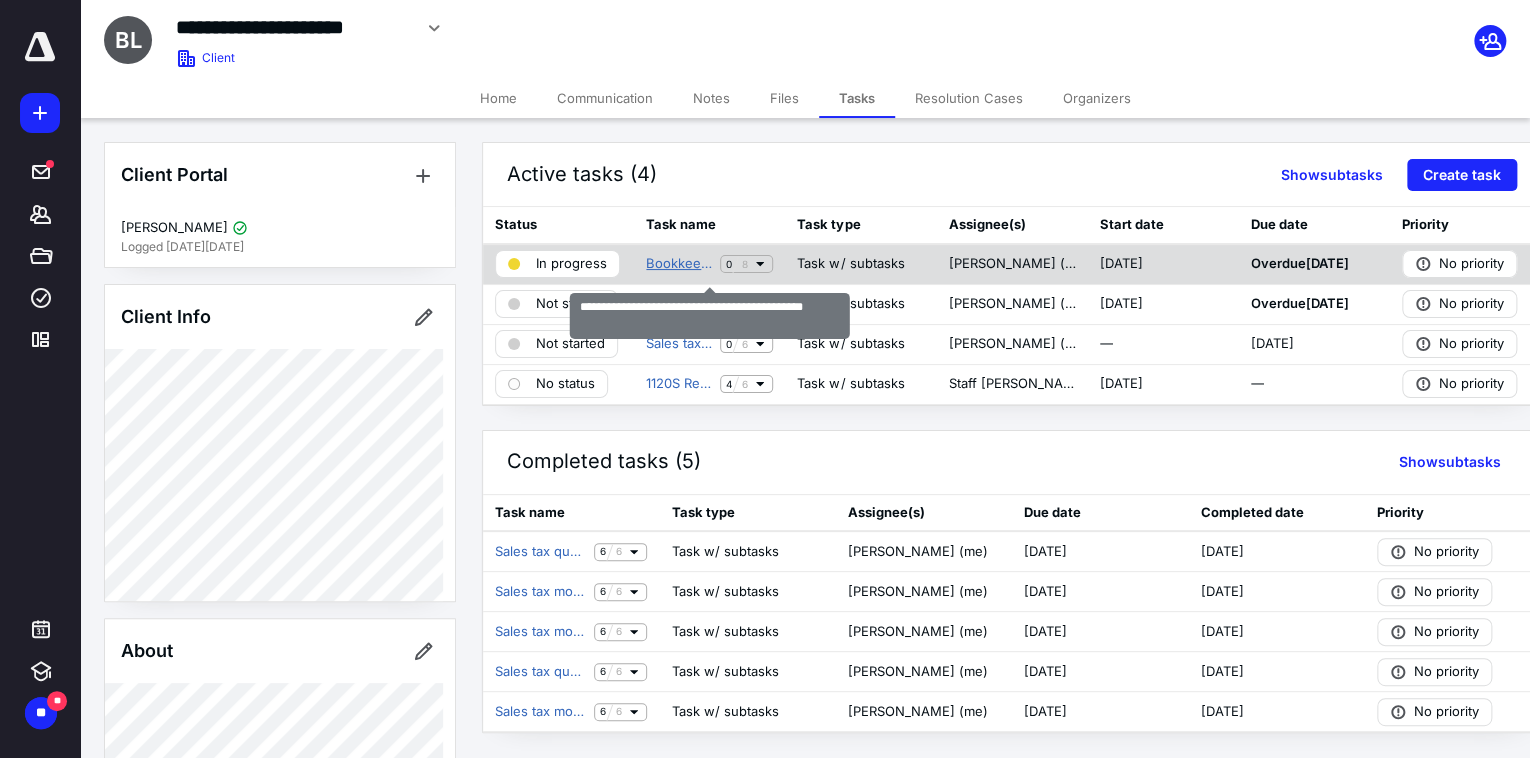 click on "Bookkeeping annual 2024 Broadway Banquets LLC" at bounding box center (679, 264) 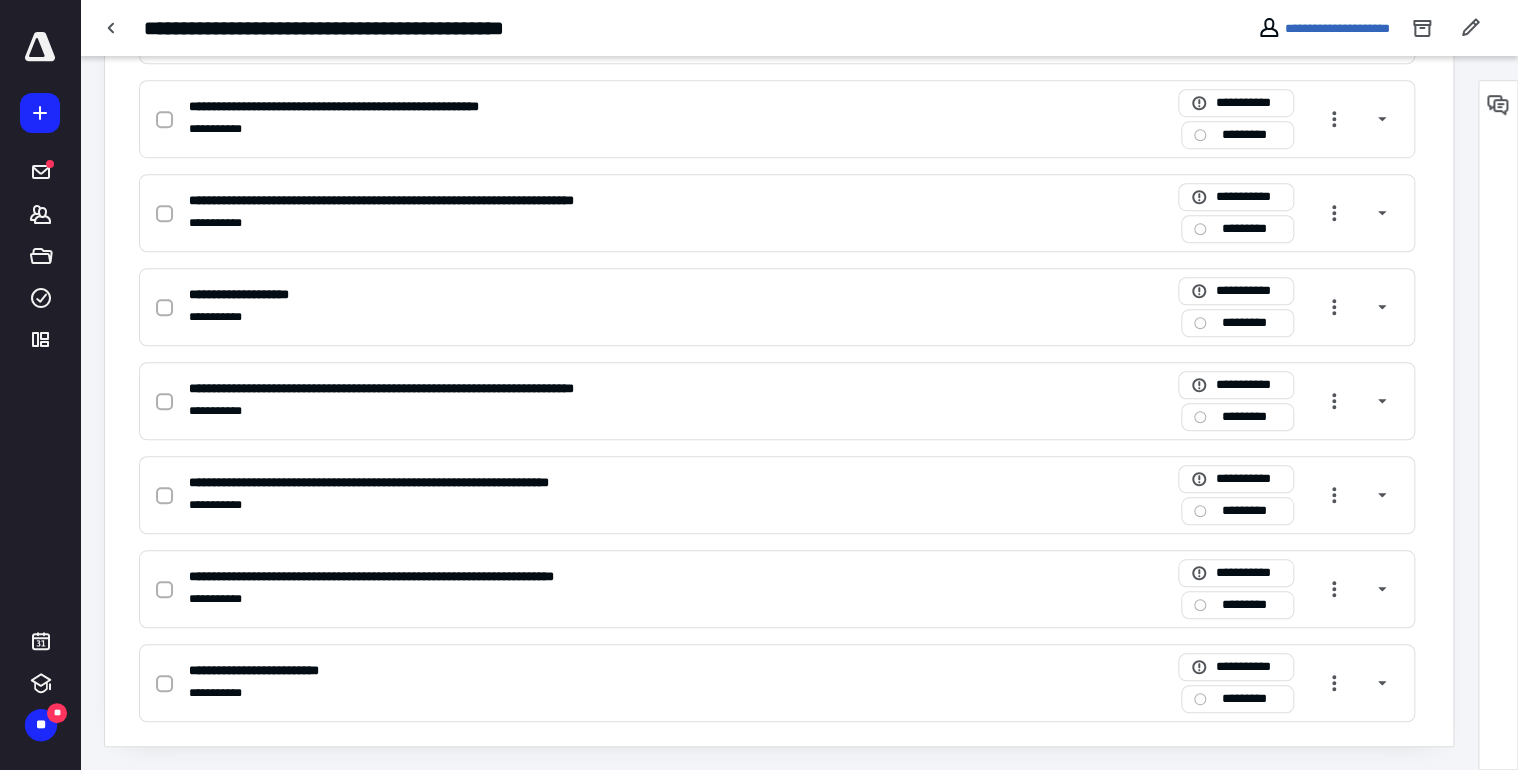 scroll, scrollTop: 0, scrollLeft: 0, axis: both 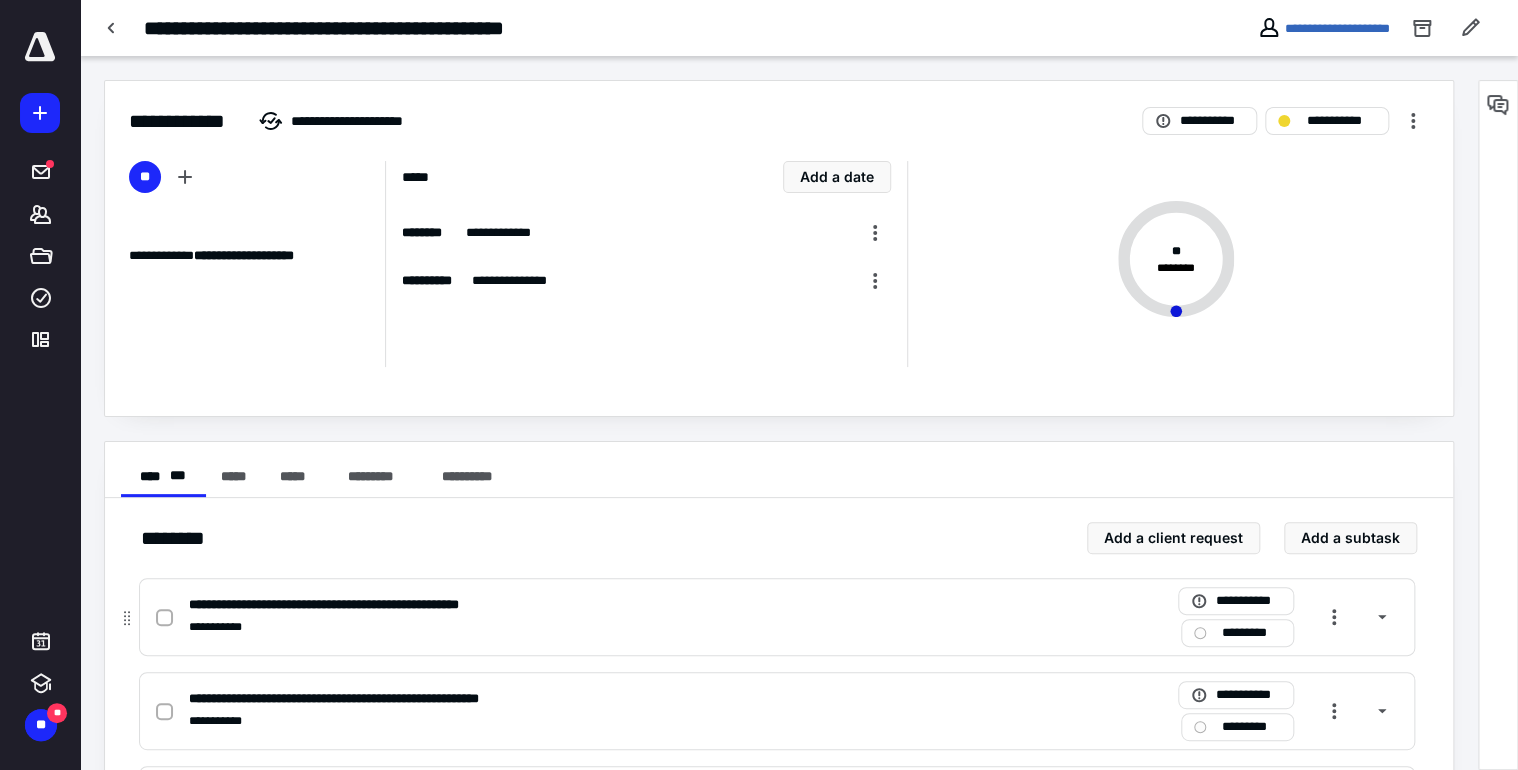 click 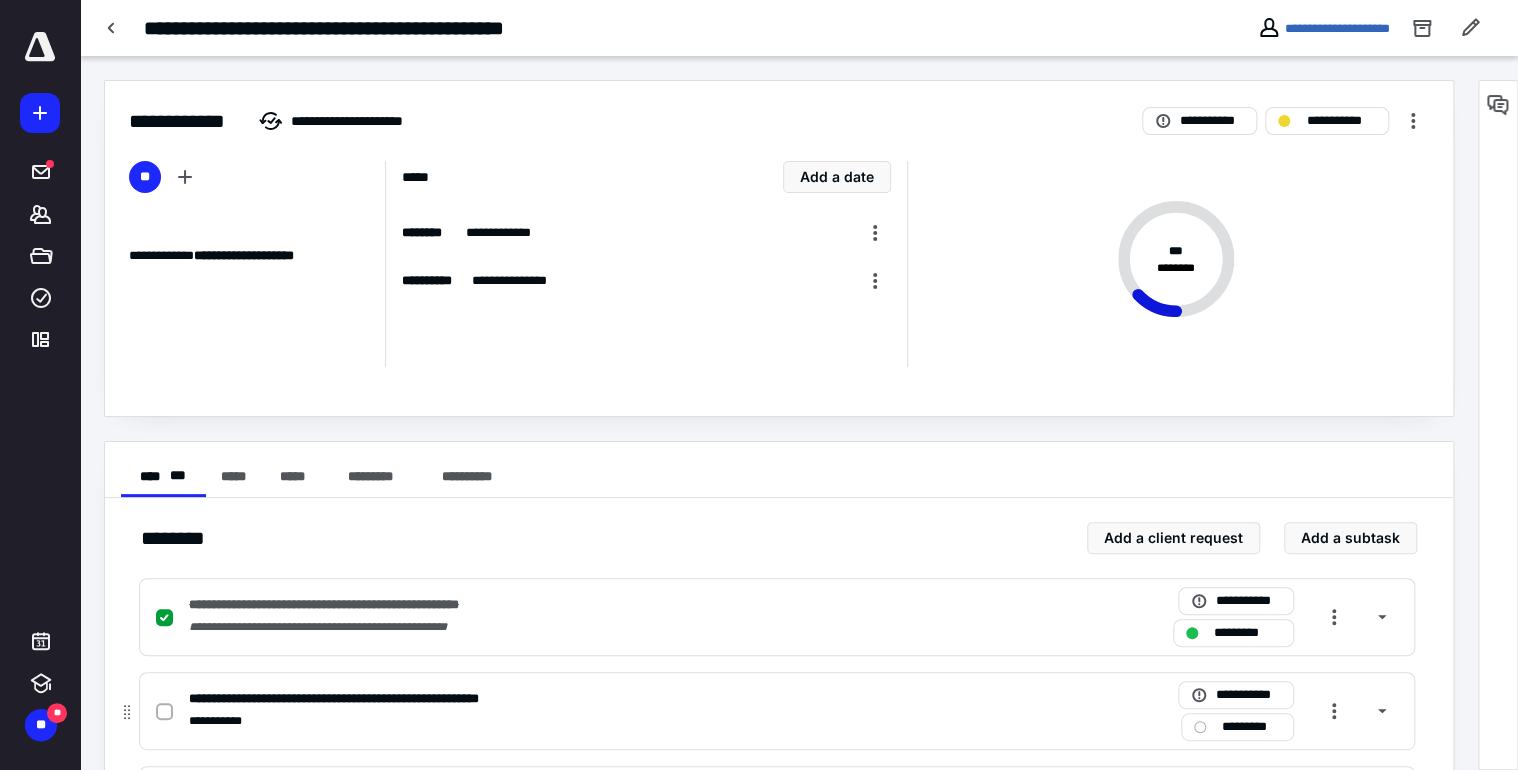 click 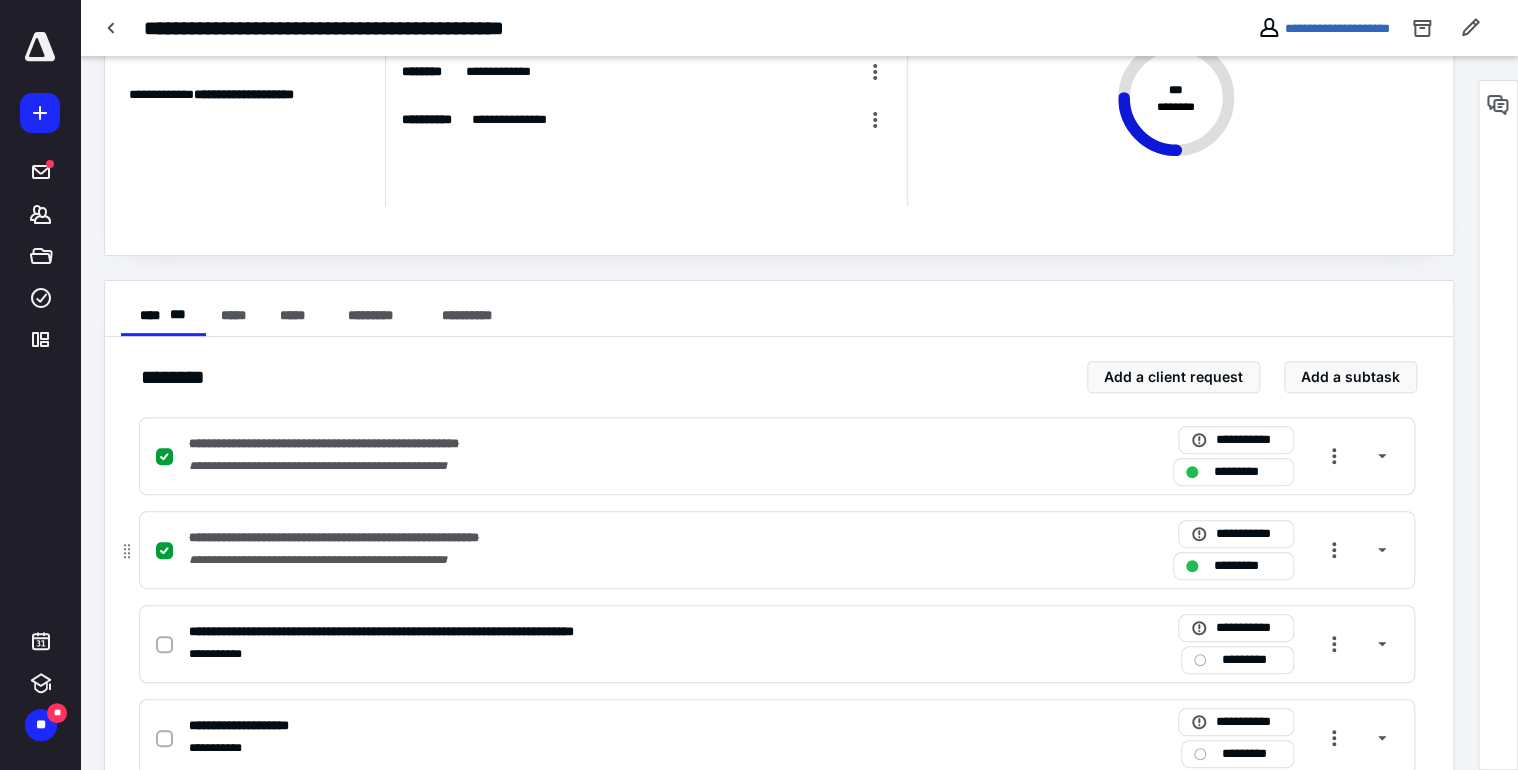scroll, scrollTop: 213, scrollLeft: 0, axis: vertical 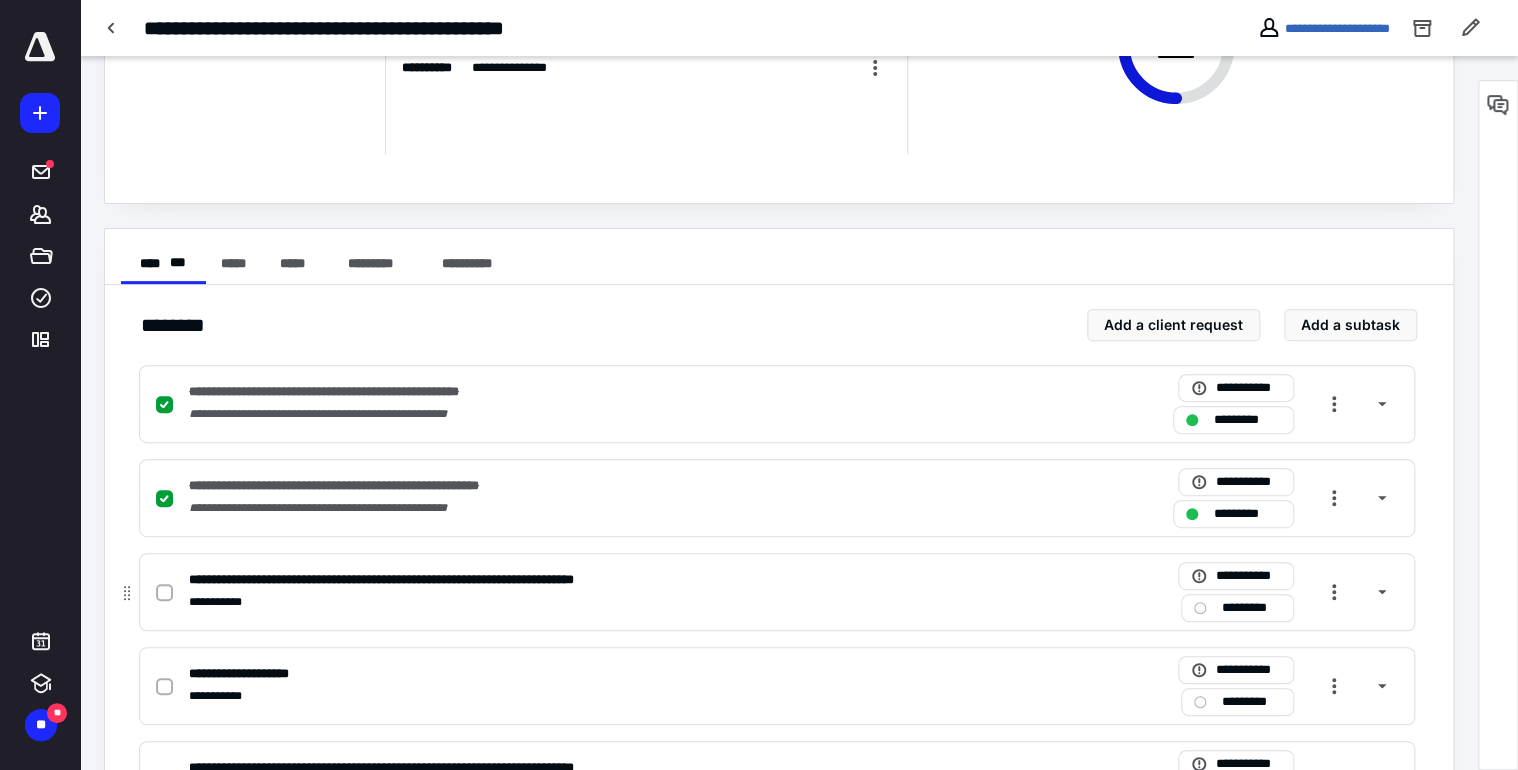 click 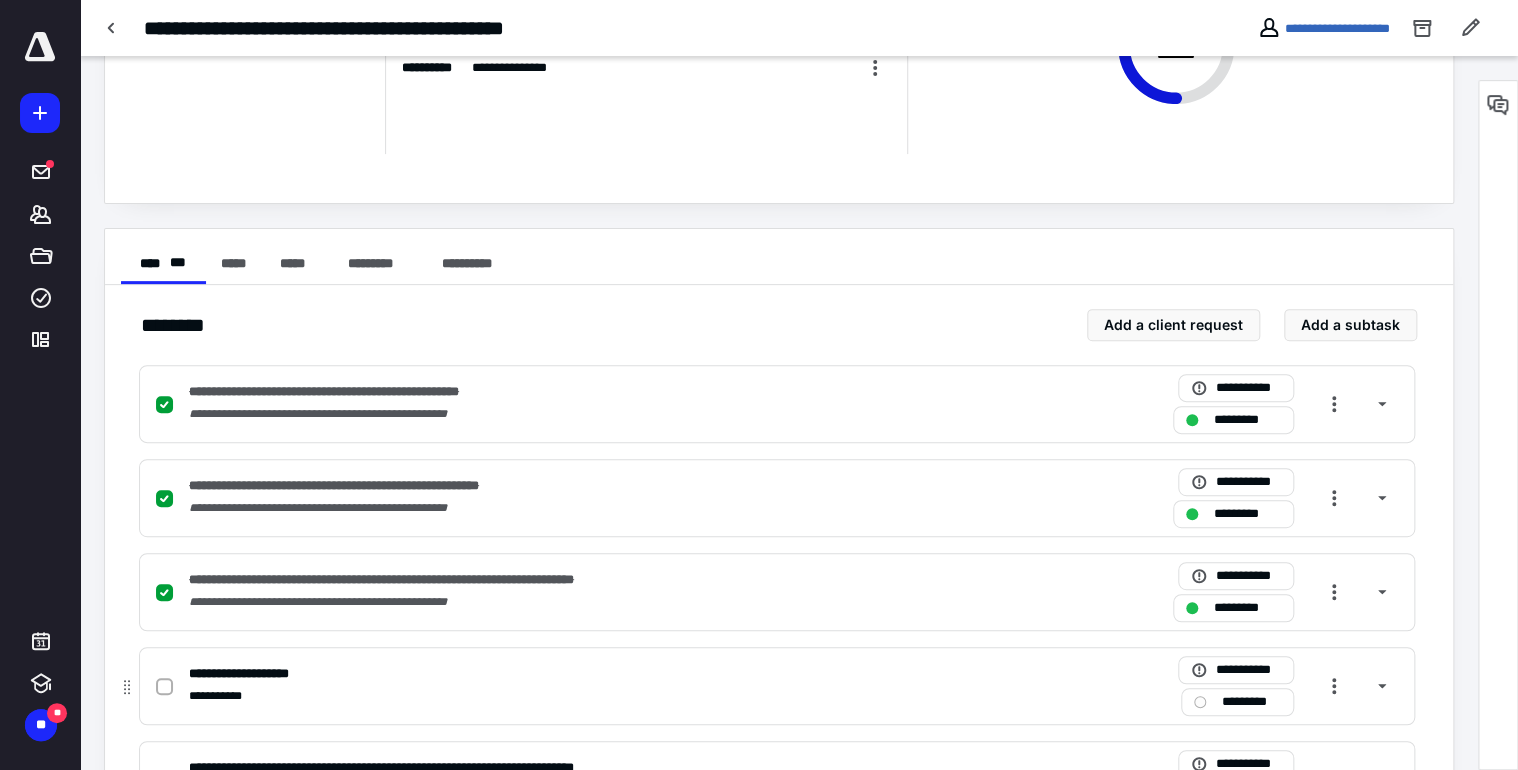 click at bounding box center (164, 687) 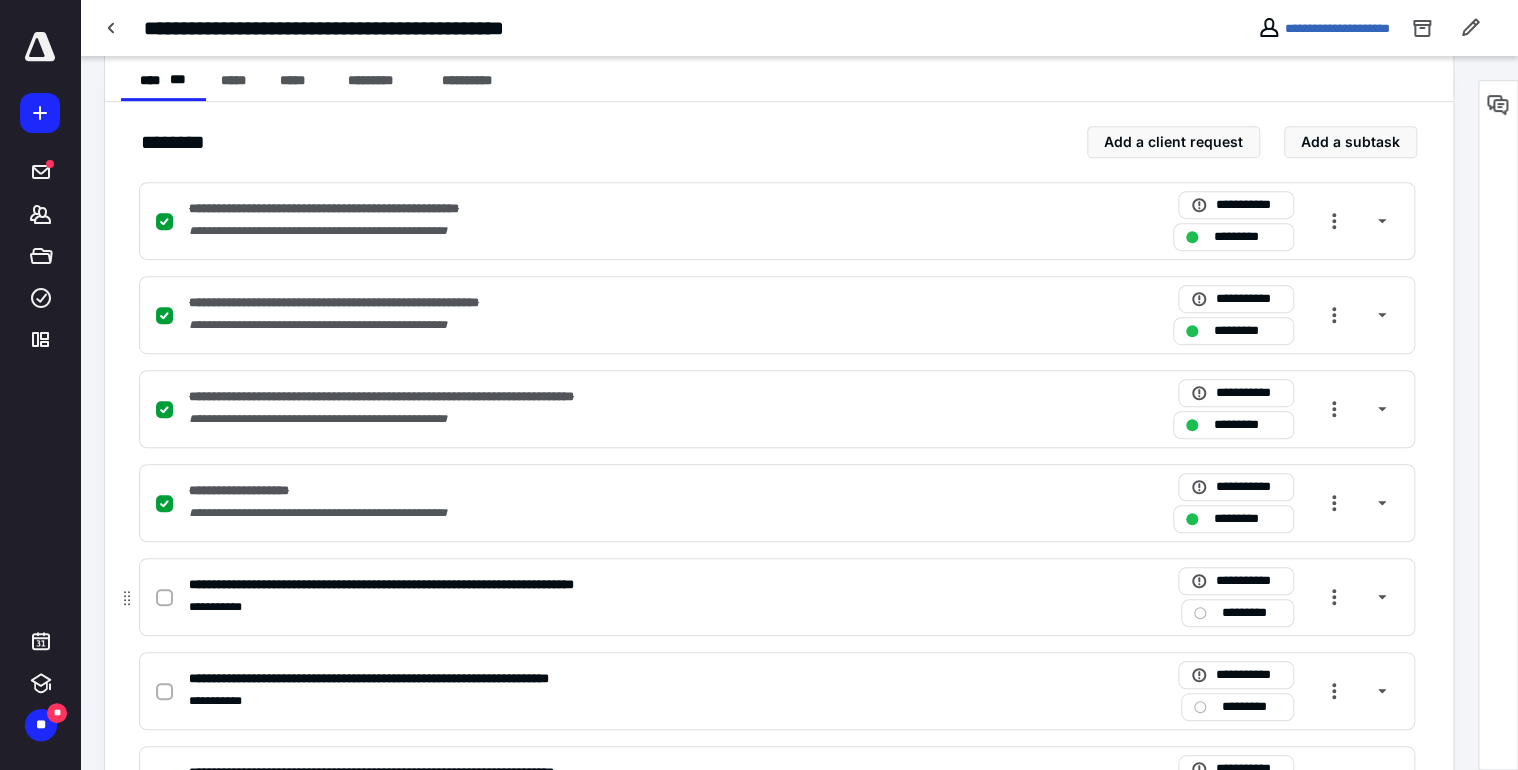 scroll, scrollTop: 592, scrollLeft: 0, axis: vertical 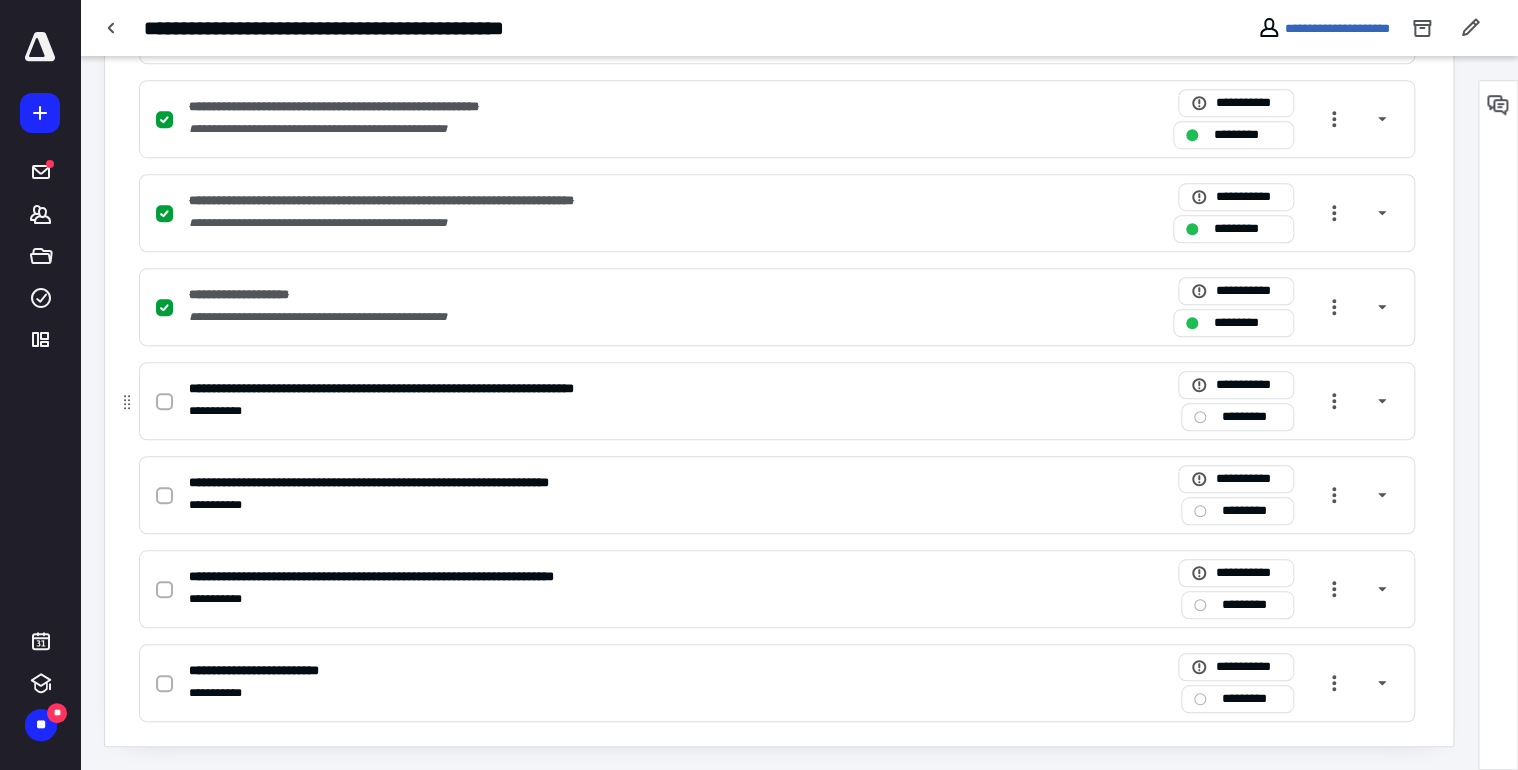 click at bounding box center [164, 402] 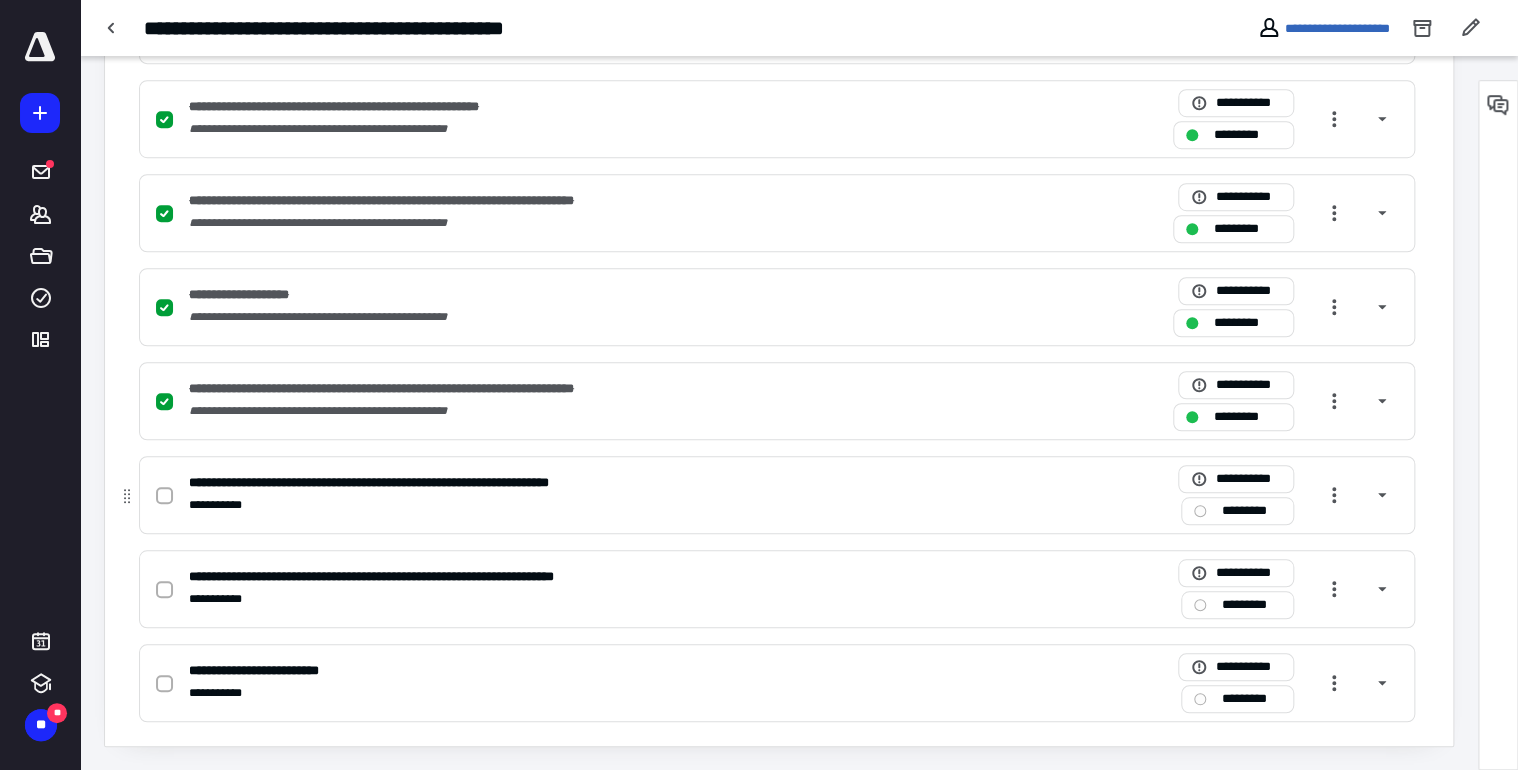 click at bounding box center [164, 496] 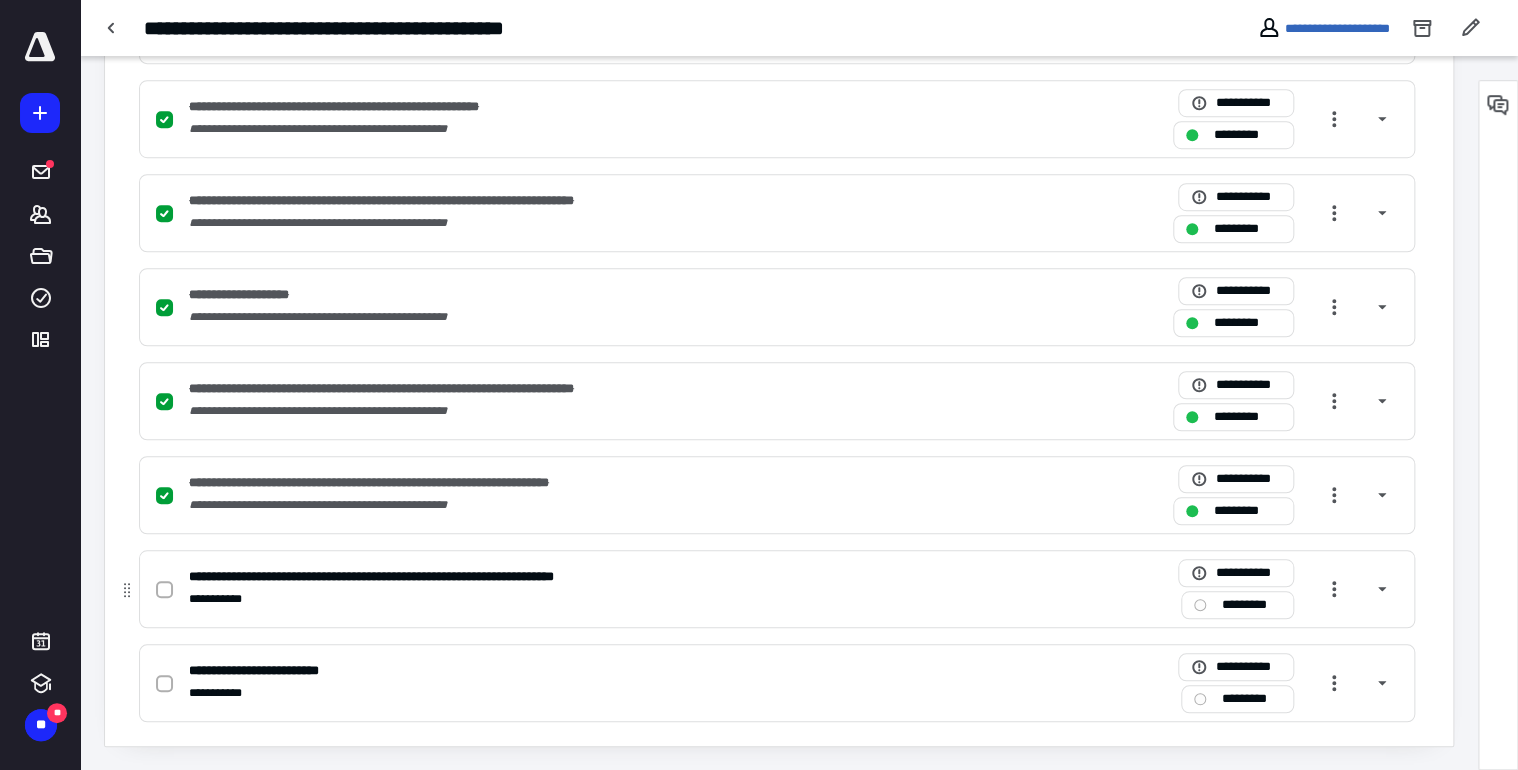 click on "**********" at bounding box center (777, 589) 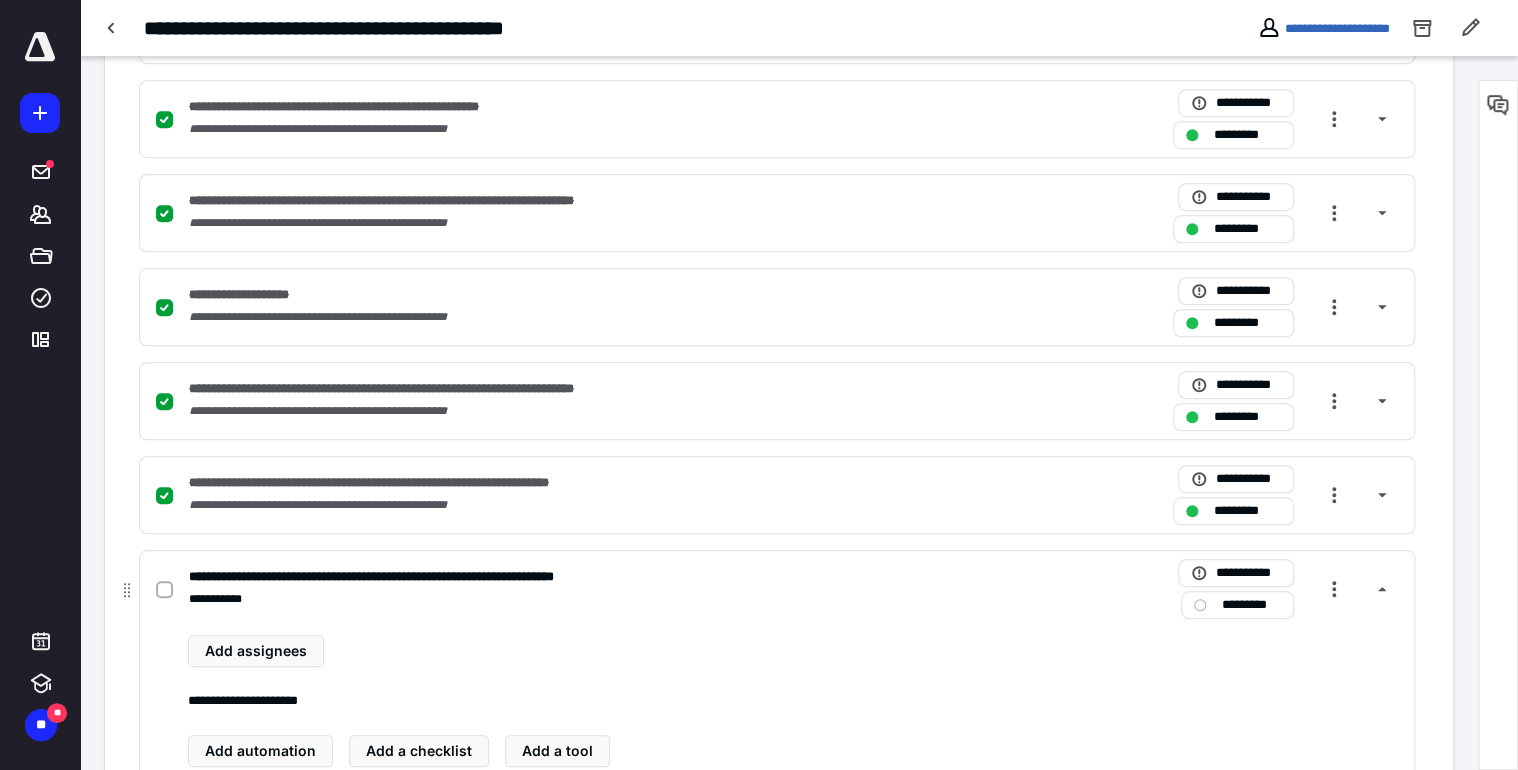 click at bounding box center (168, 589) 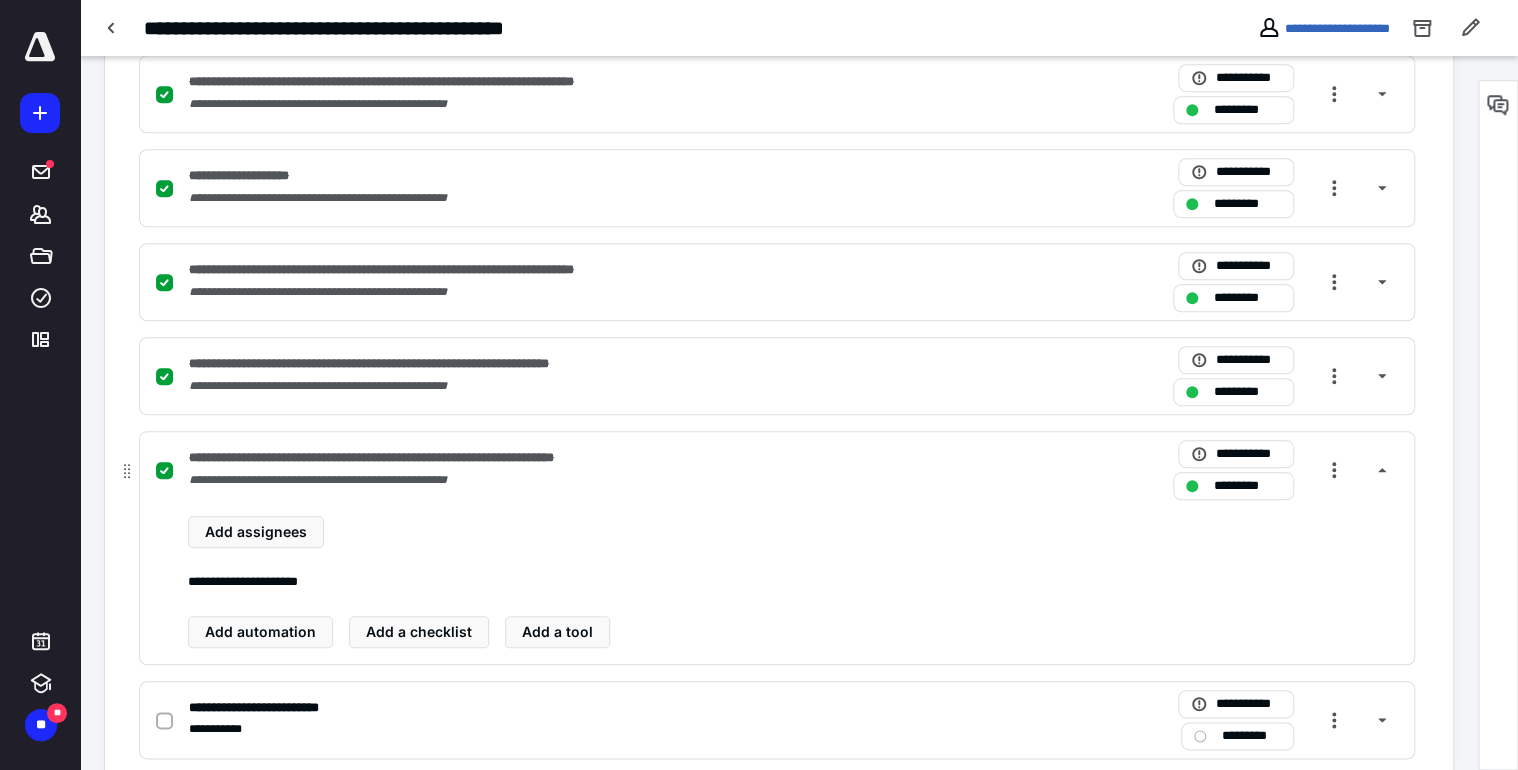 scroll, scrollTop: 748, scrollLeft: 0, axis: vertical 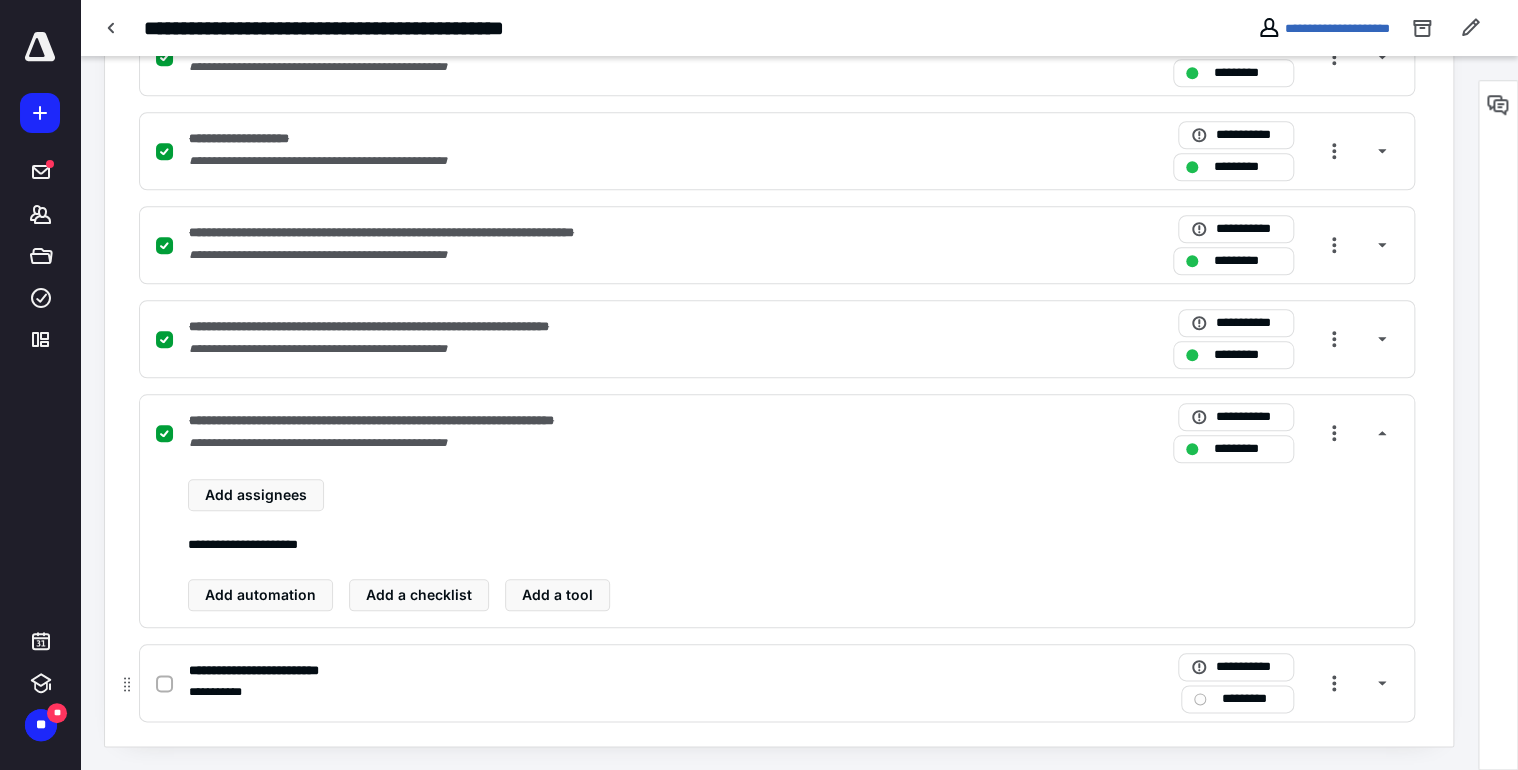 click at bounding box center [164, 683] 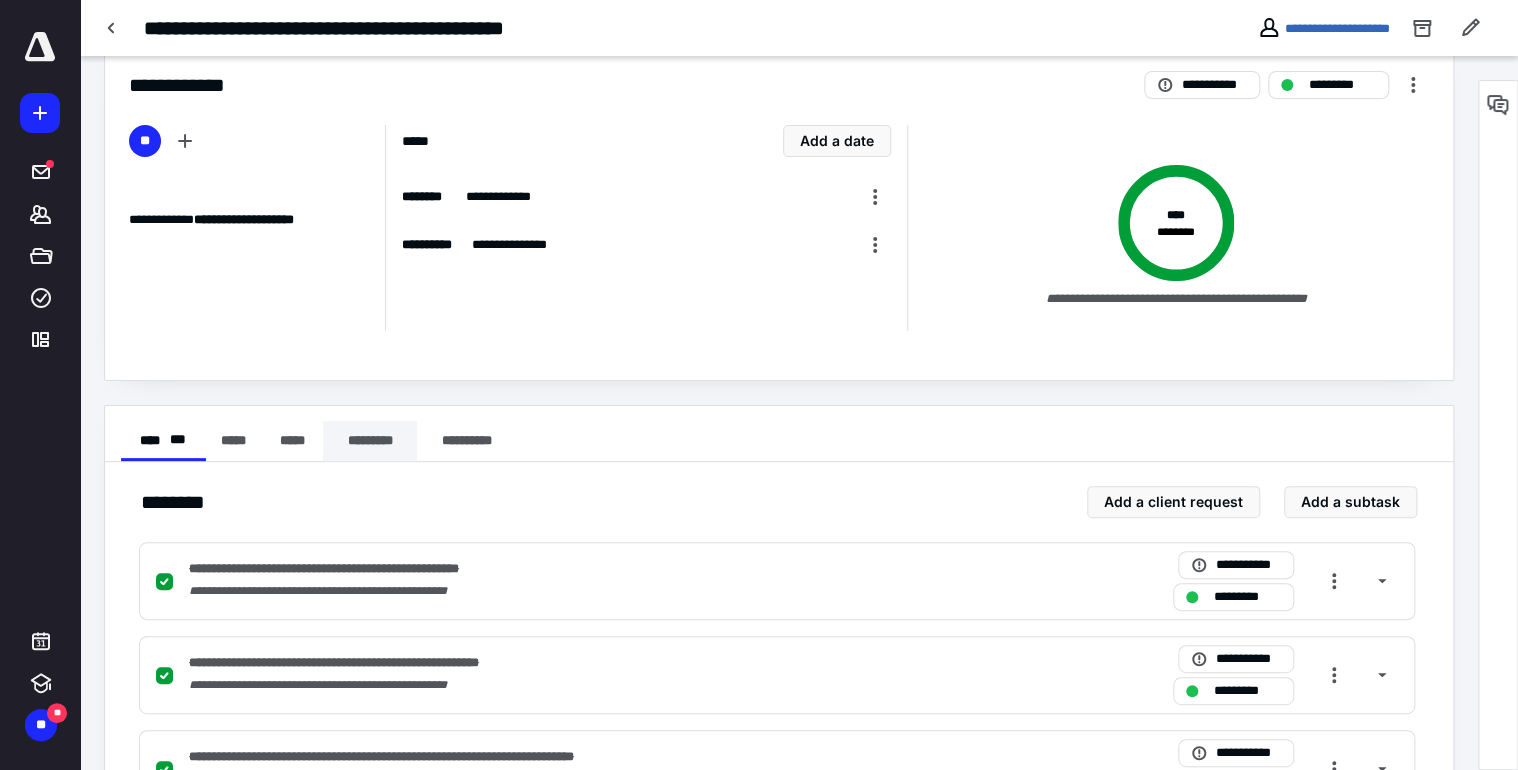 scroll, scrollTop: 0, scrollLeft: 0, axis: both 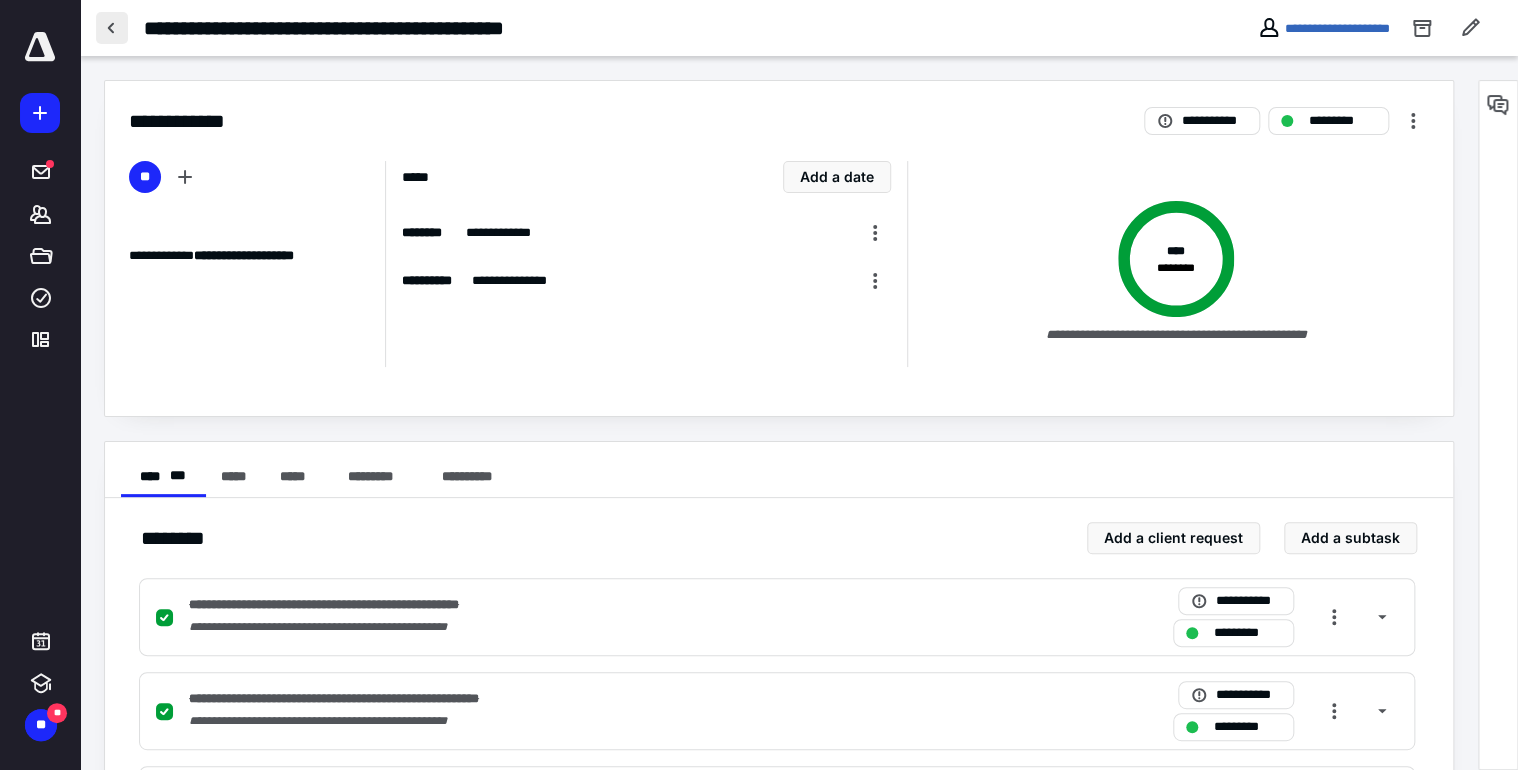 click at bounding box center (112, 28) 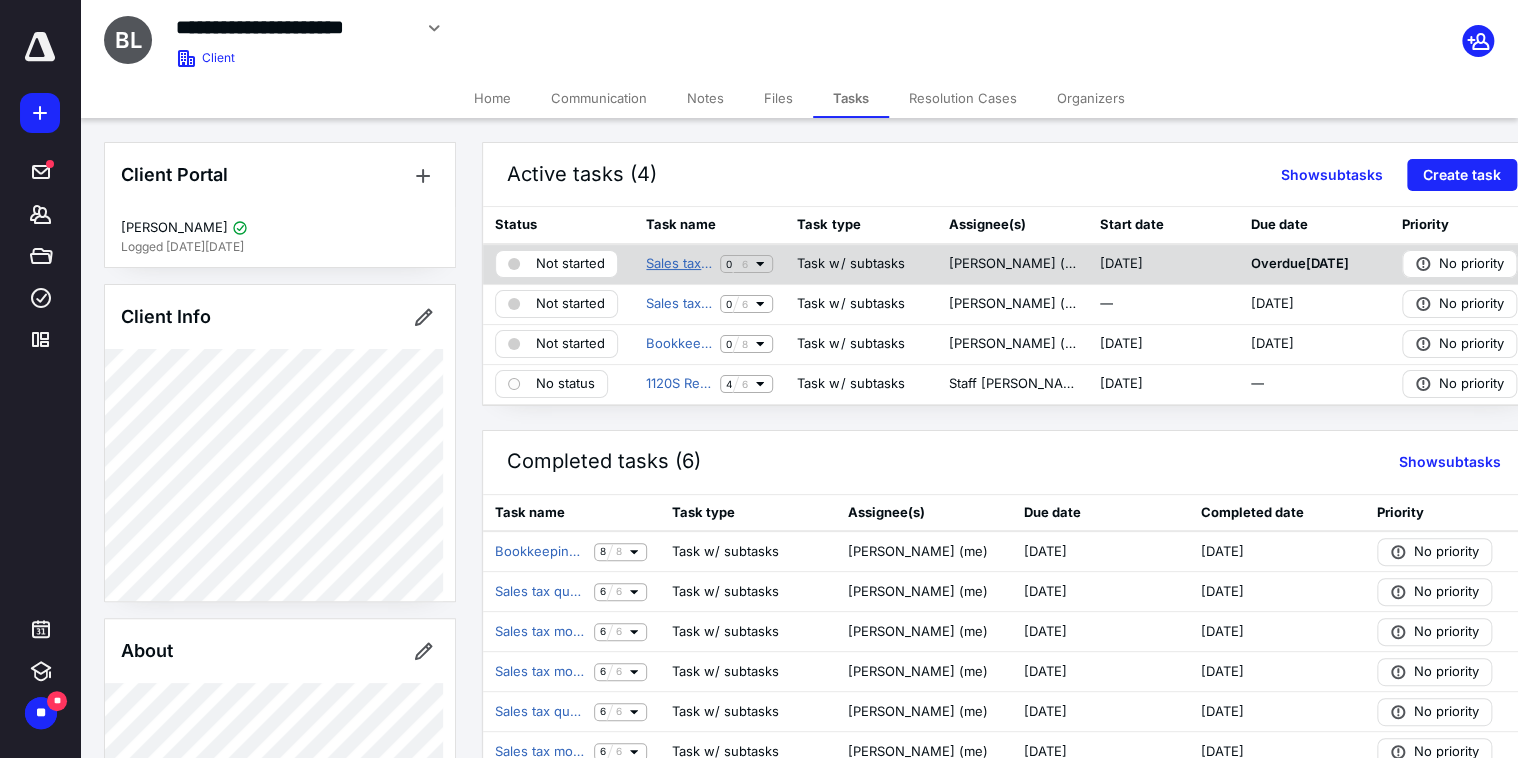 click on "Sales tax monthly [DATE] Broadway Banquets LLC" at bounding box center (679, 264) 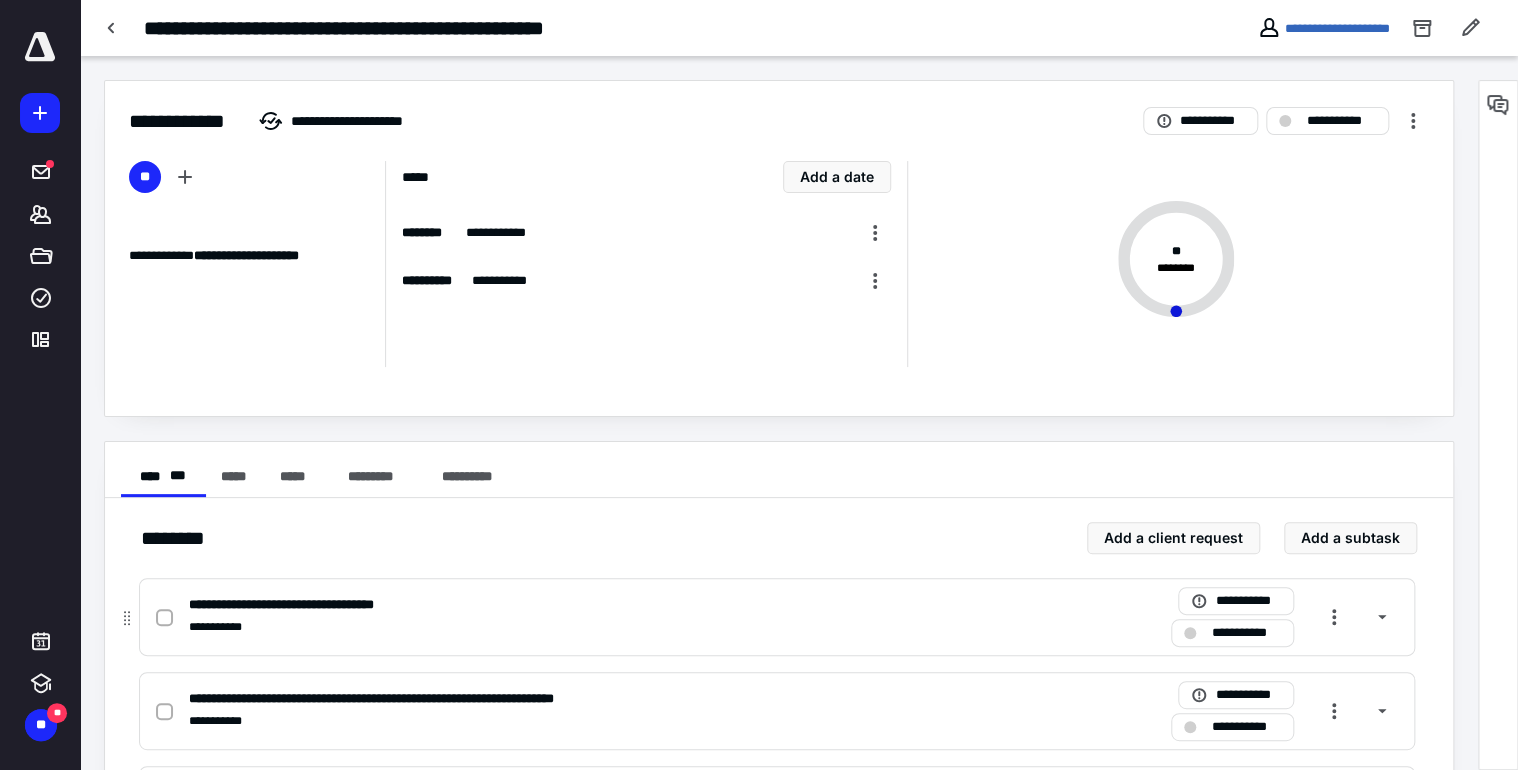 click at bounding box center [164, 618] 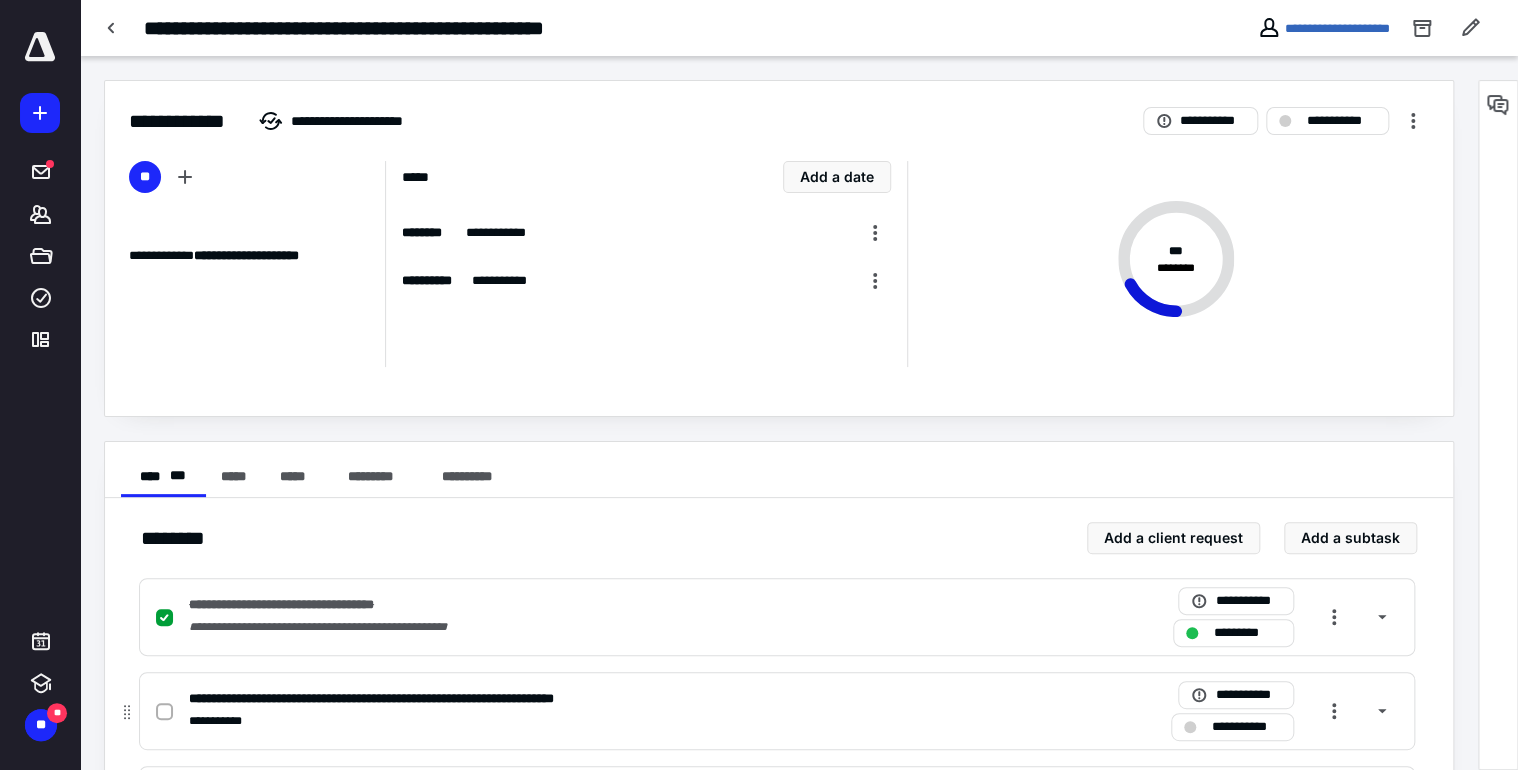 click at bounding box center [164, 712] 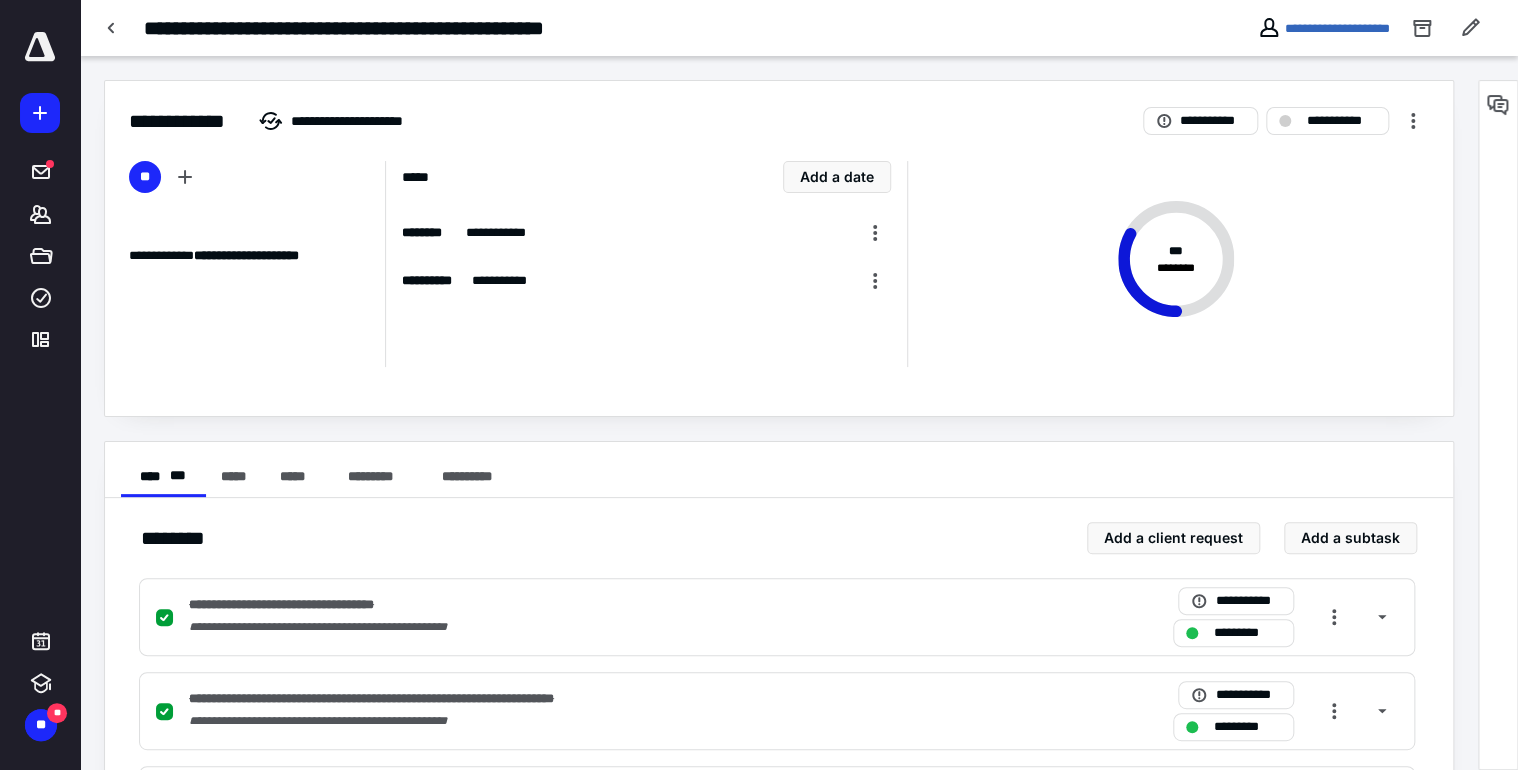 scroll, scrollTop: 213, scrollLeft: 0, axis: vertical 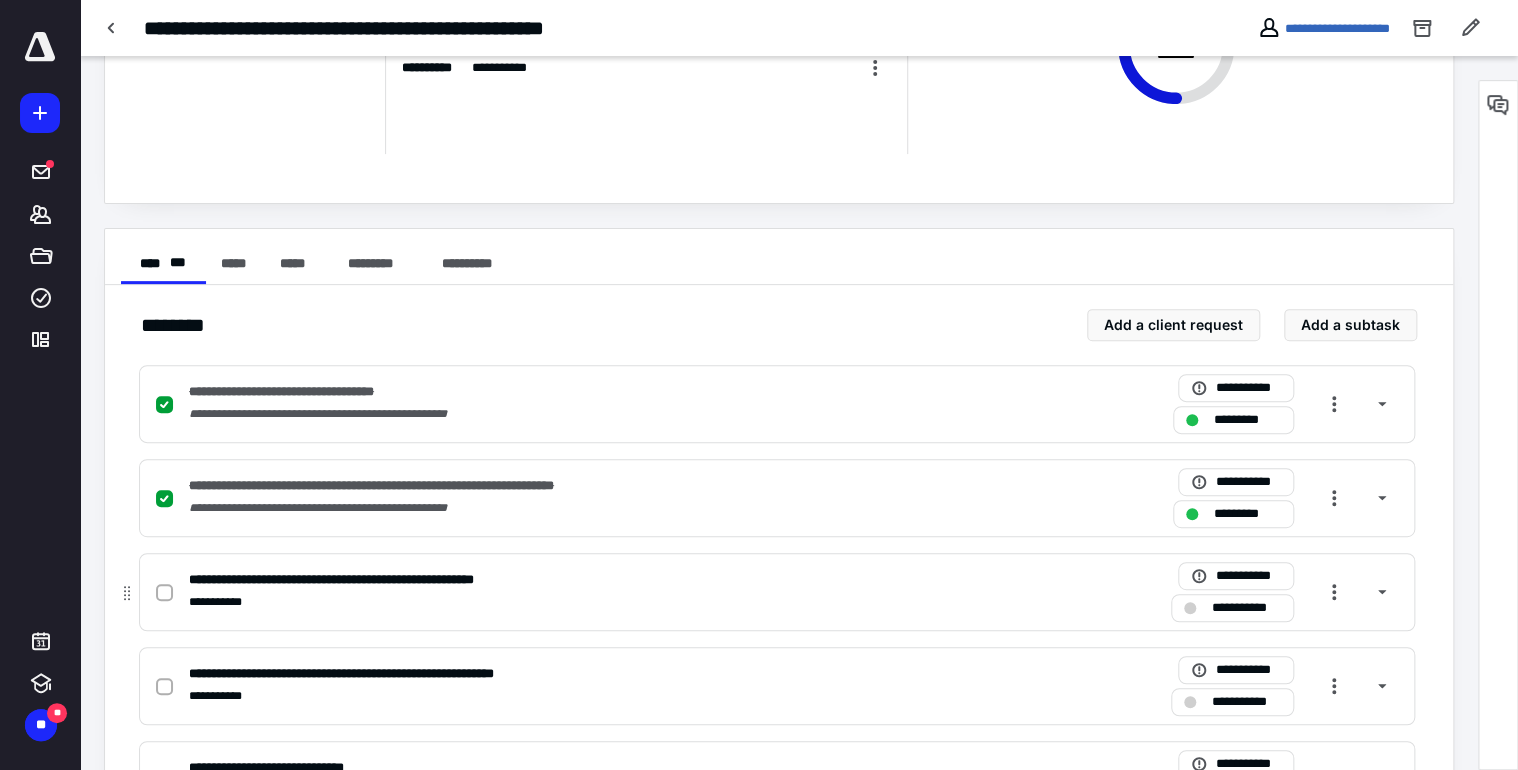 click at bounding box center (168, 592) 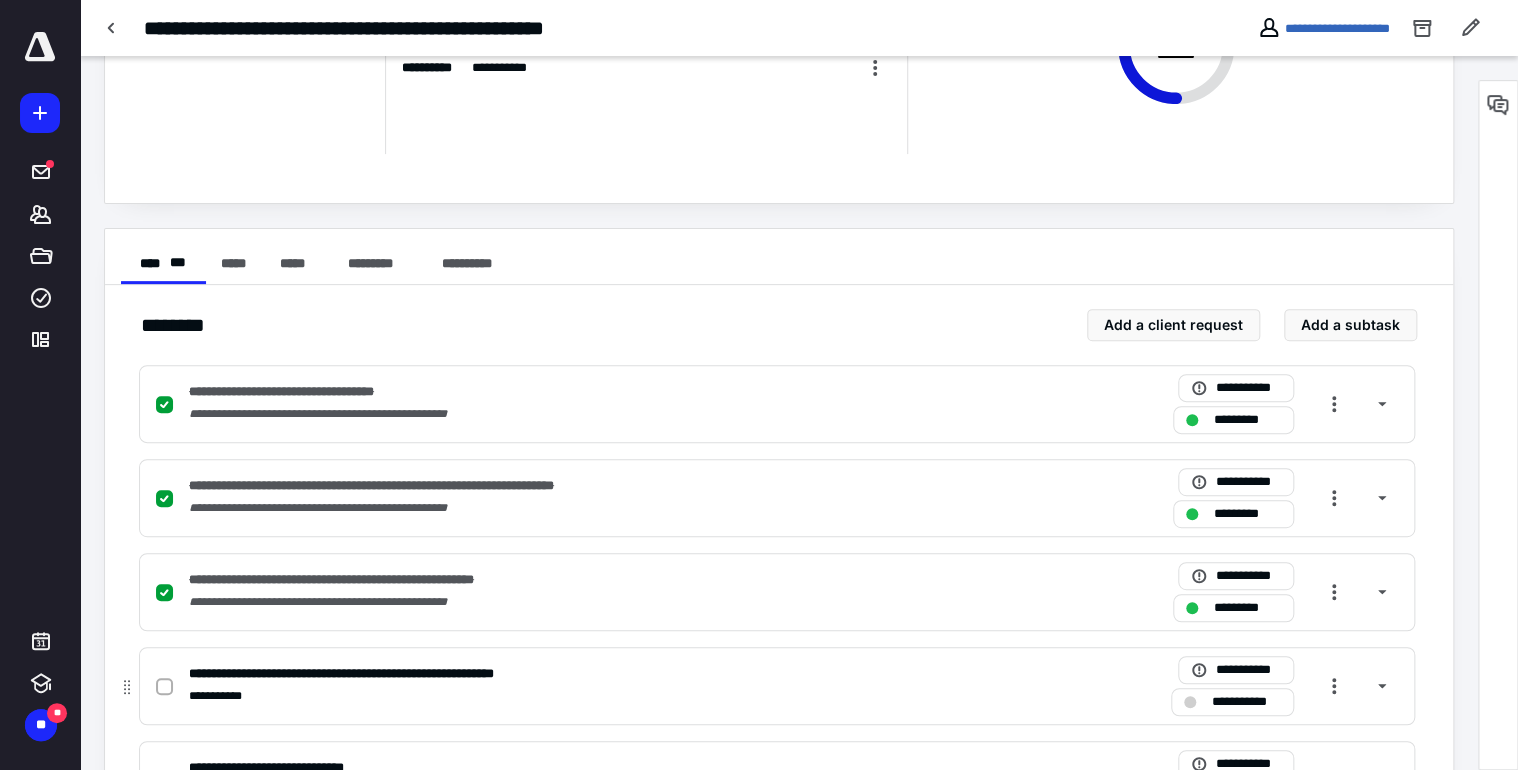 click at bounding box center (164, 687) 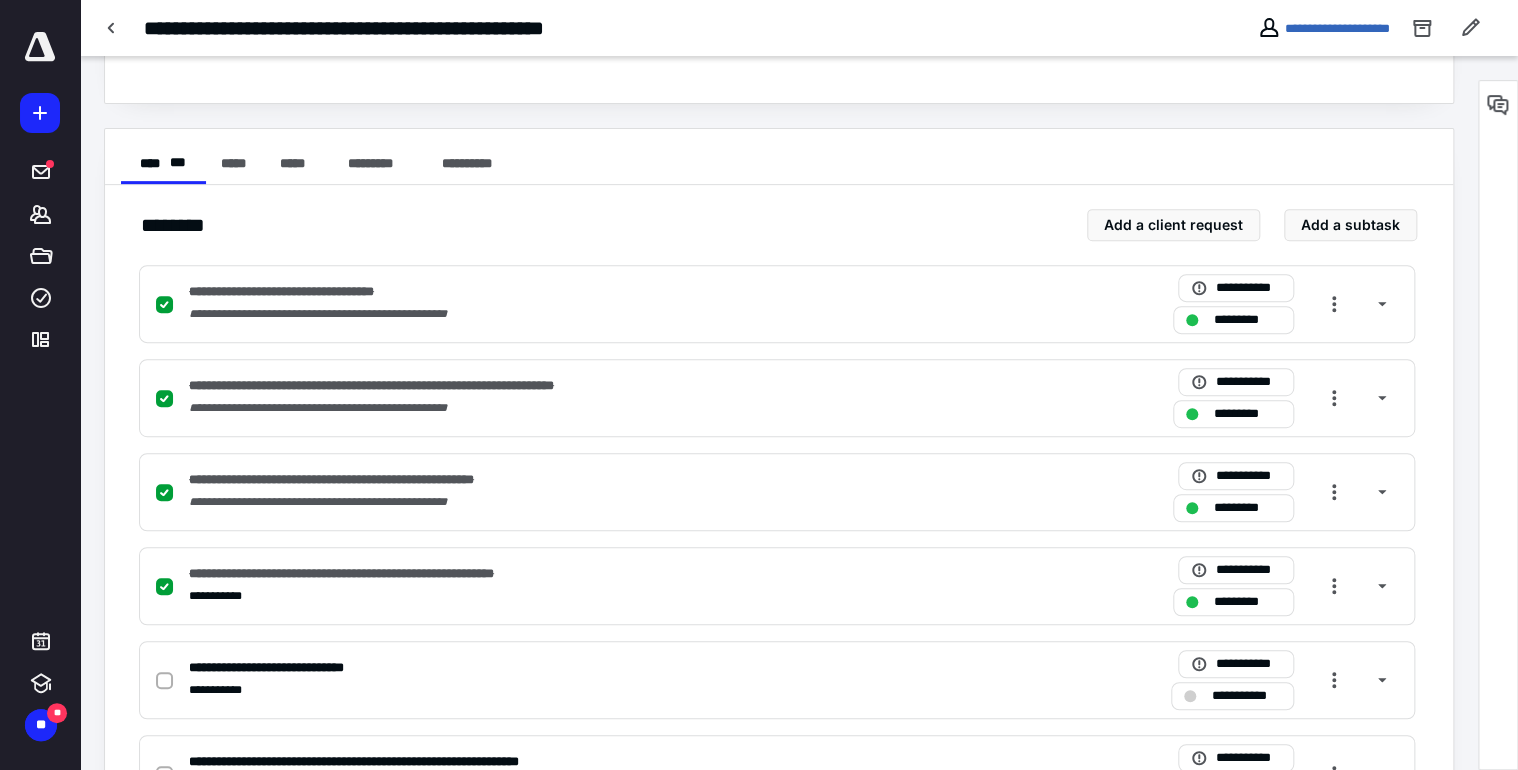 scroll, scrollTop: 404, scrollLeft: 0, axis: vertical 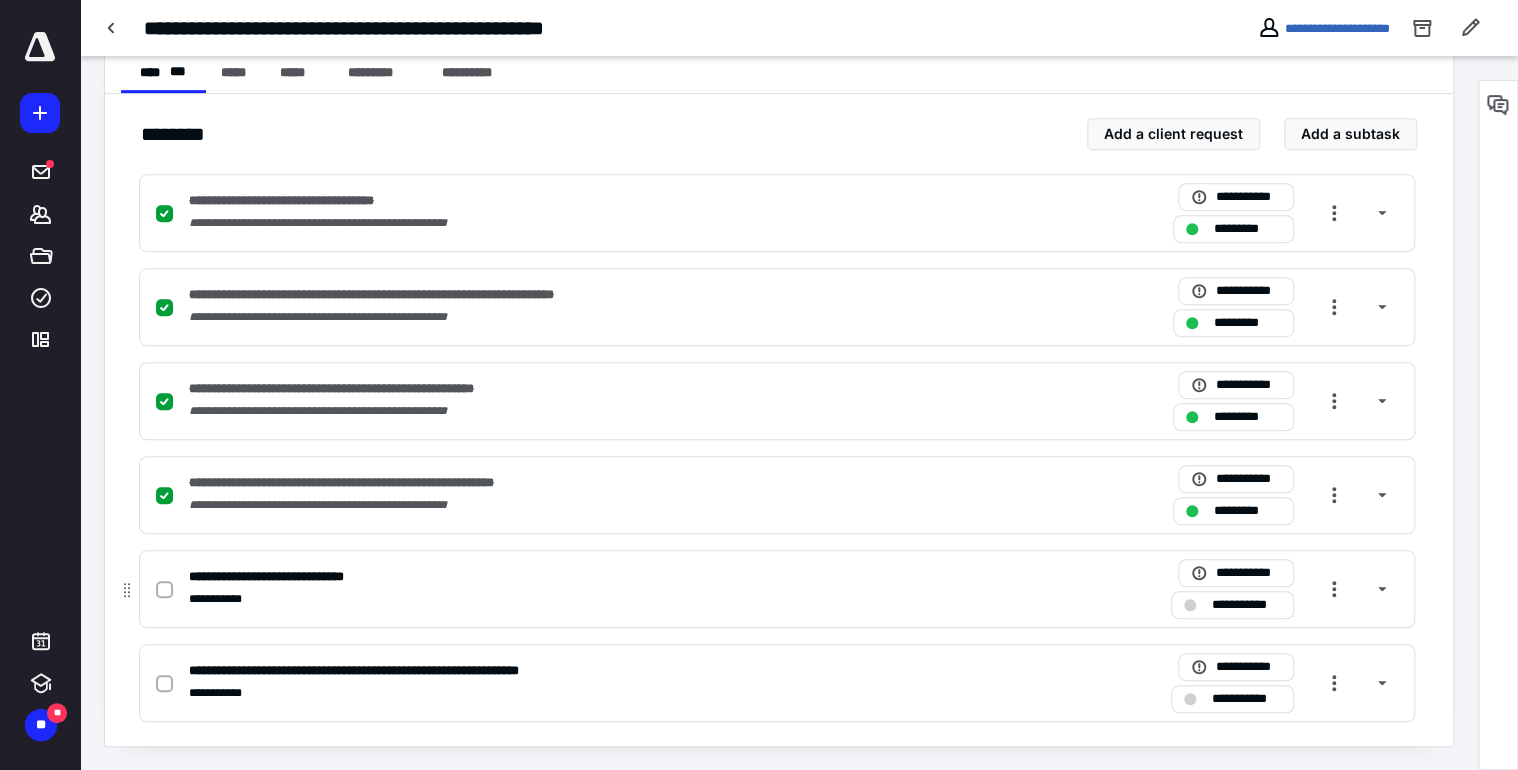 click 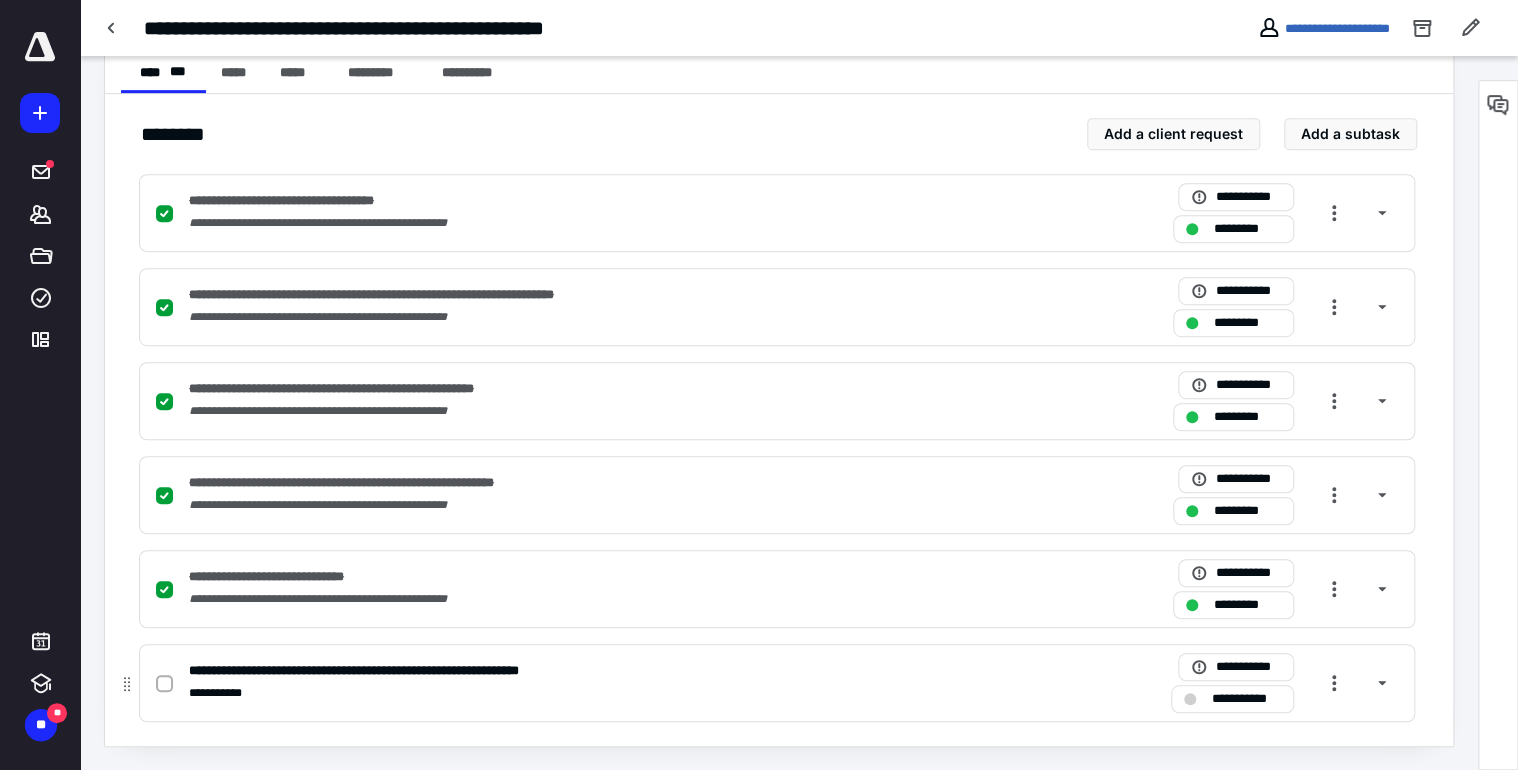 click at bounding box center (168, 683) 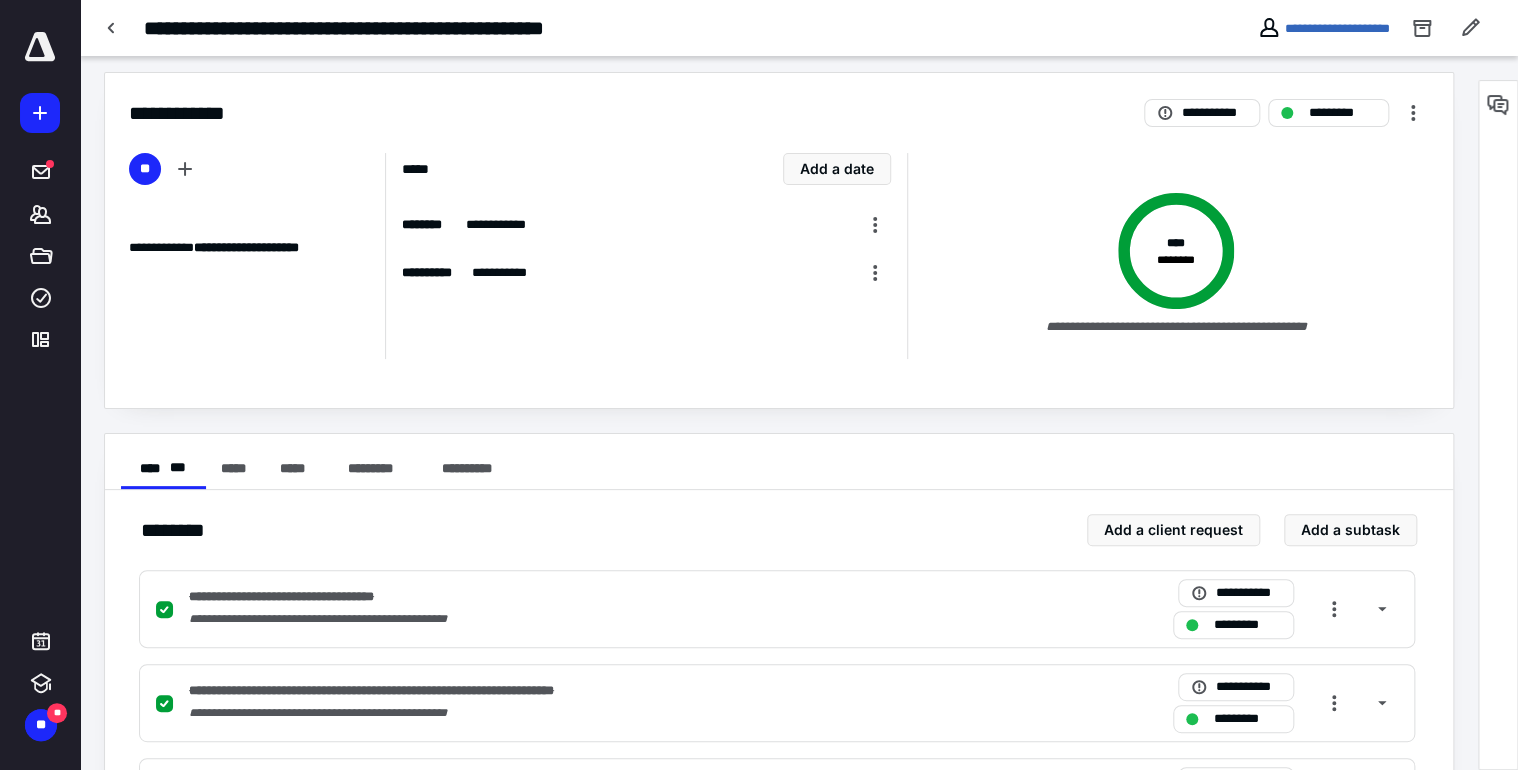 scroll, scrollTop: 0, scrollLeft: 0, axis: both 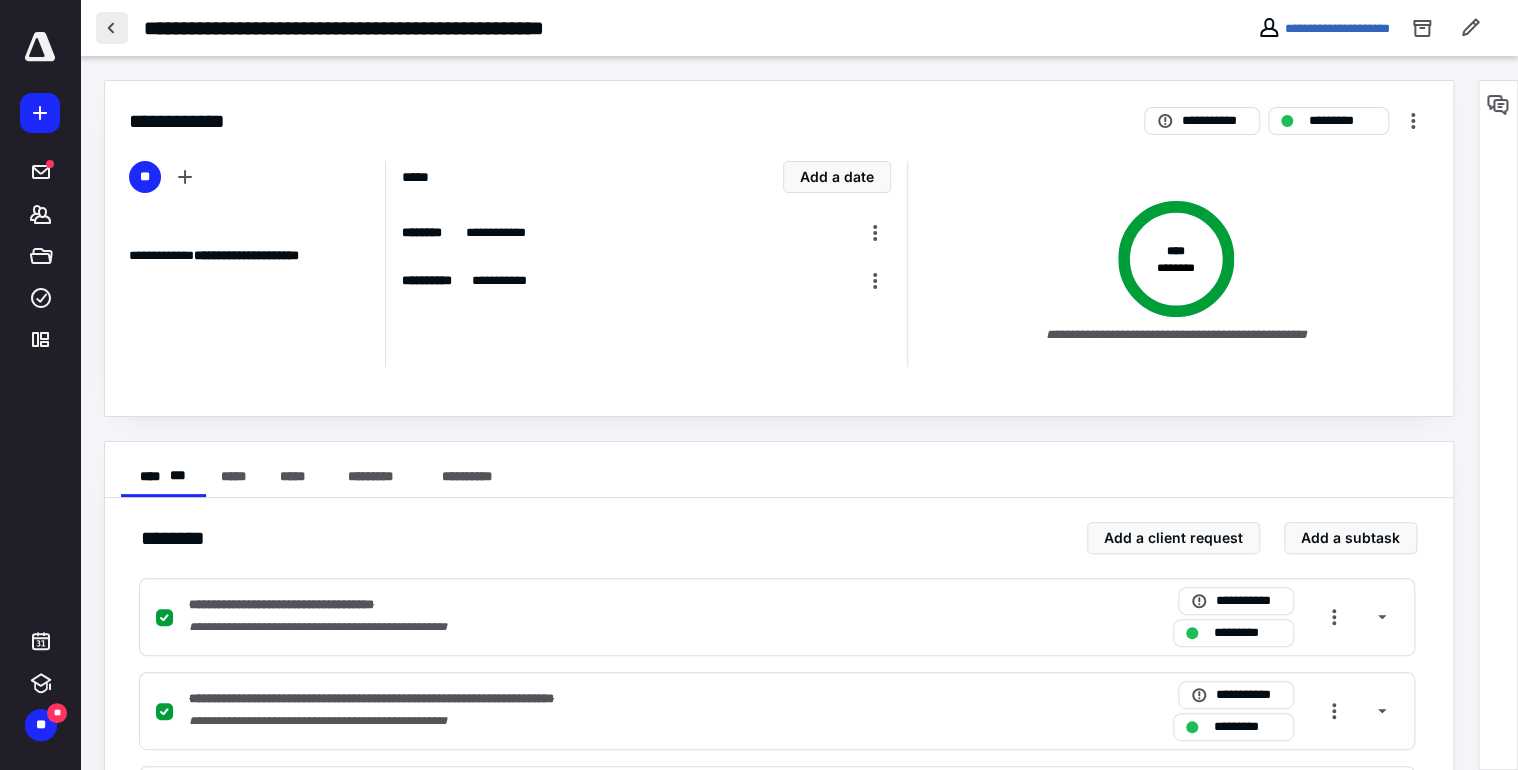 click at bounding box center [112, 28] 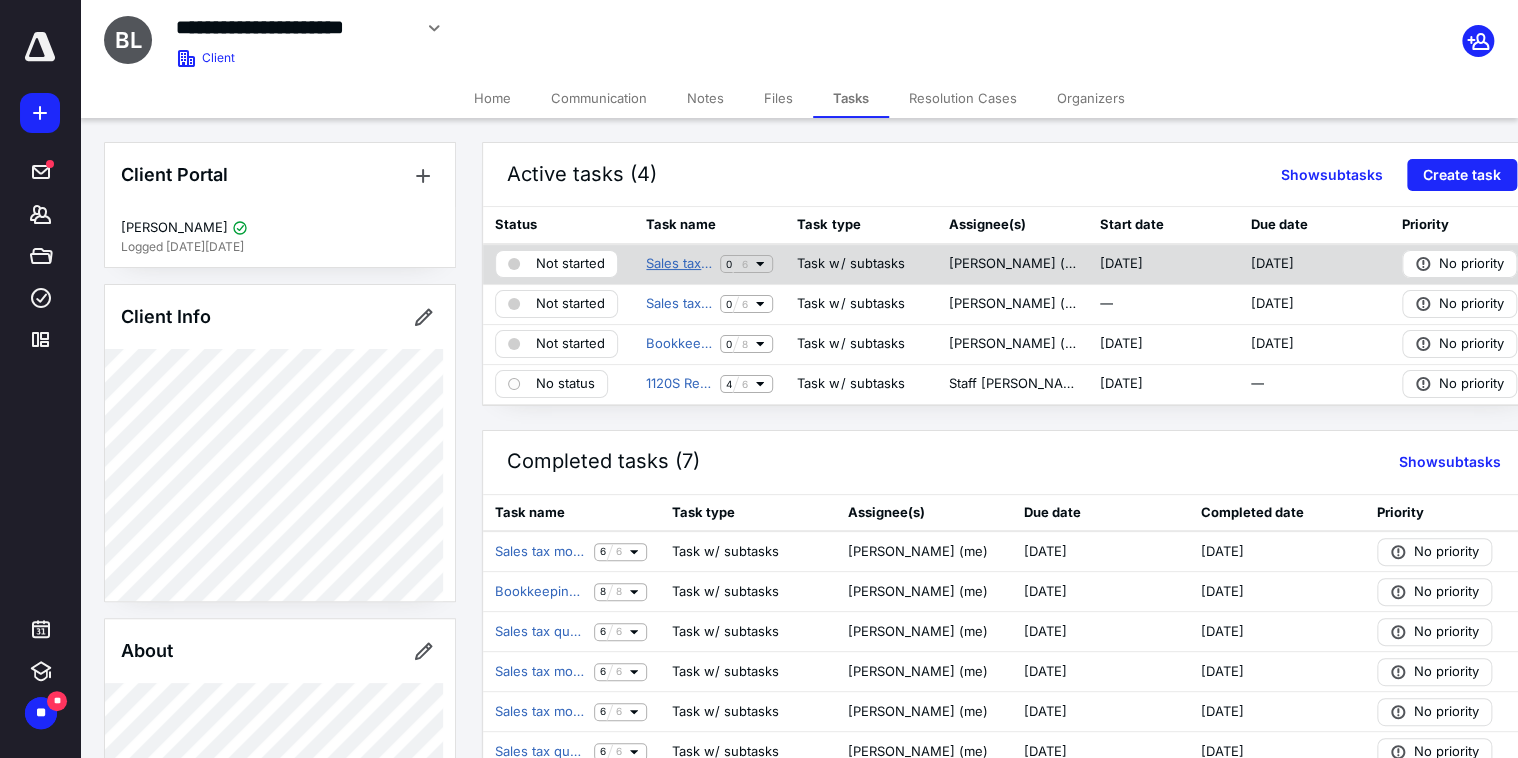 click on "Sales tax monthly [DATE] Broadway Banquets LLC" at bounding box center [679, 264] 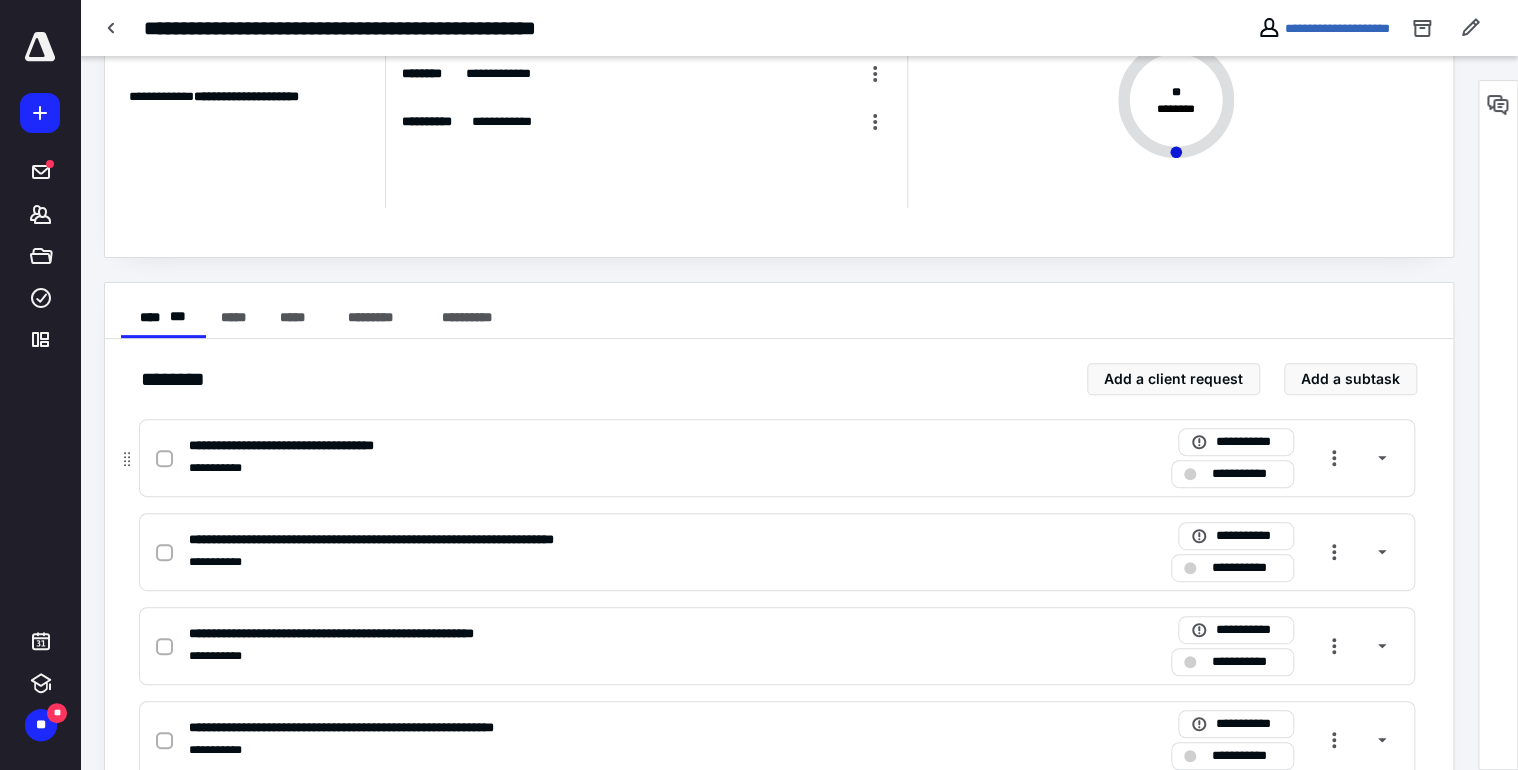scroll, scrollTop: 213, scrollLeft: 0, axis: vertical 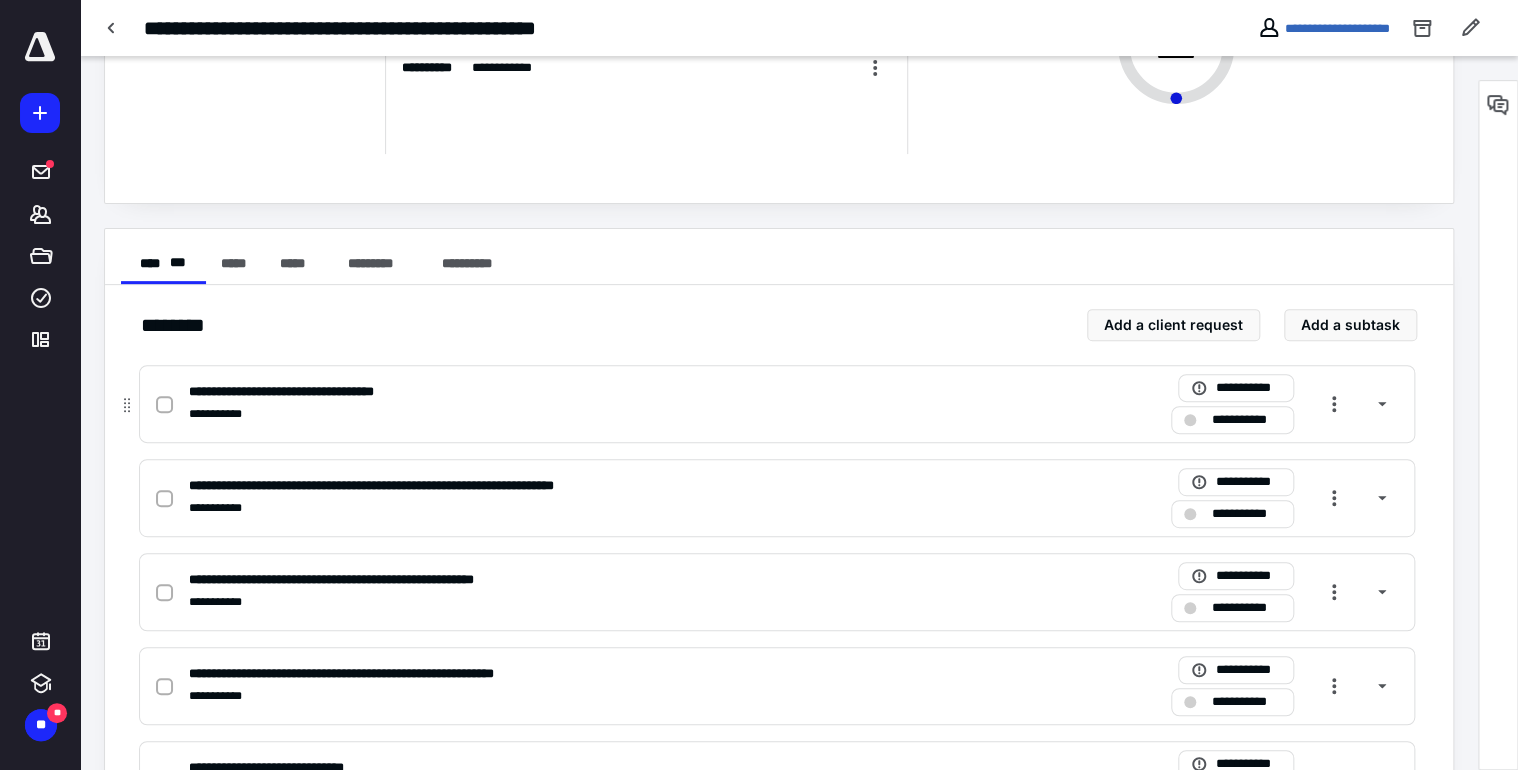 click at bounding box center [164, 405] 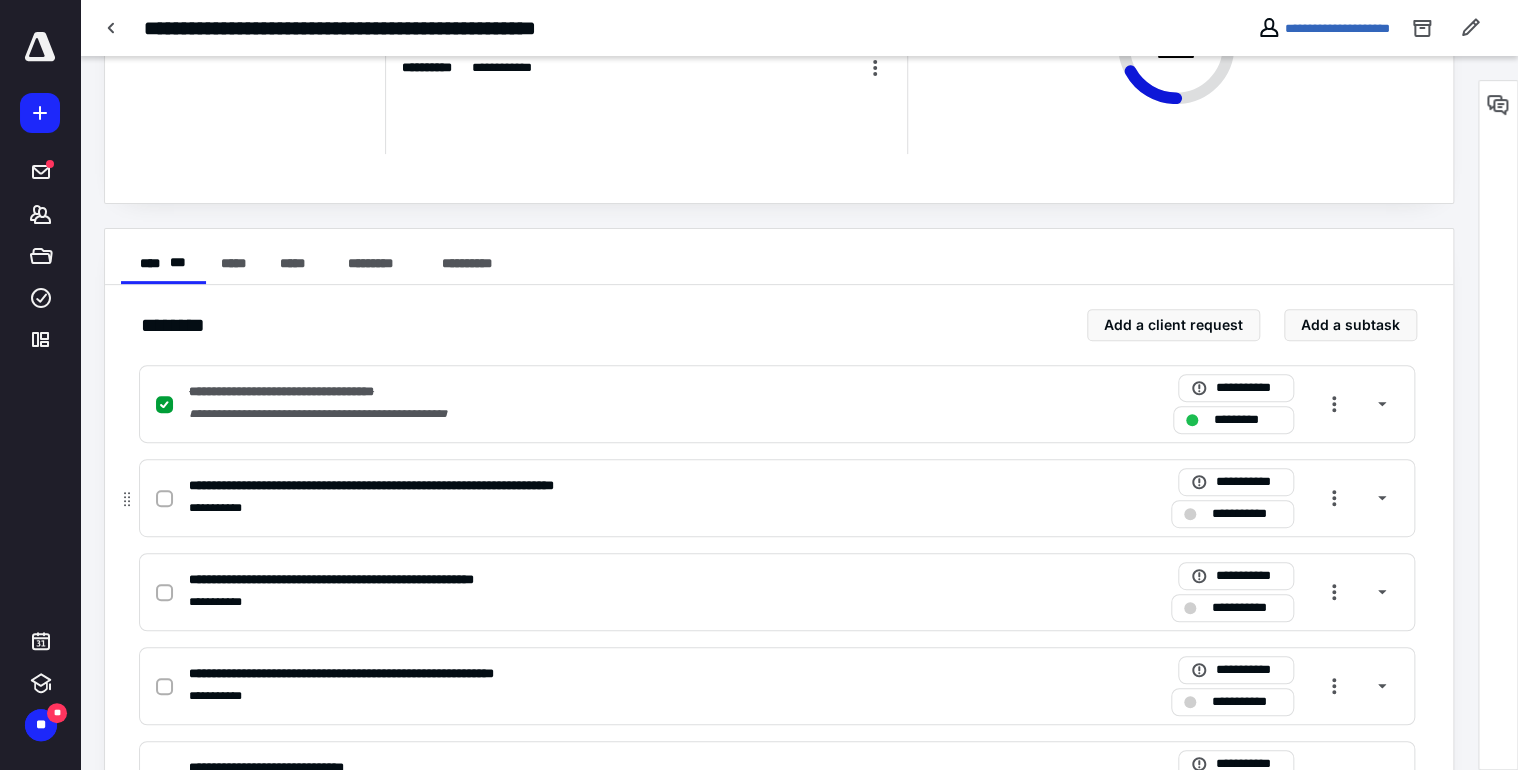 click at bounding box center [164, 499] 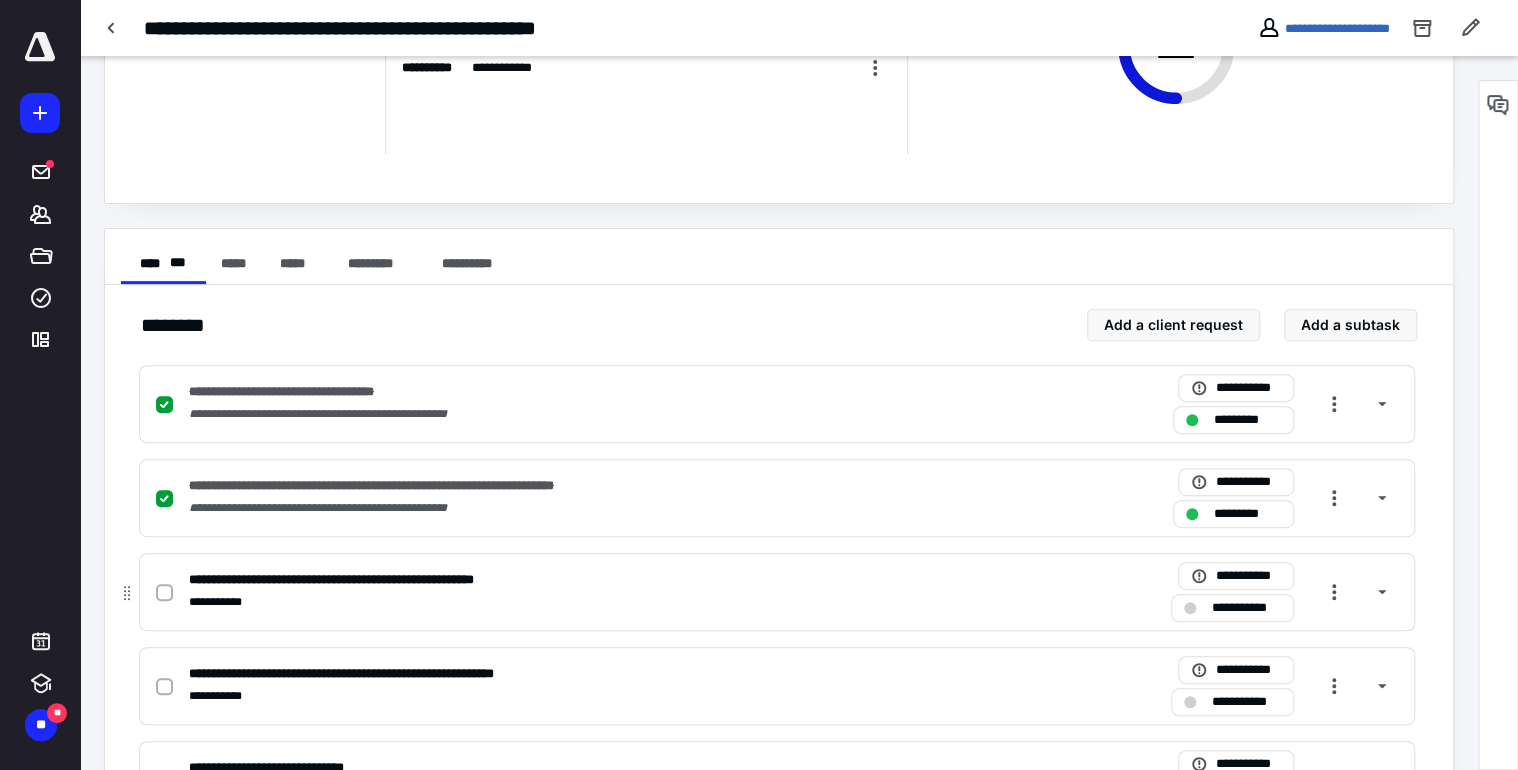 click 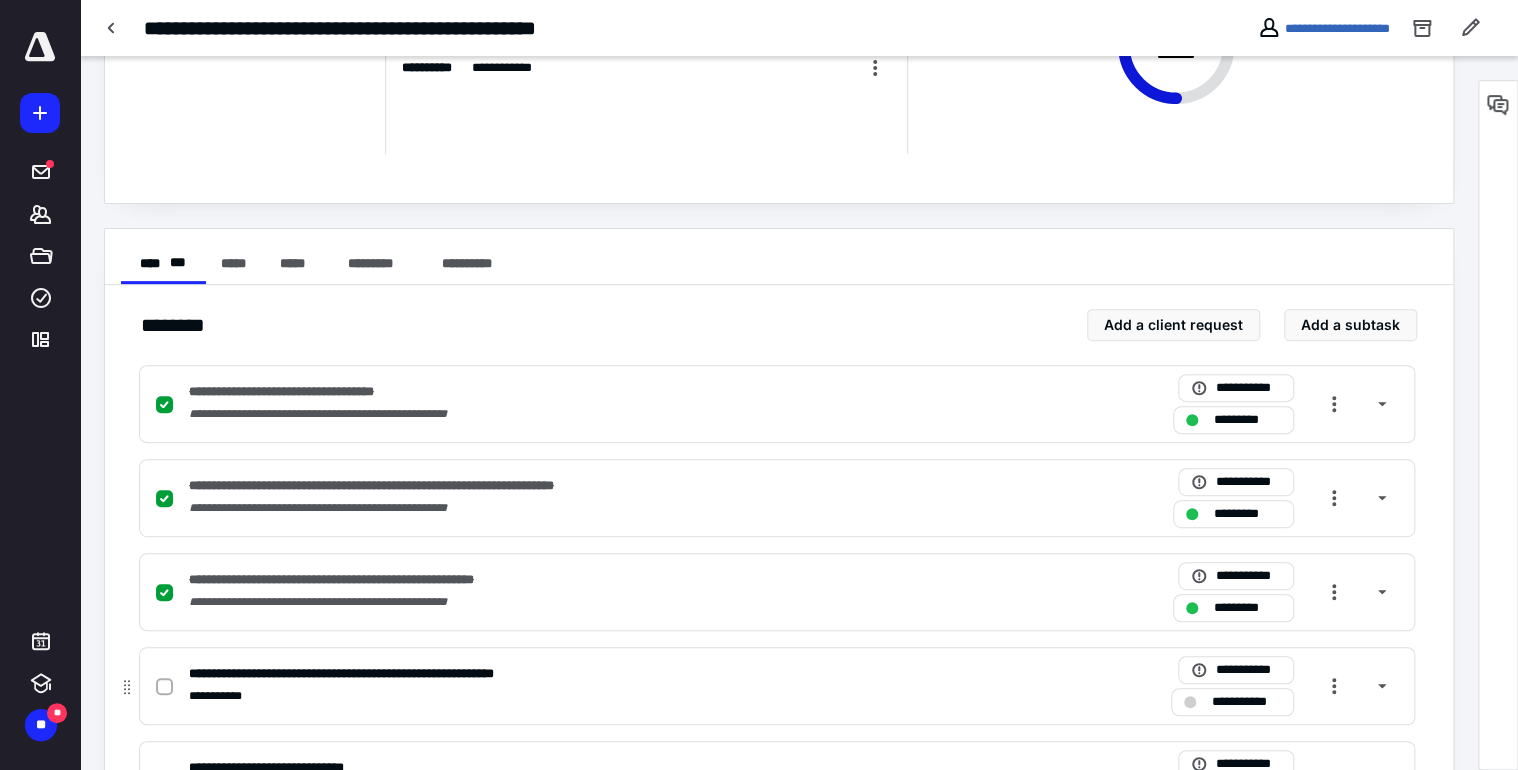 click 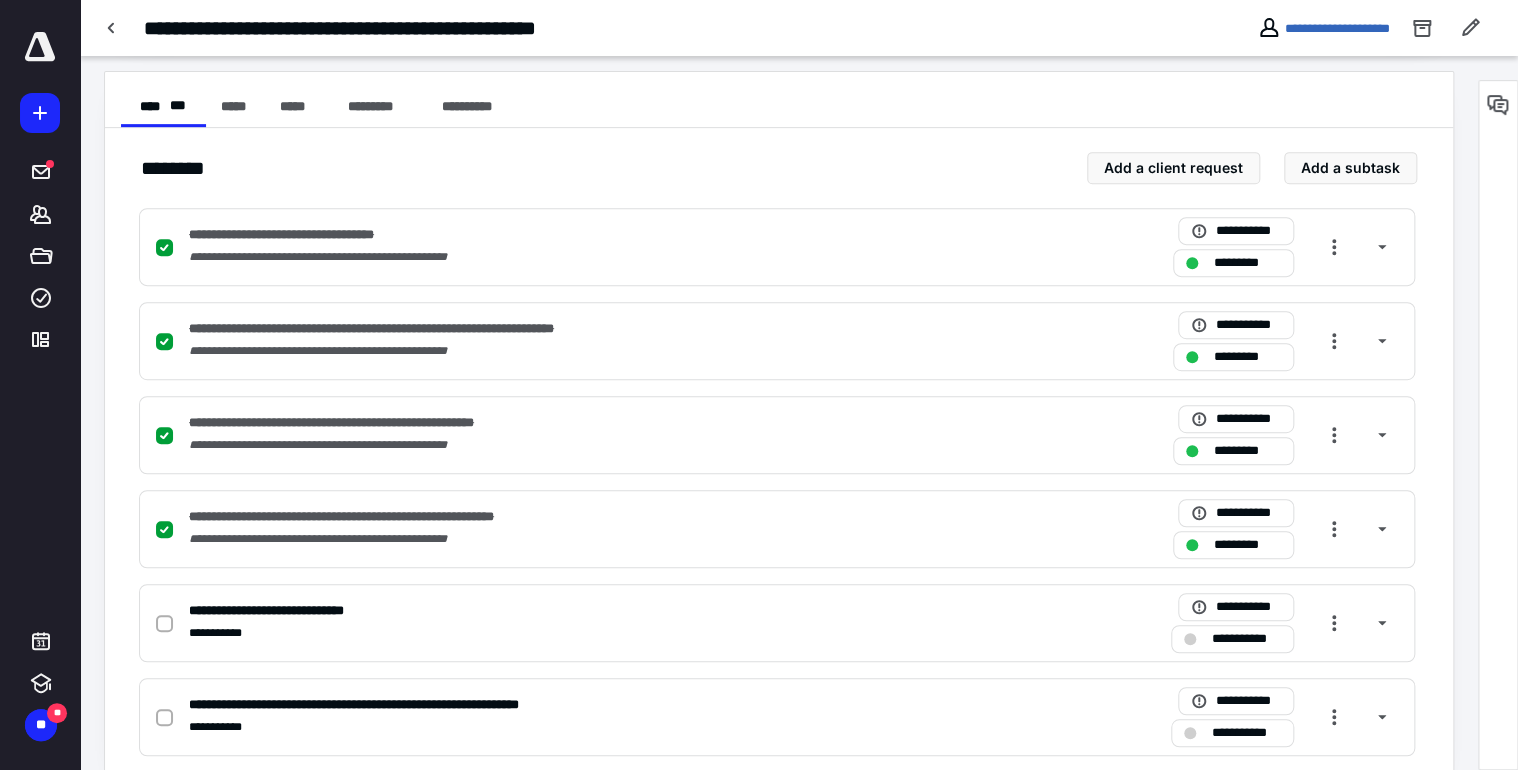 scroll, scrollTop: 404, scrollLeft: 0, axis: vertical 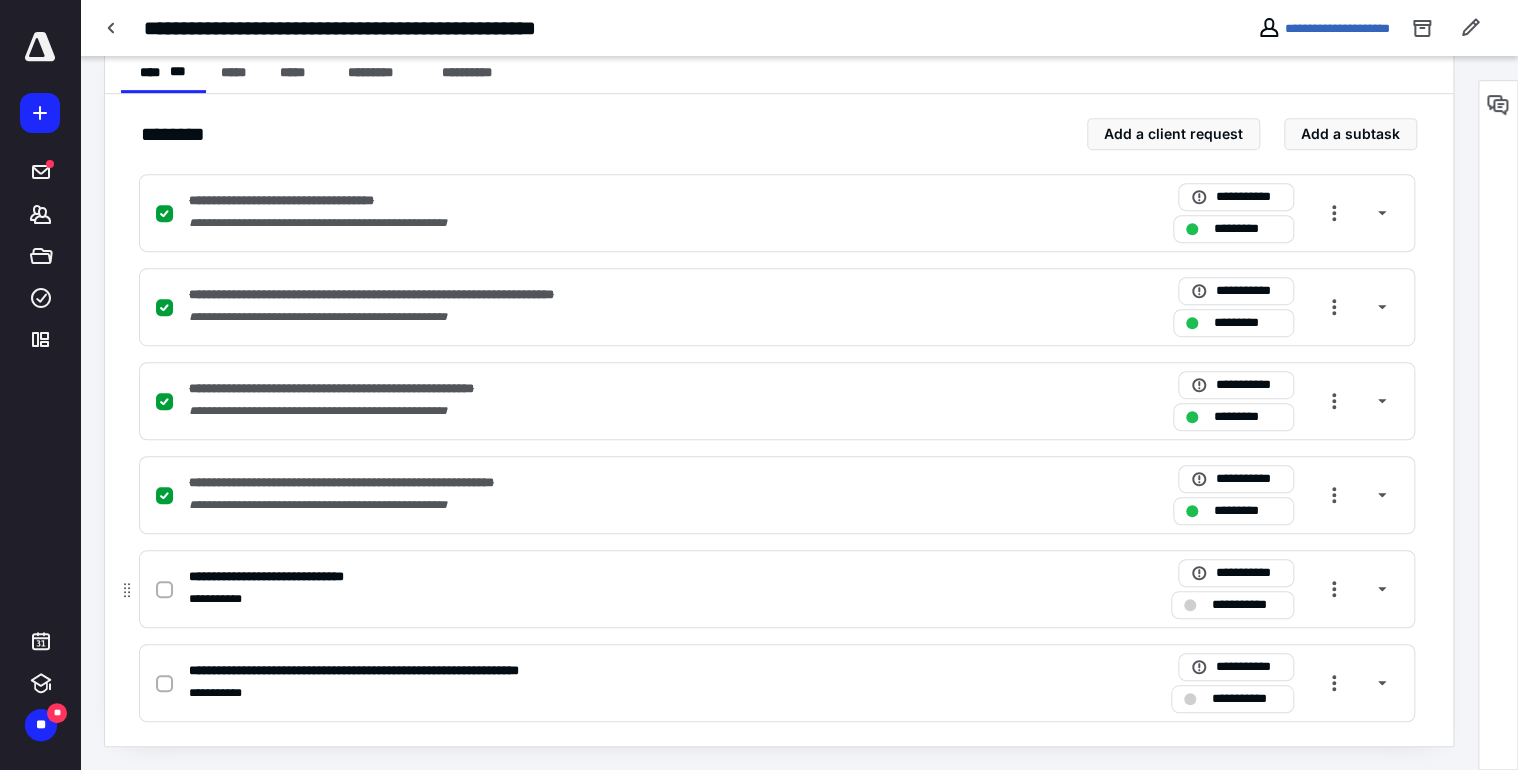 click 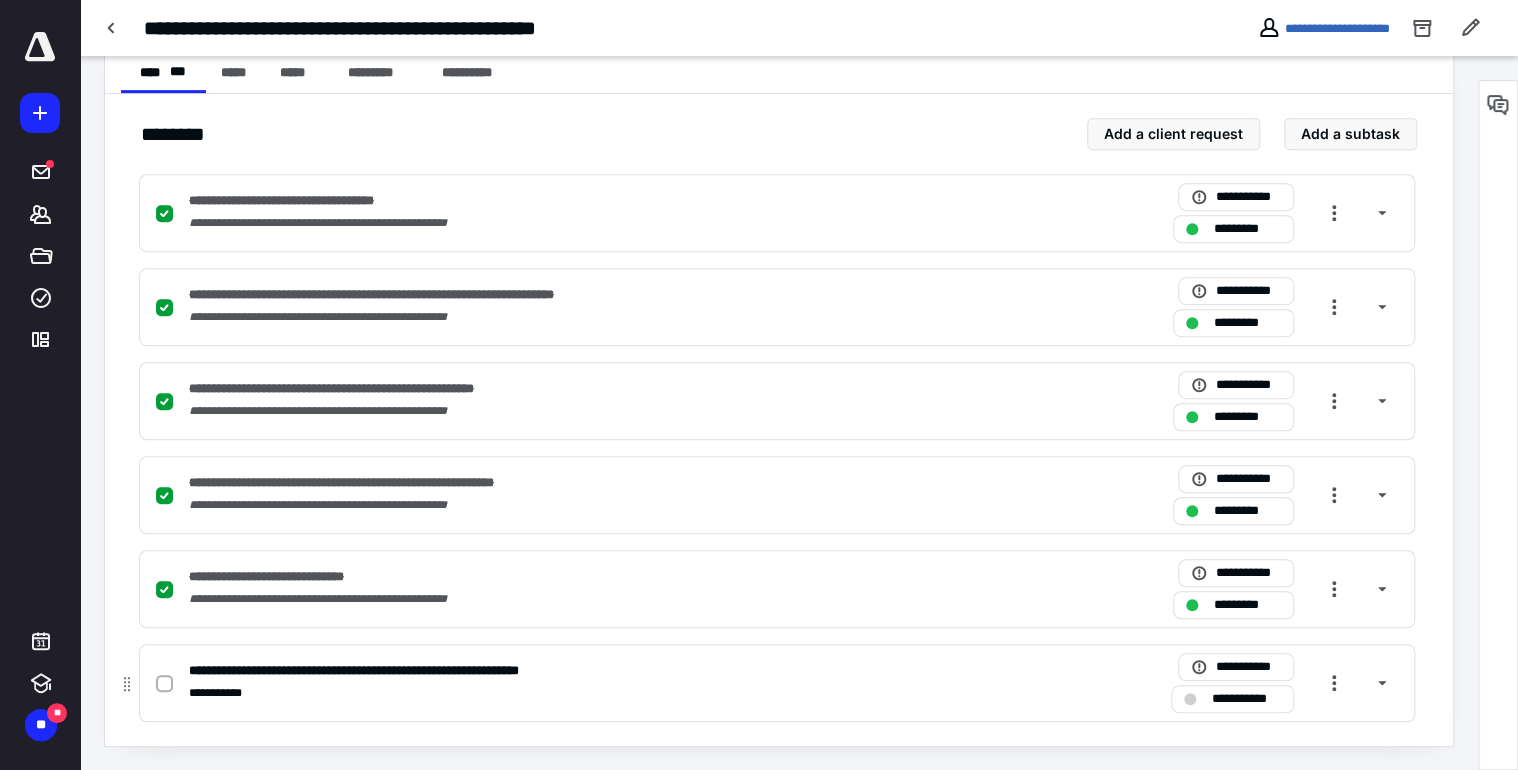 click 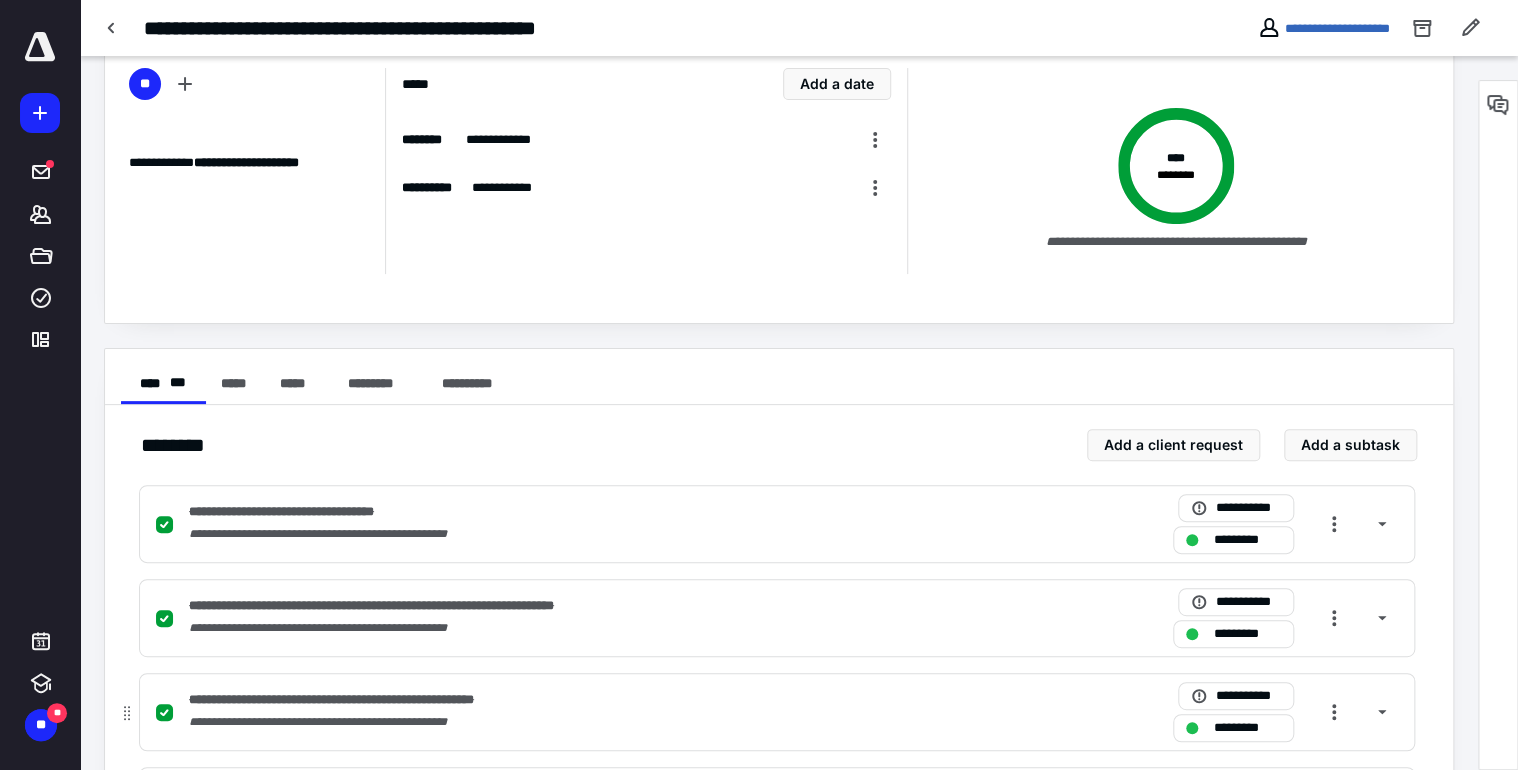 scroll, scrollTop: 0, scrollLeft: 0, axis: both 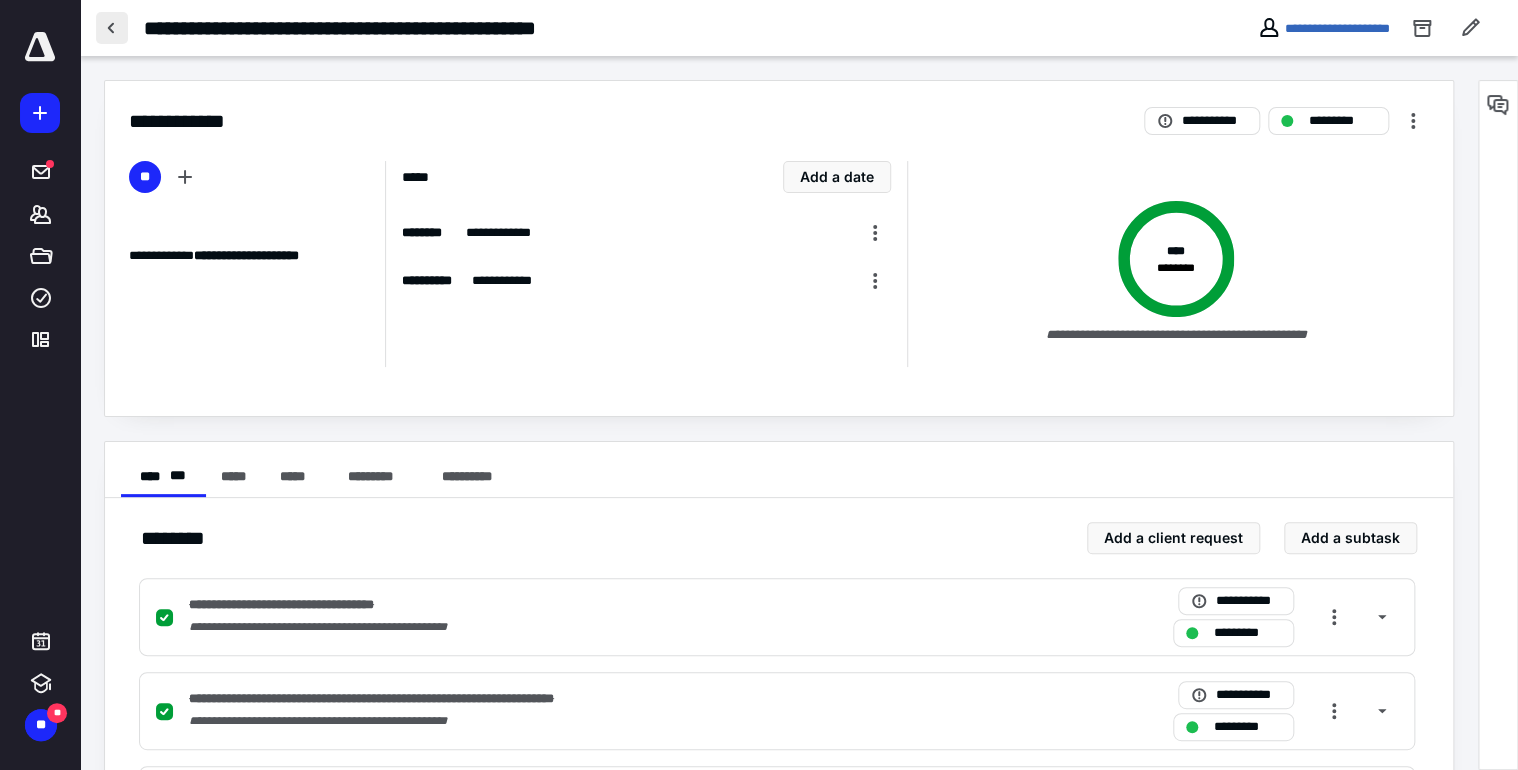 click at bounding box center (112, 28) 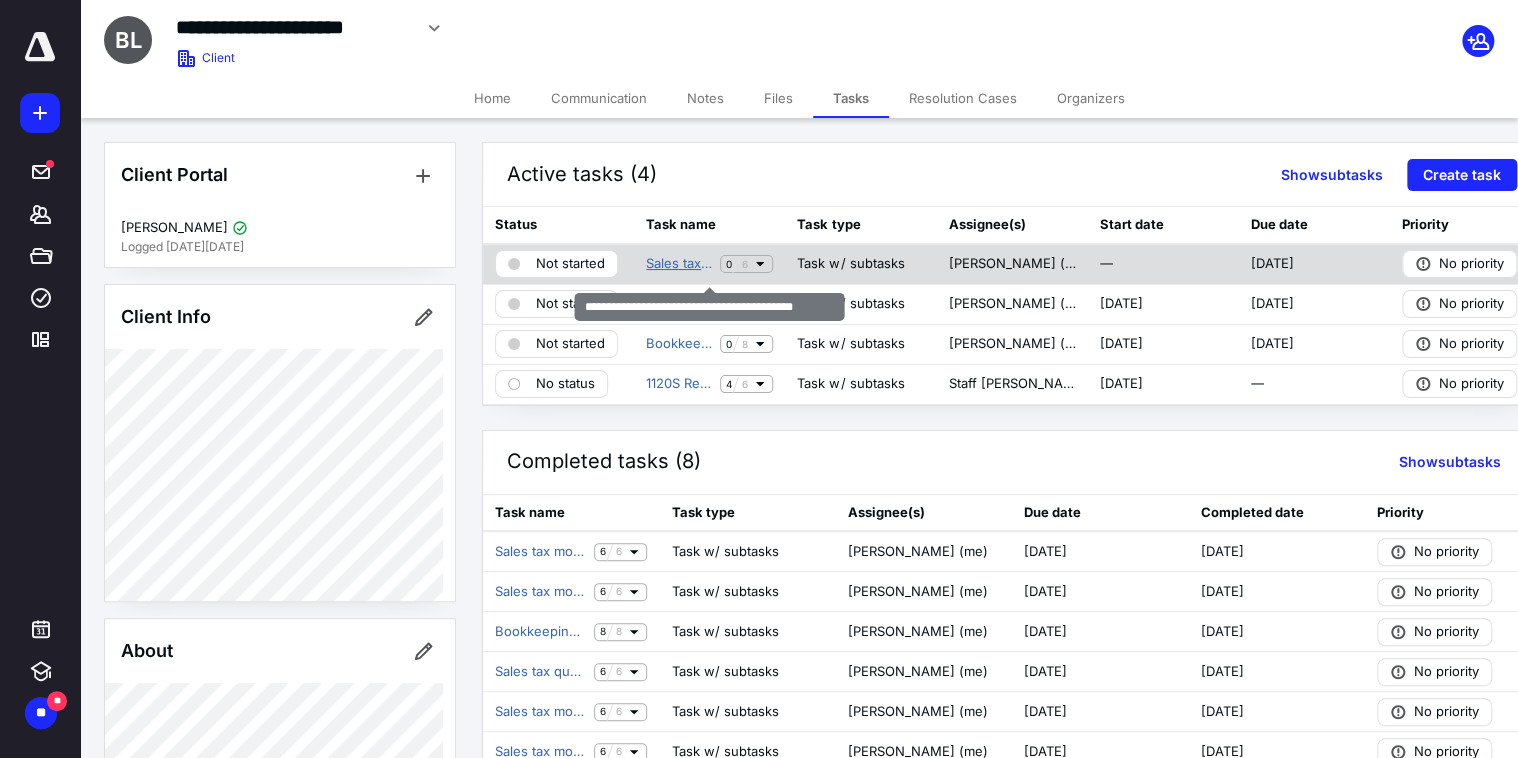 click on "Sales tax quarterly  Broadway Banquets LLC" at bounding box center (679, 264) 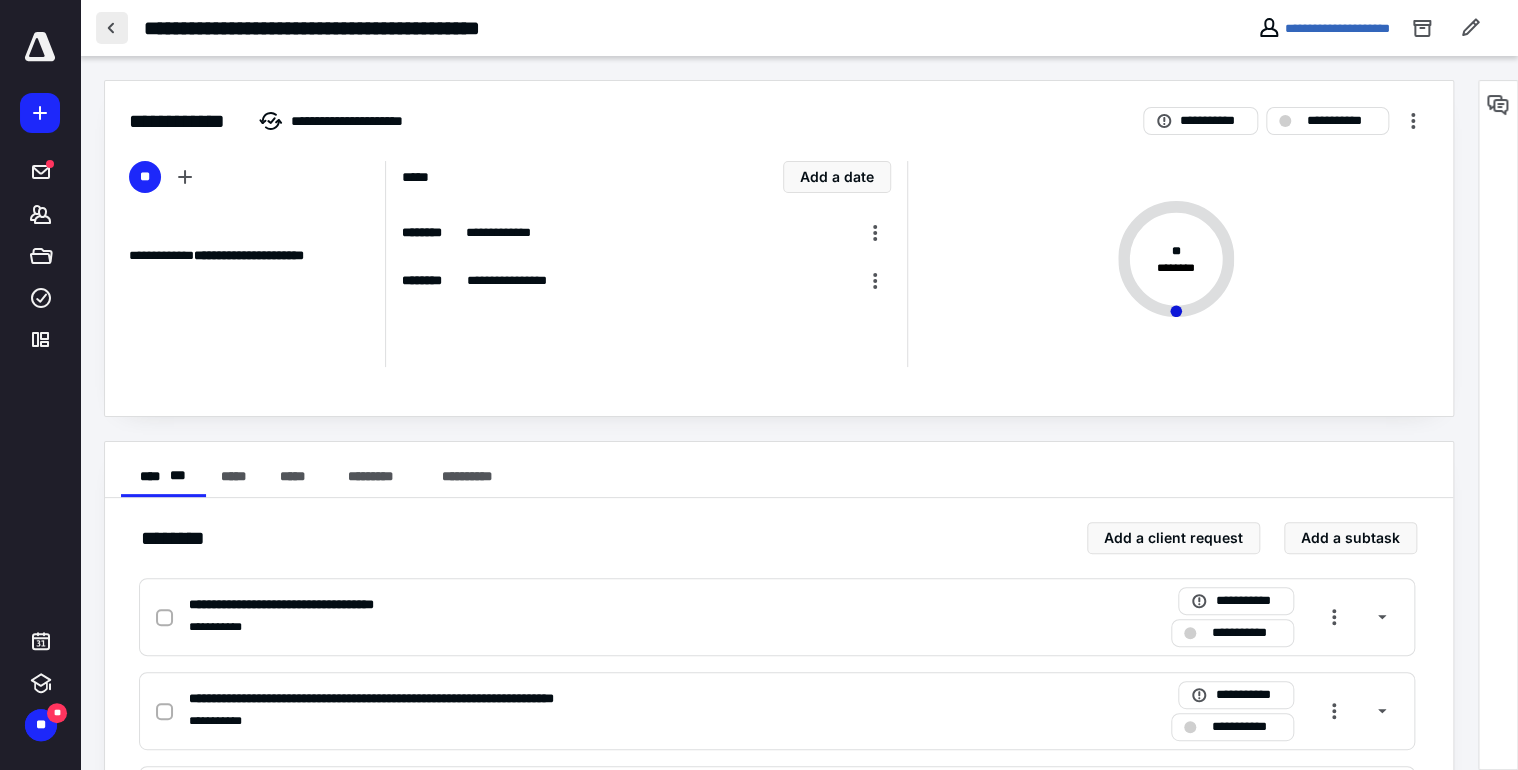 click at bounding box center [112, 28] 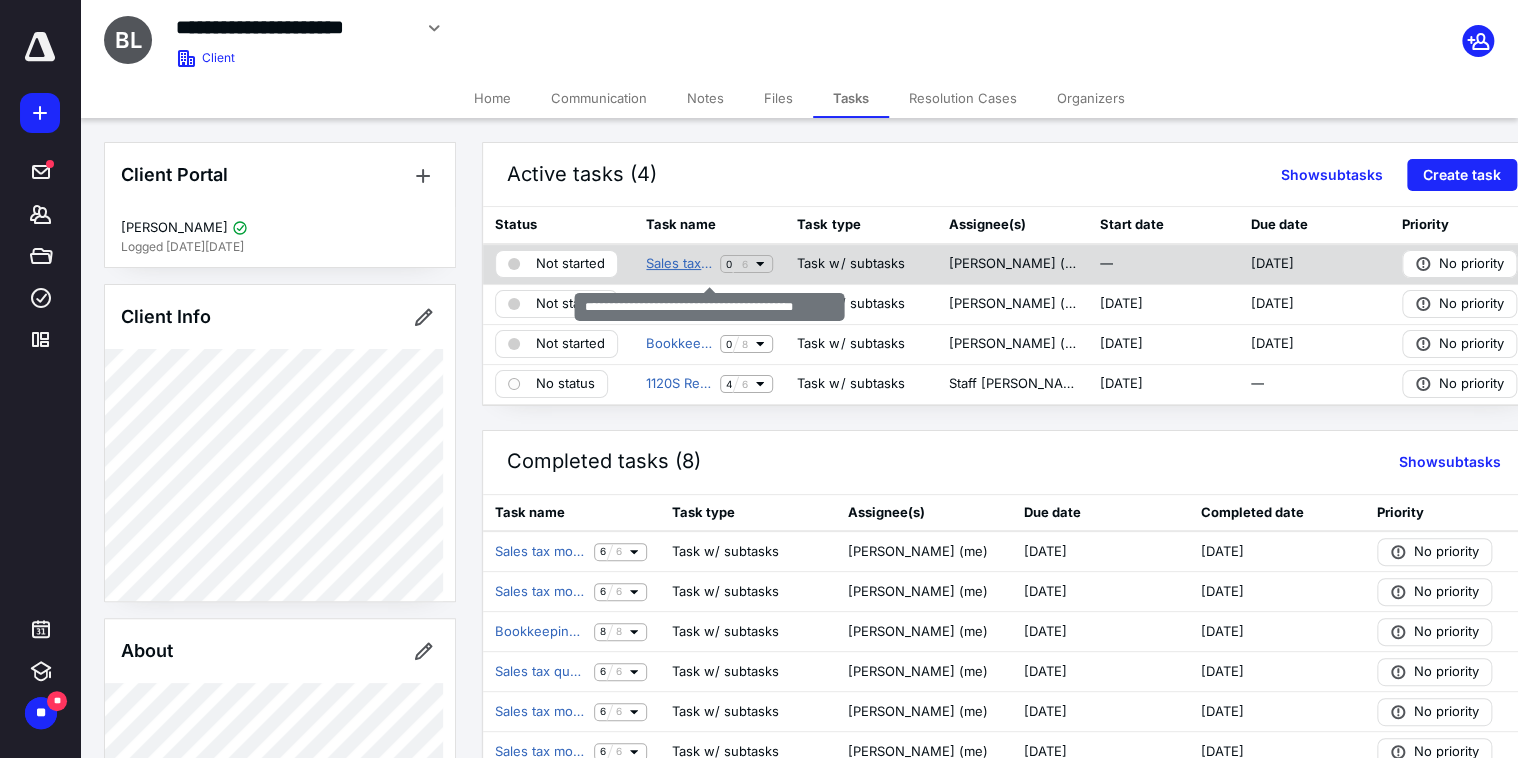 click on "Sales tax quarterly  Broadway Banquets LLC" at bounding box center (679, 264) 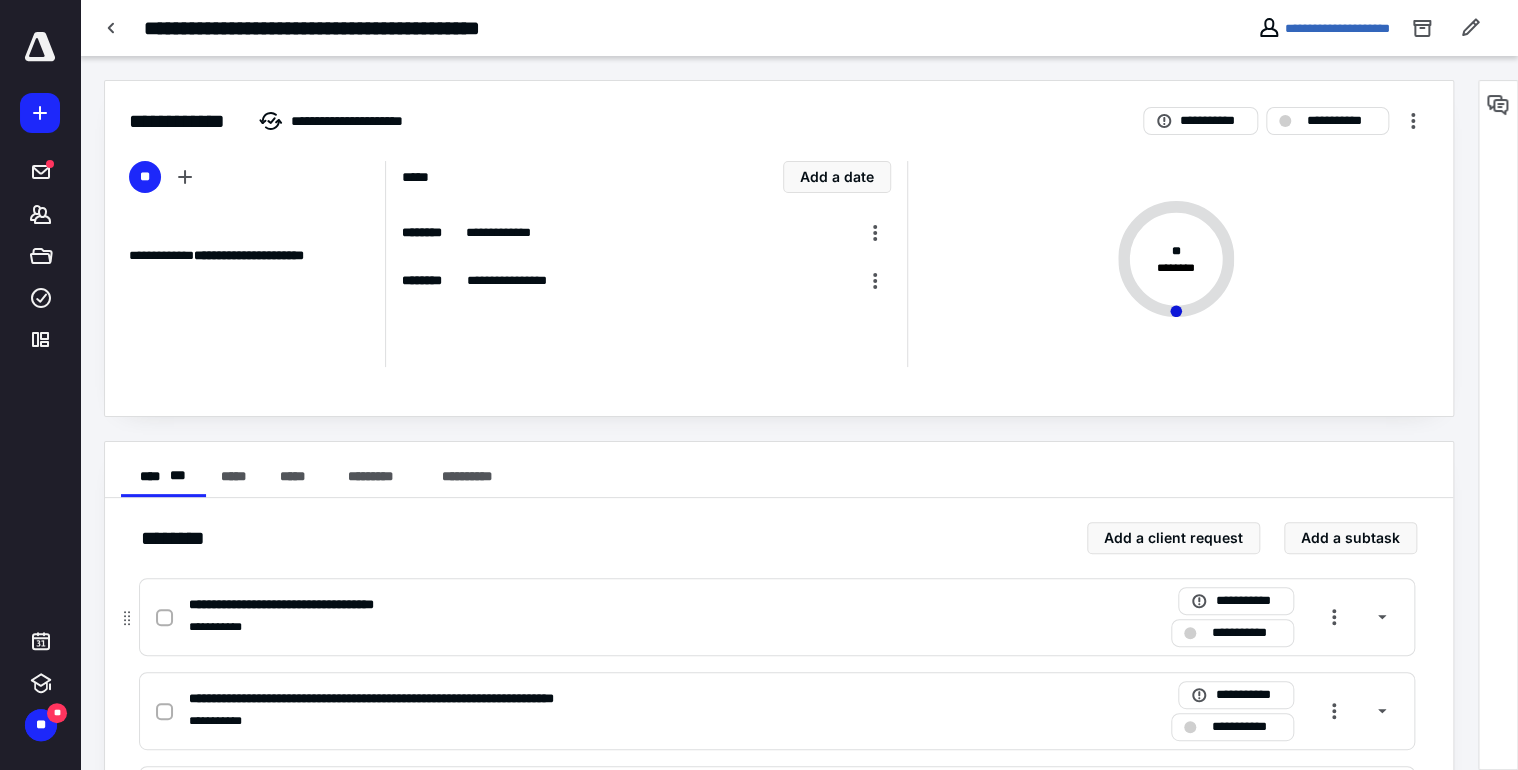click 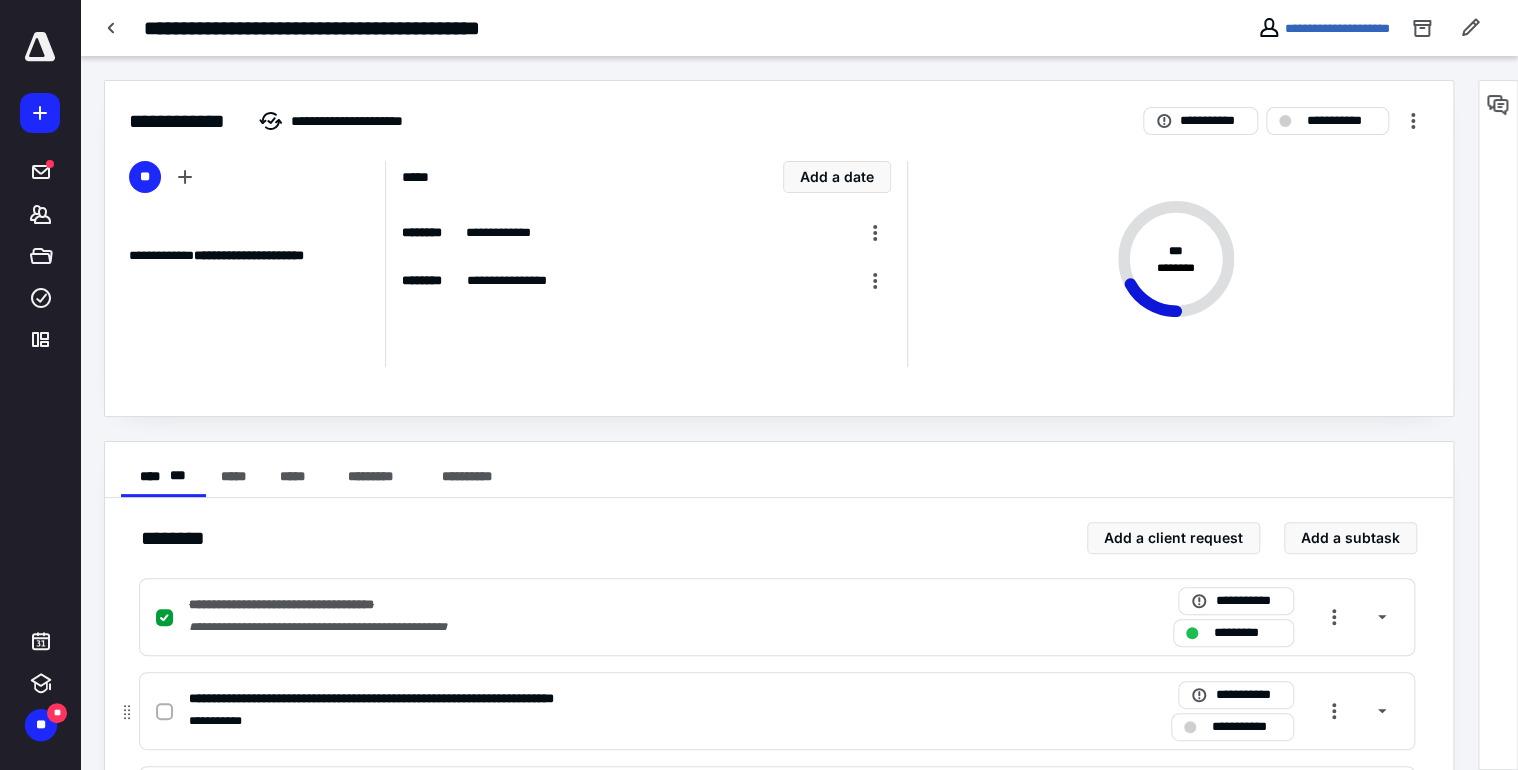 click at bounding box center [164, 712] 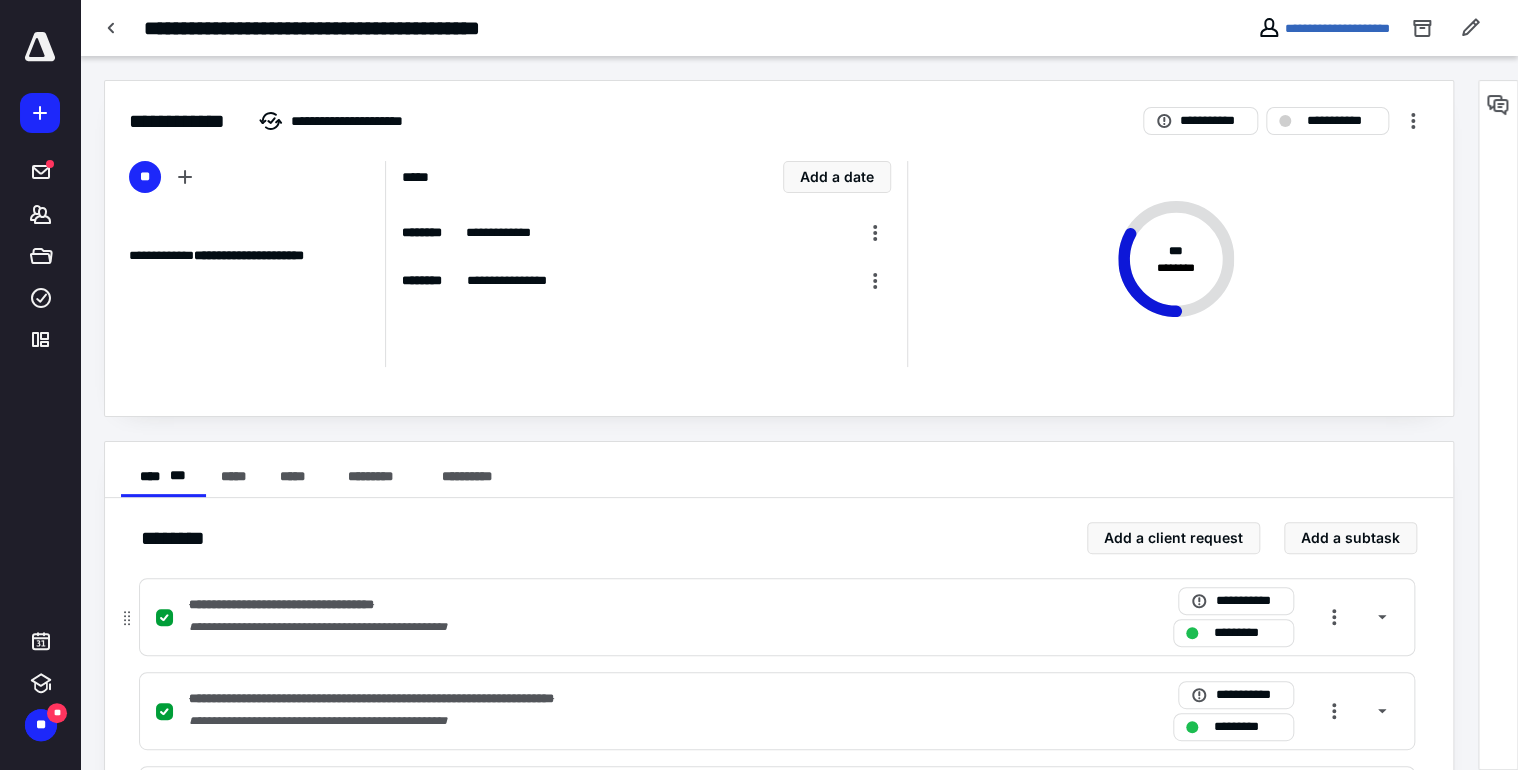 click at bounding box center (168, 617) 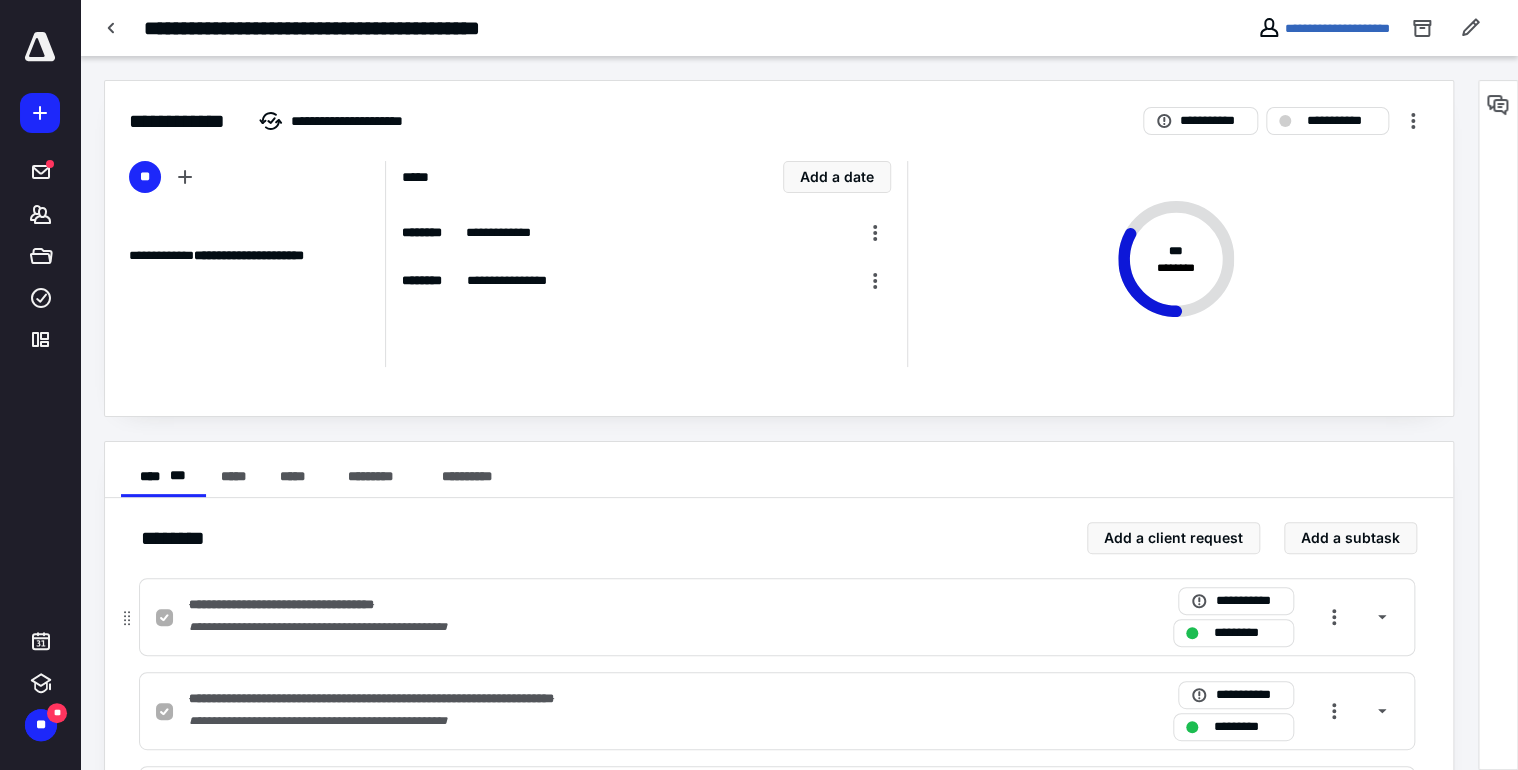 checkbox on "false" 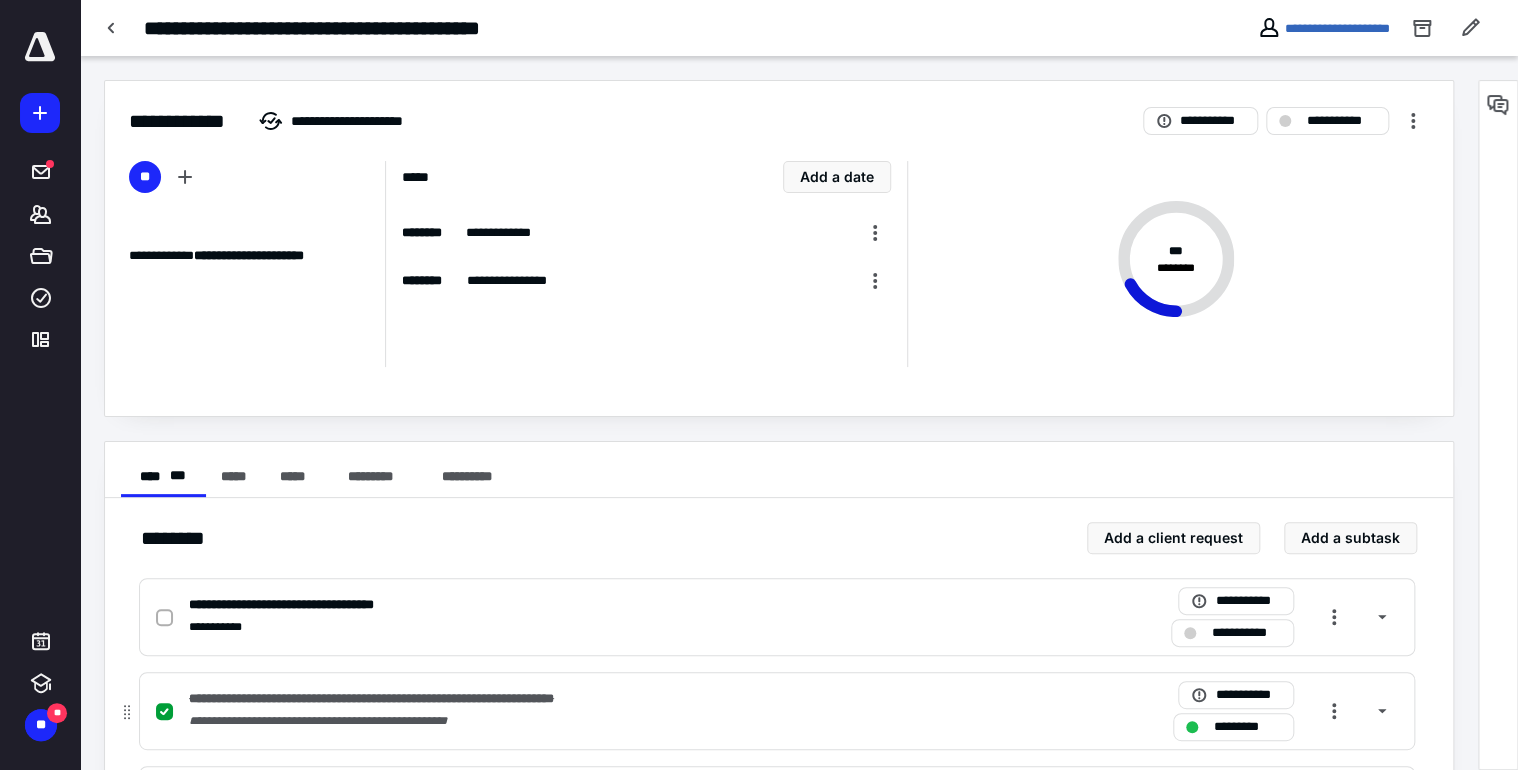 click at bounding box center (164, 712) 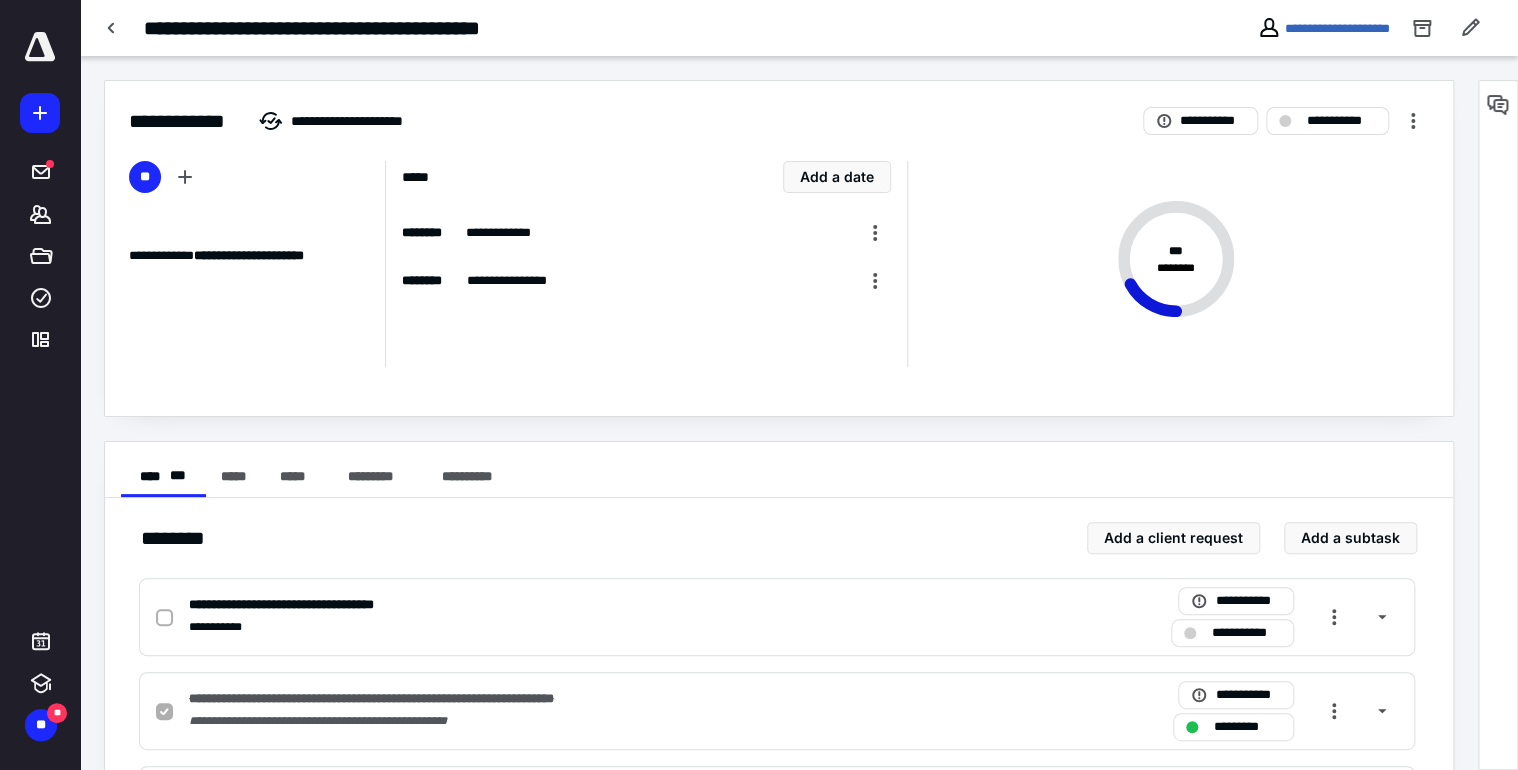 checkbox on "false" 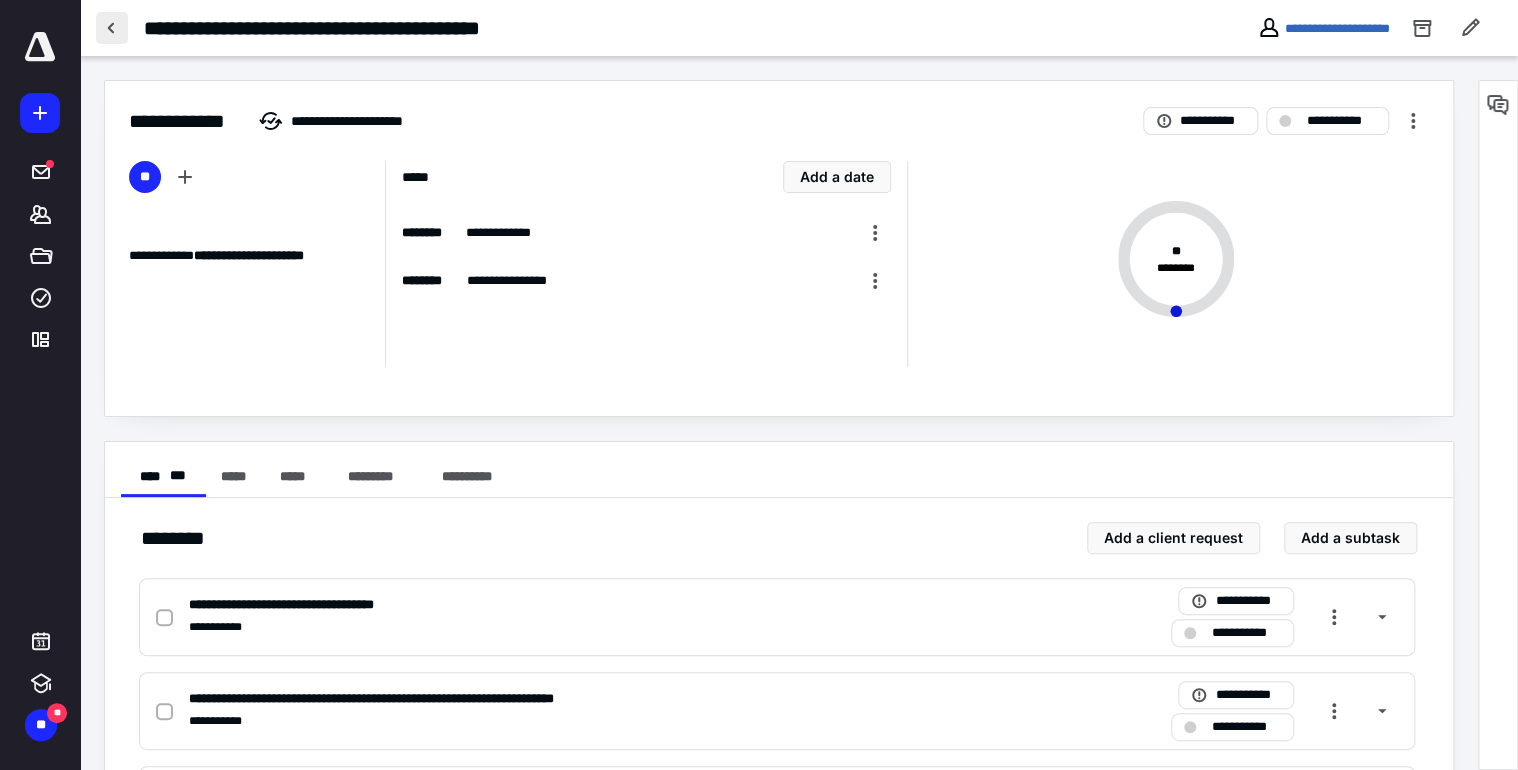 click at bounding box center (112, 28) 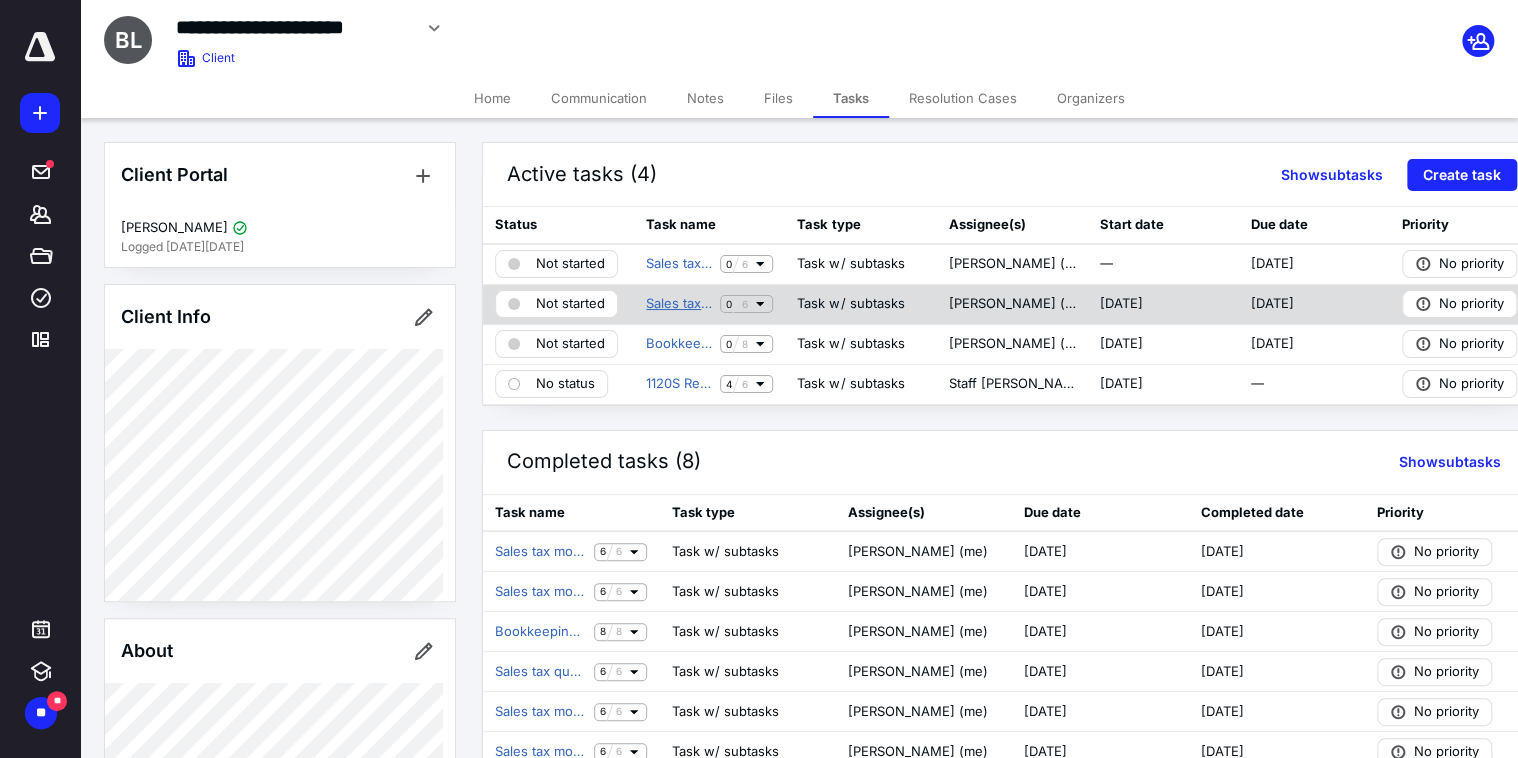 click on "Sales tax monthly [DATE] Broadway Banquets LLC" at bounding box center [679, 304] 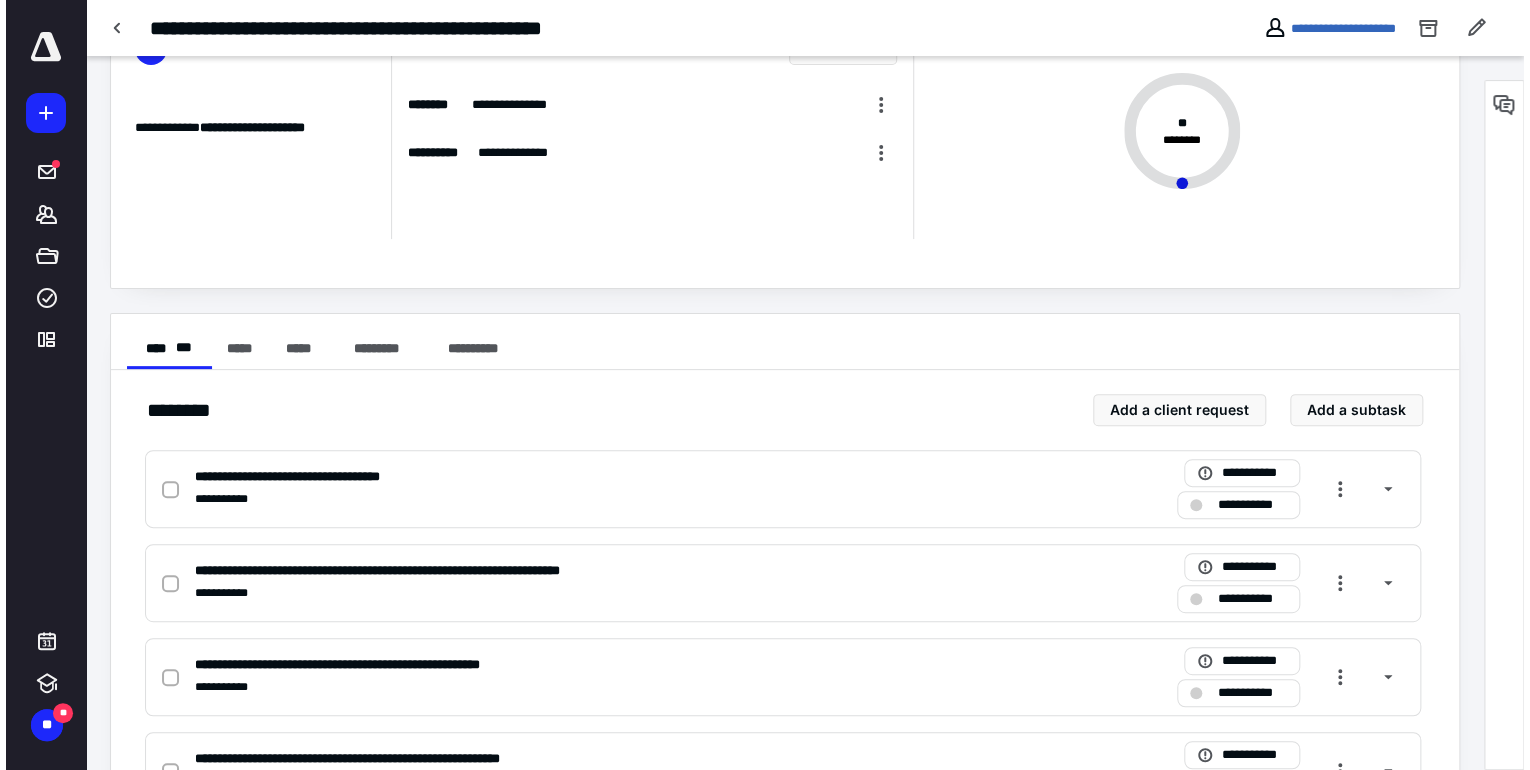 scroll, scrollTop: 0, scrollLeft: 0, axis: both 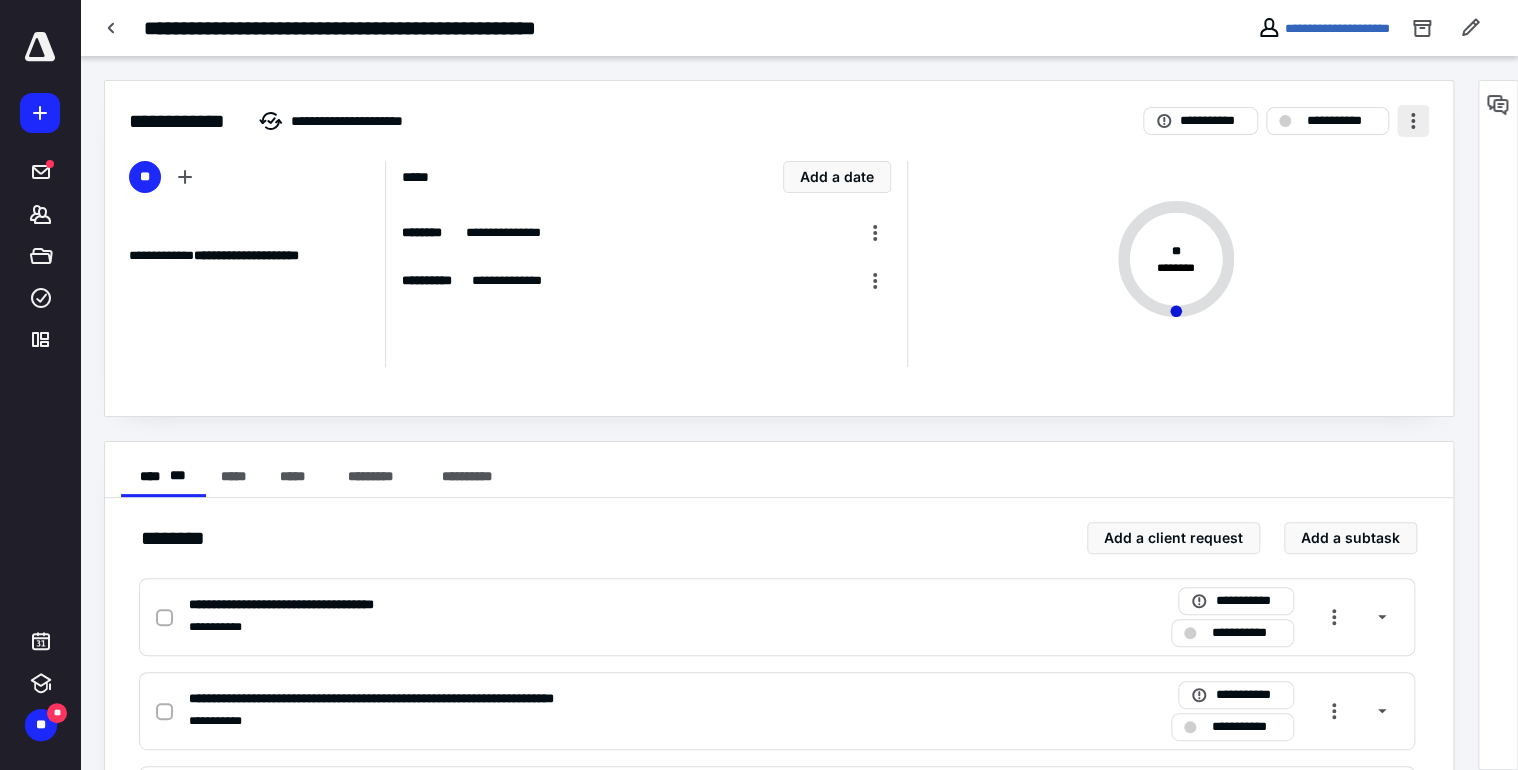click at bounding box center [1413, 121] 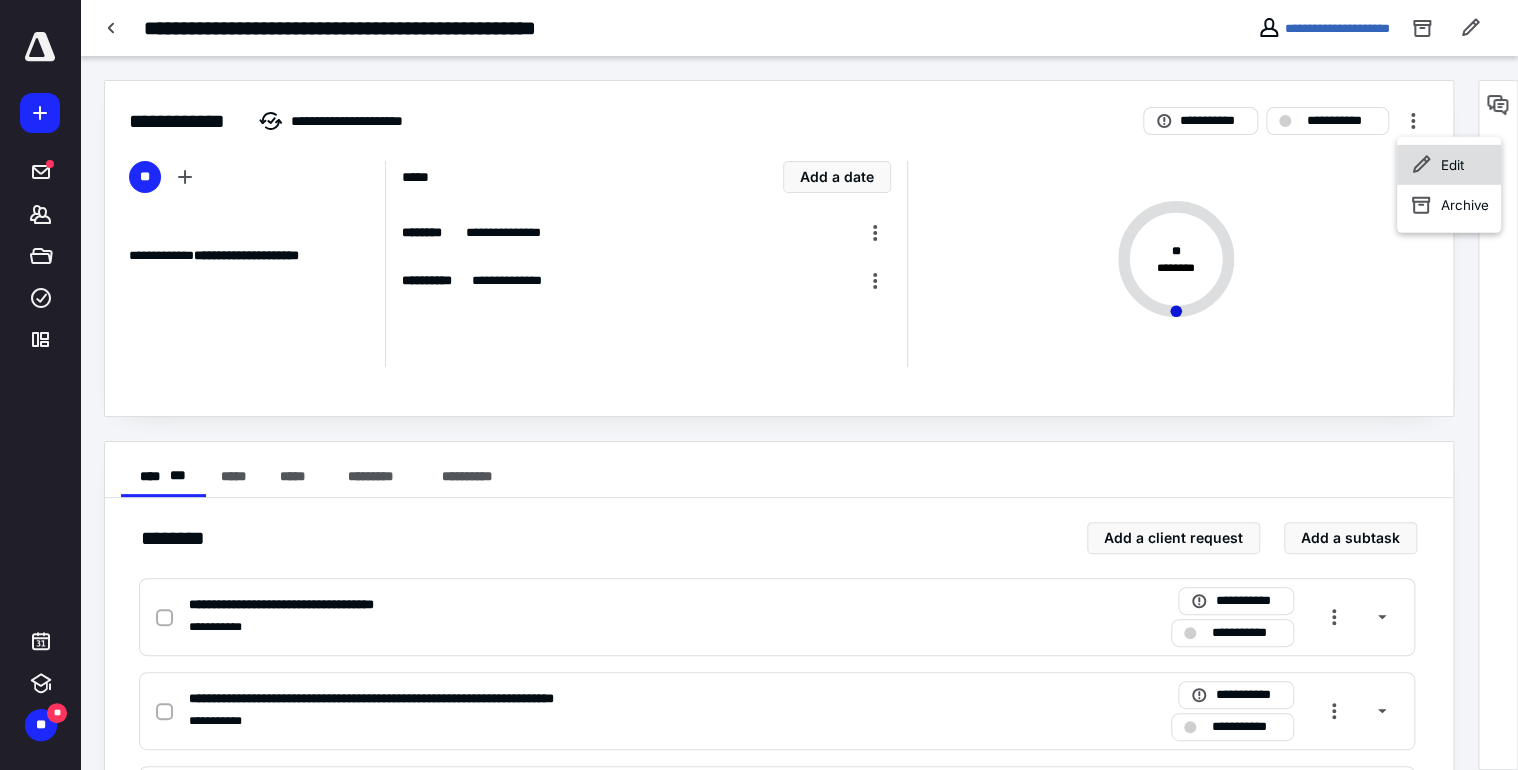 click on "Edit" at bounding box center (1452, 165) 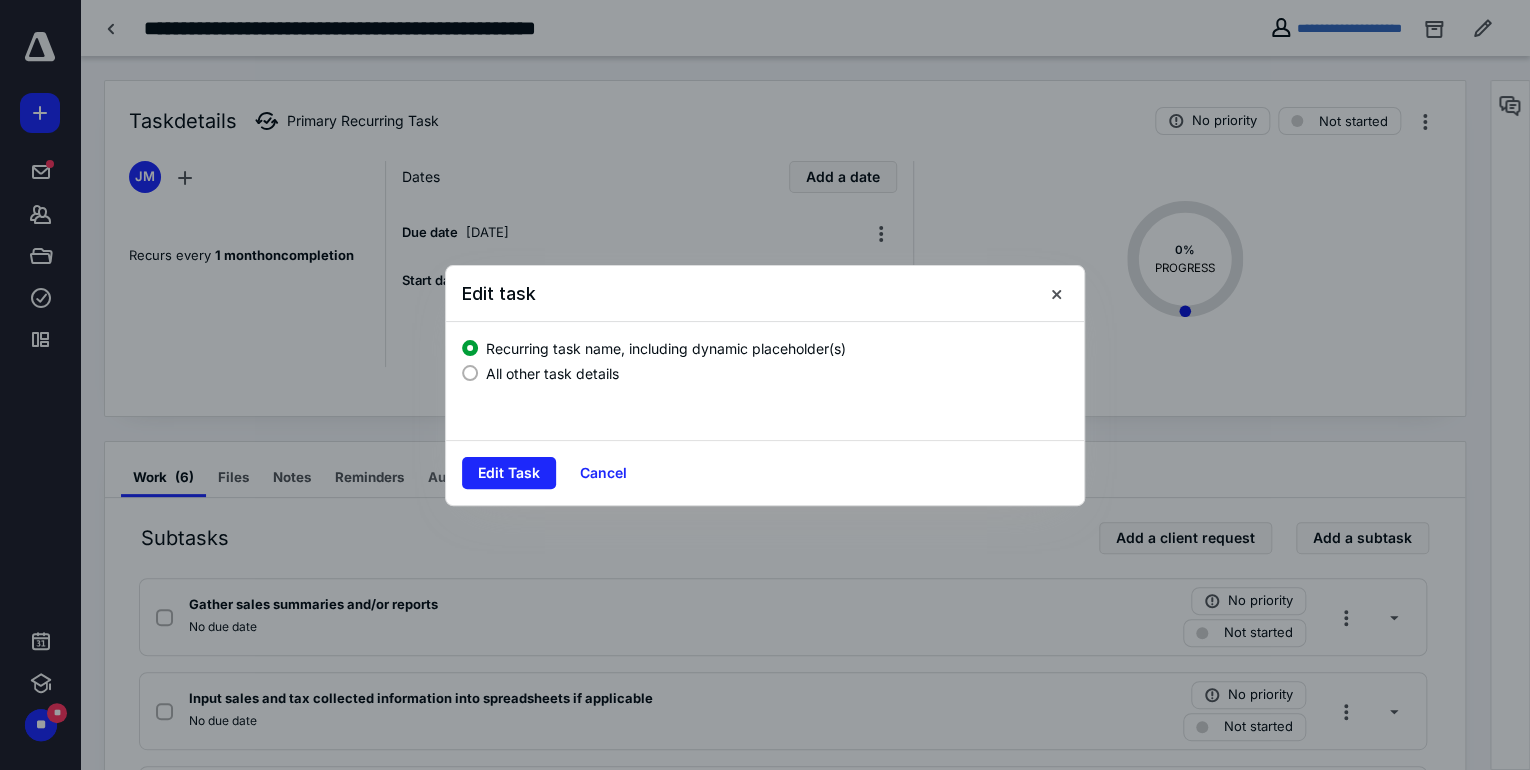 click at bounding box center [470, 373] 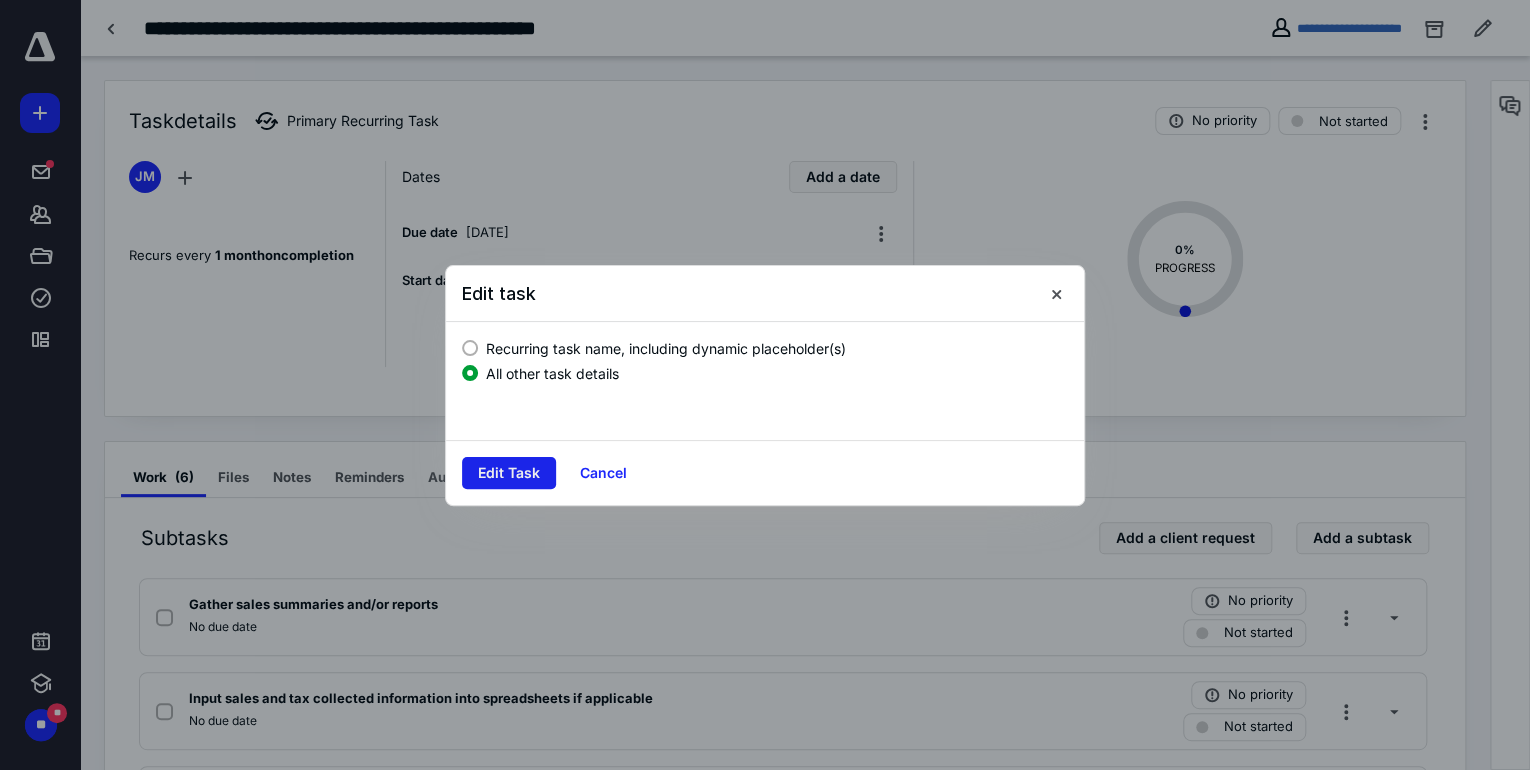 click on "Edit Task" at bounding box center [509, 473] 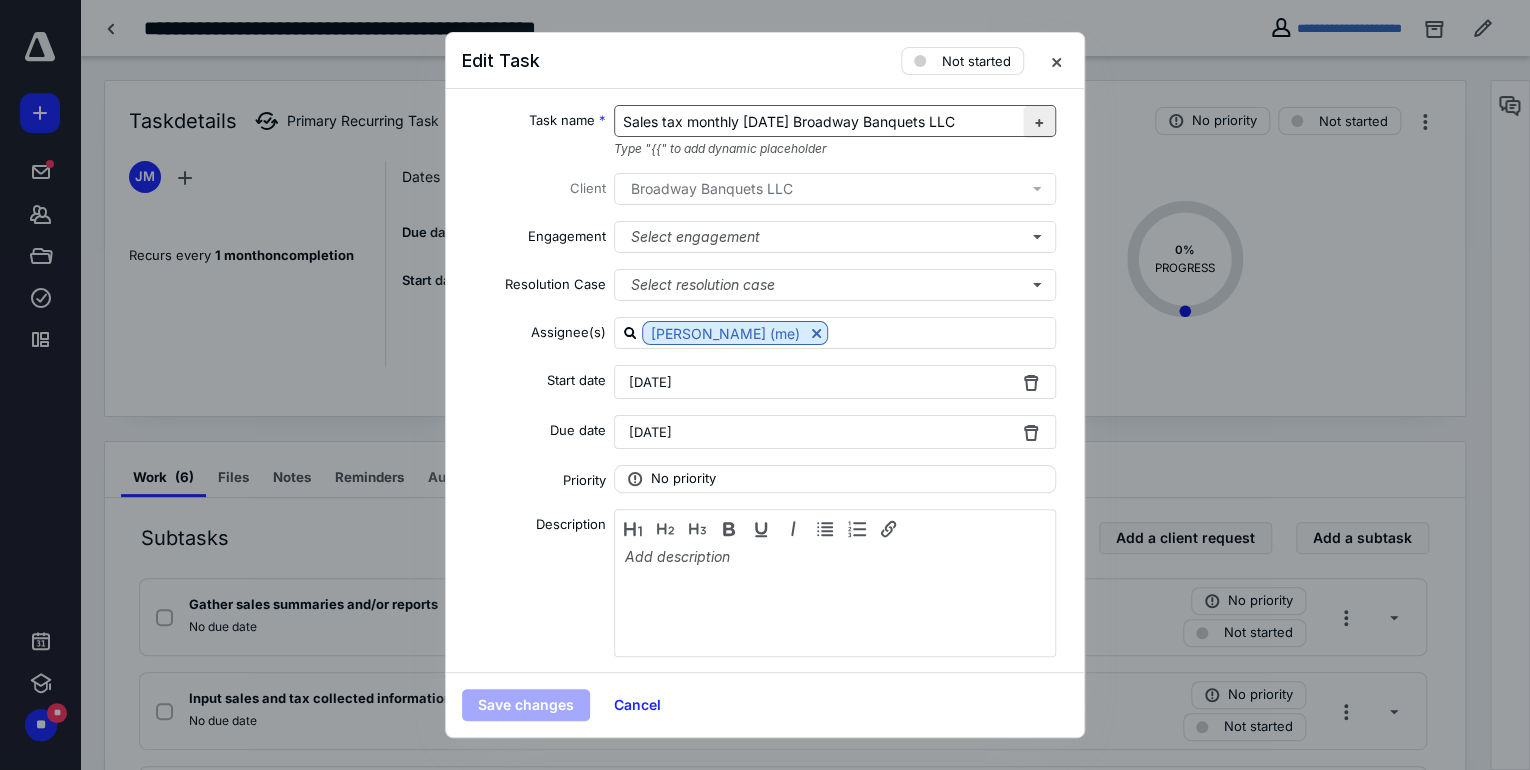 click at bounding box center [1039, 122] 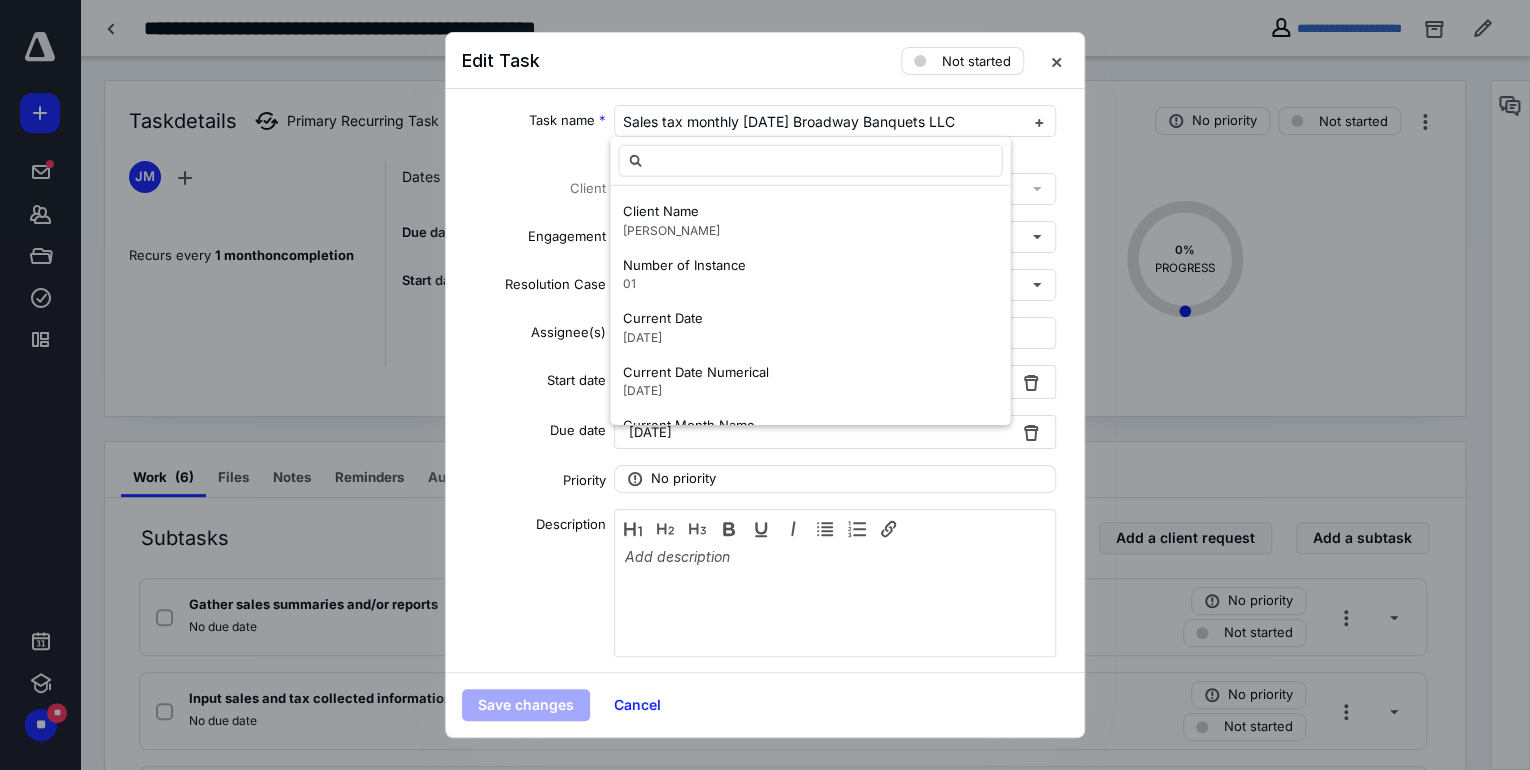 click on "Task name   * Sales tax monthly [DATE] Broadway Banquets LLC Type "{{" to add dynamic placeholder Client Broadway Banquets LLC Engagement Select engagement Resolution Case Select resolution case Assignee(s) [PERSON_NAME] (me) Start date [DATE] Due date [DATE] Priority No priority Description Recurring Recreate on Completion Recur Monthly every * month(s) Tax preparation fields" at bounding box center [765, 380] 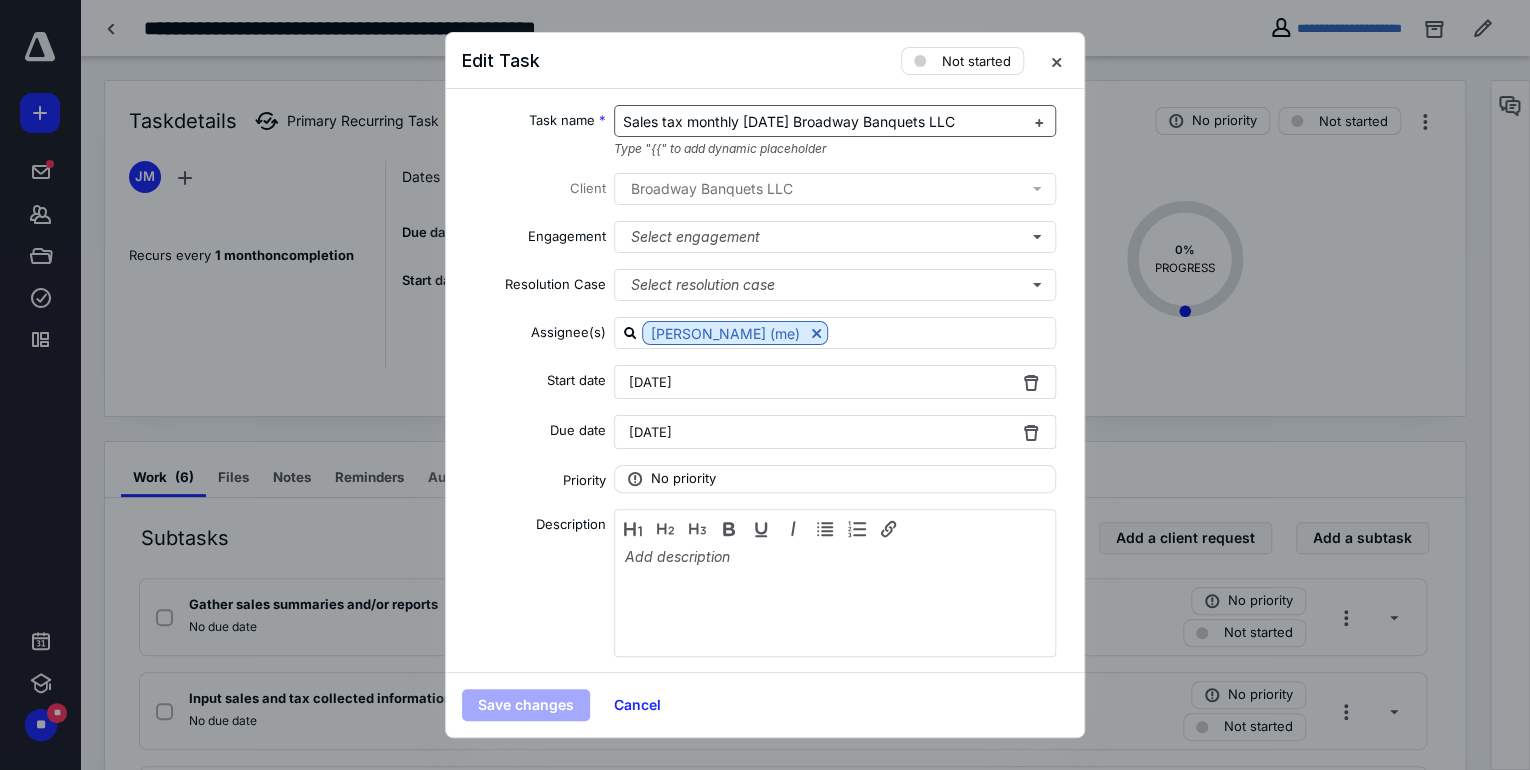 click on "Sales tax monthly [DATE] Broadway Banquets LLC" at bounding box center [789, 121] 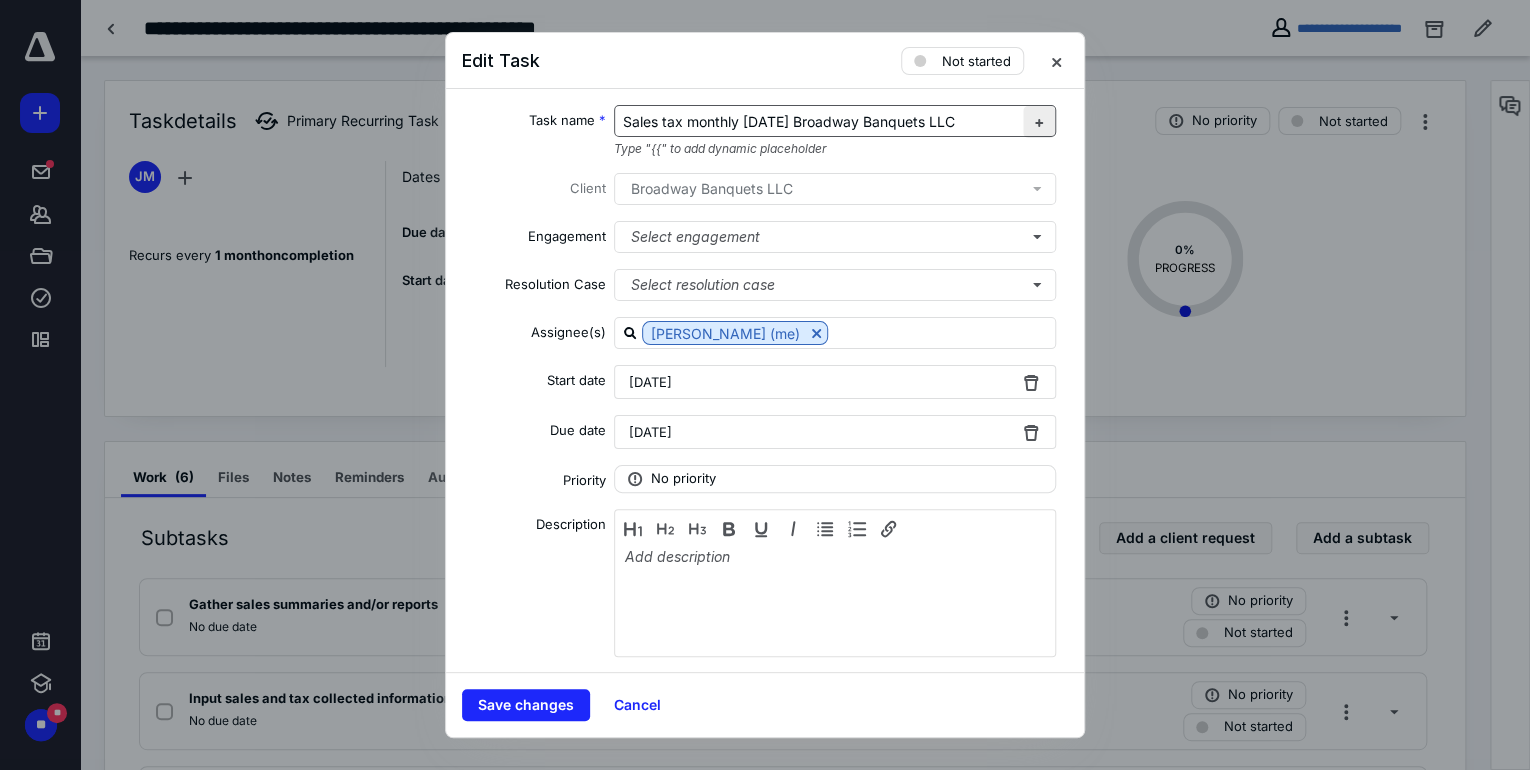 click at bounding box center [1039, 122] 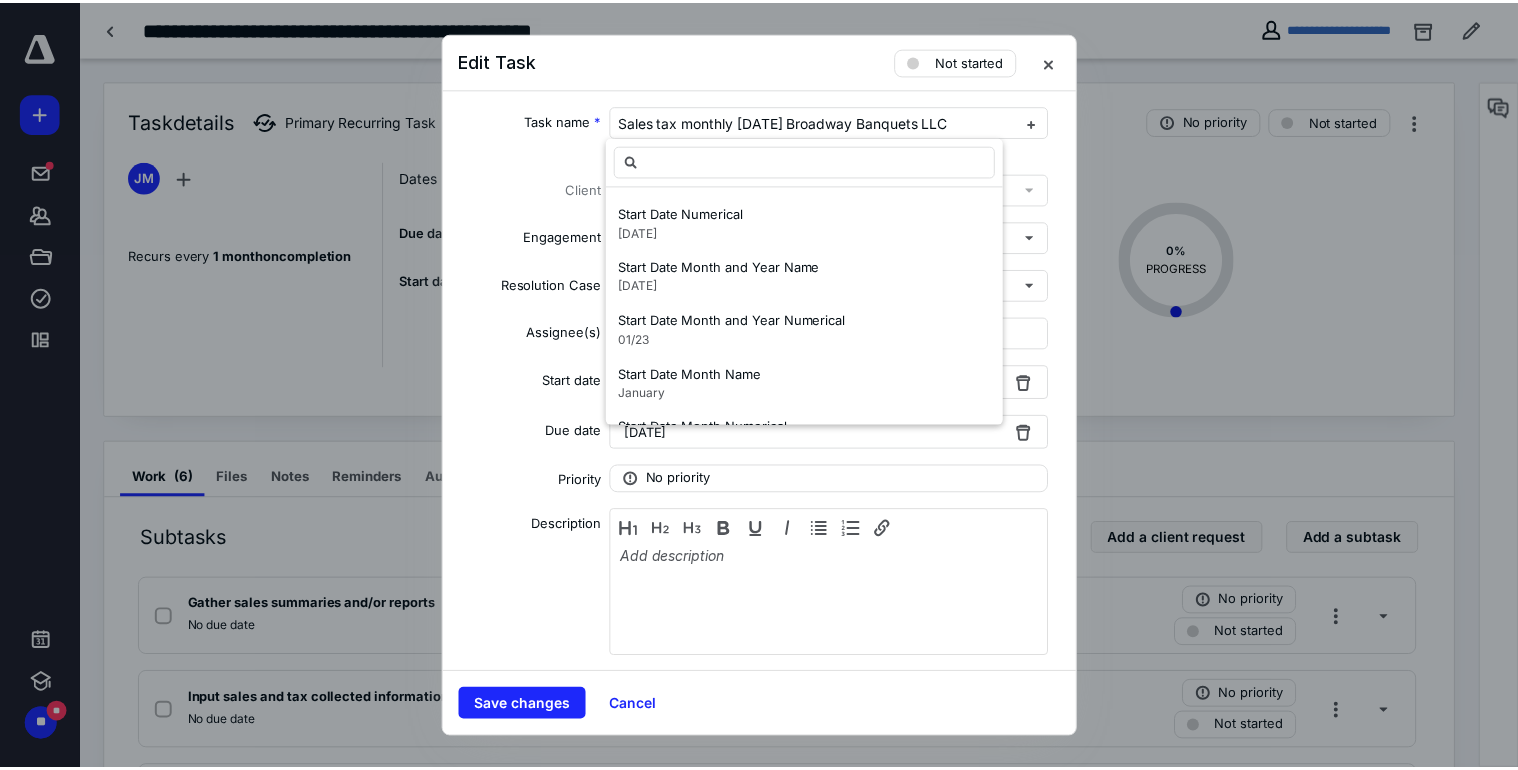 scroll, scrollTop: 213, scrollLeft: 0, axis: vertical 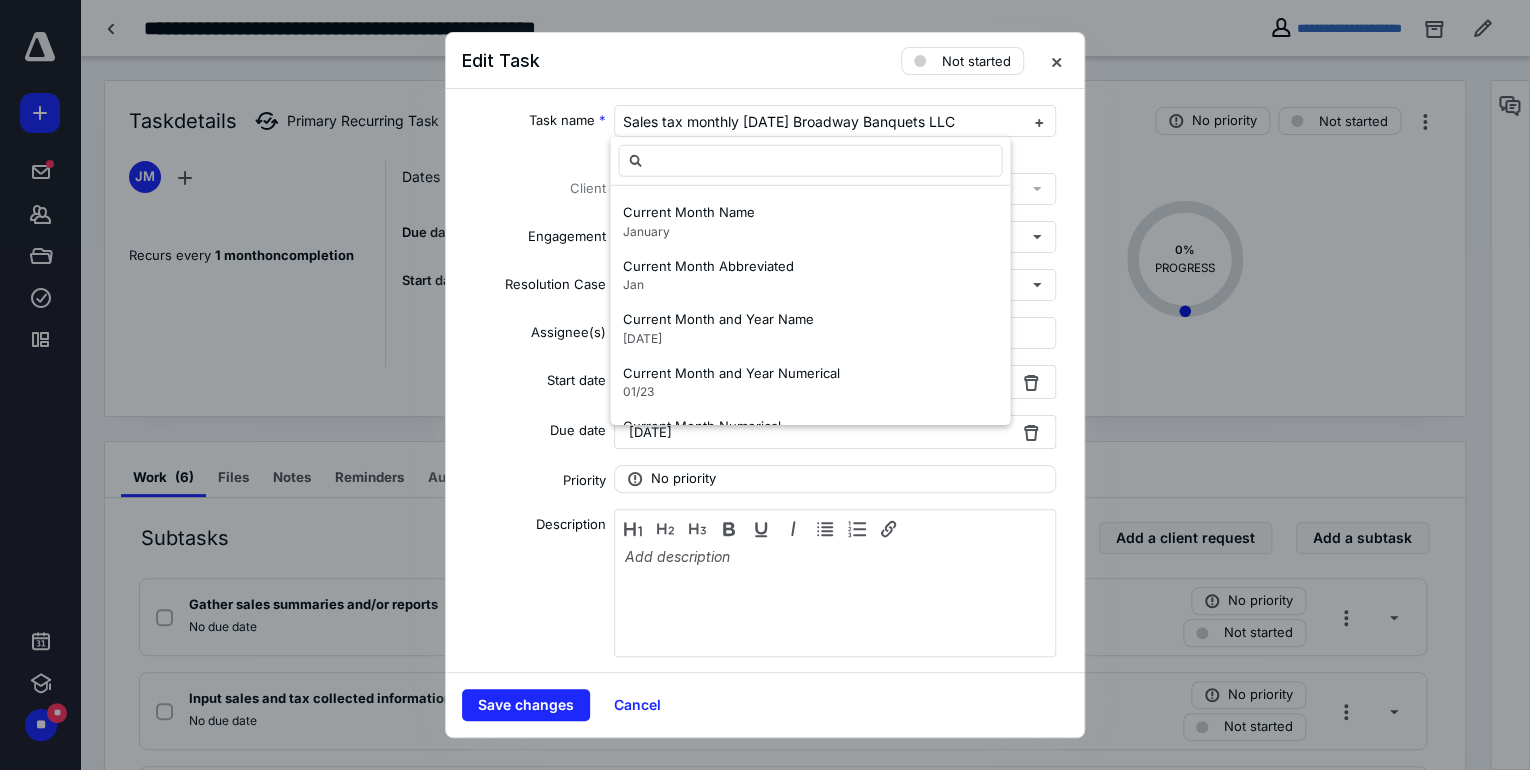click on "Edit Task Not started" at bounding box center (765, 61) 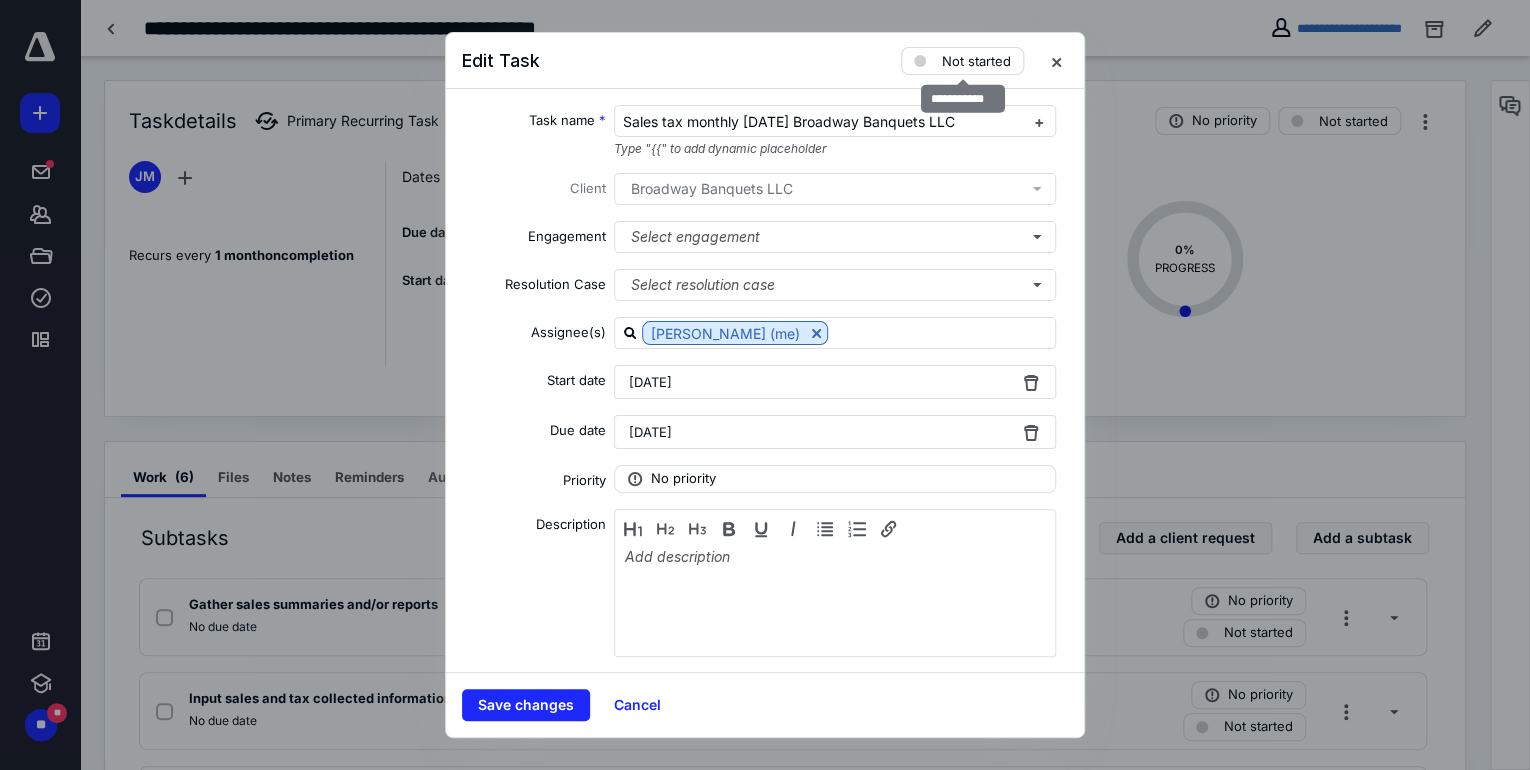 click on "Not started" at bounding box center [976, 61] 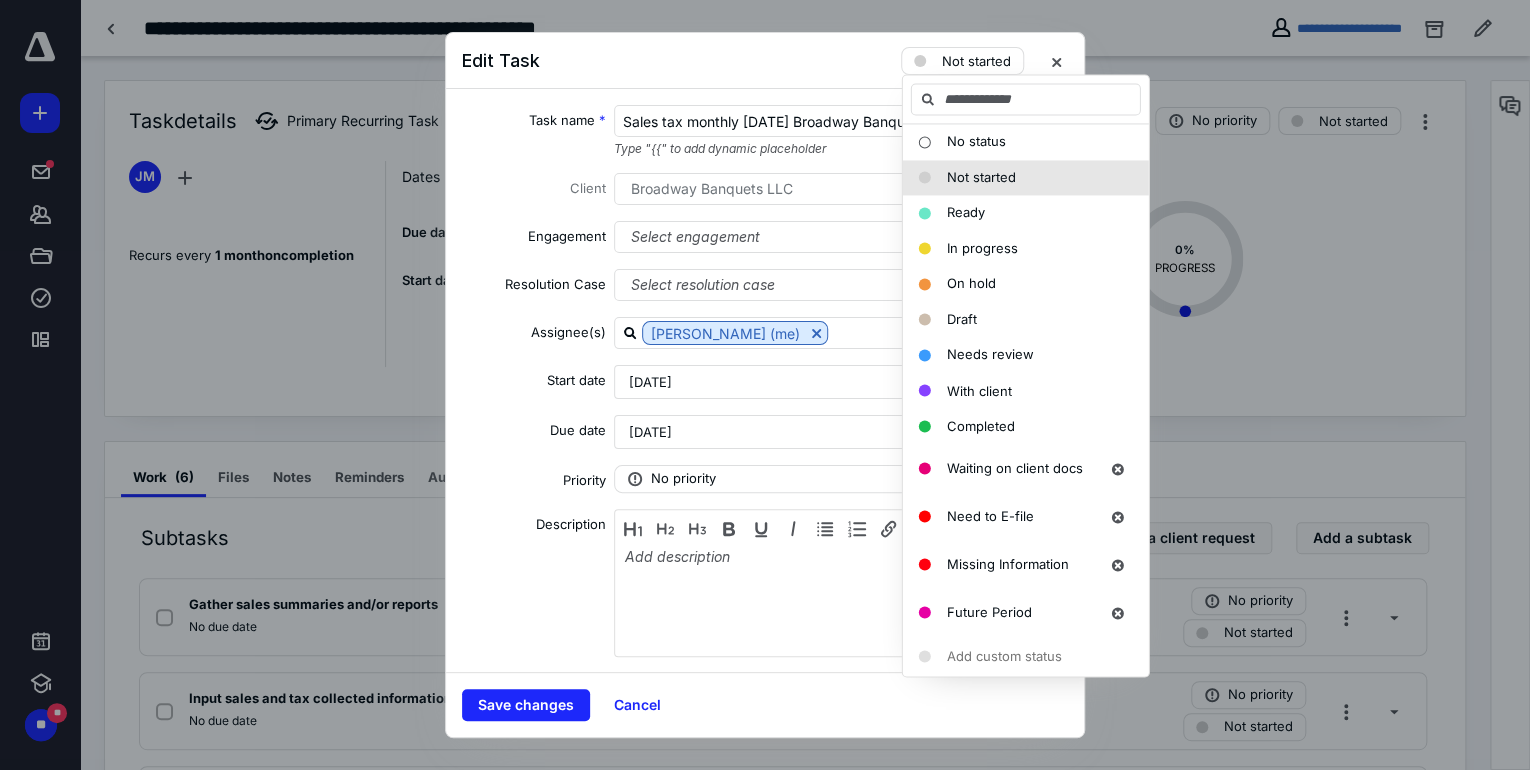 drag, startPoint x: 1325, startPoint y: 234, endPoint x: 1317, endPoint y: 225, distance: 12.0415945 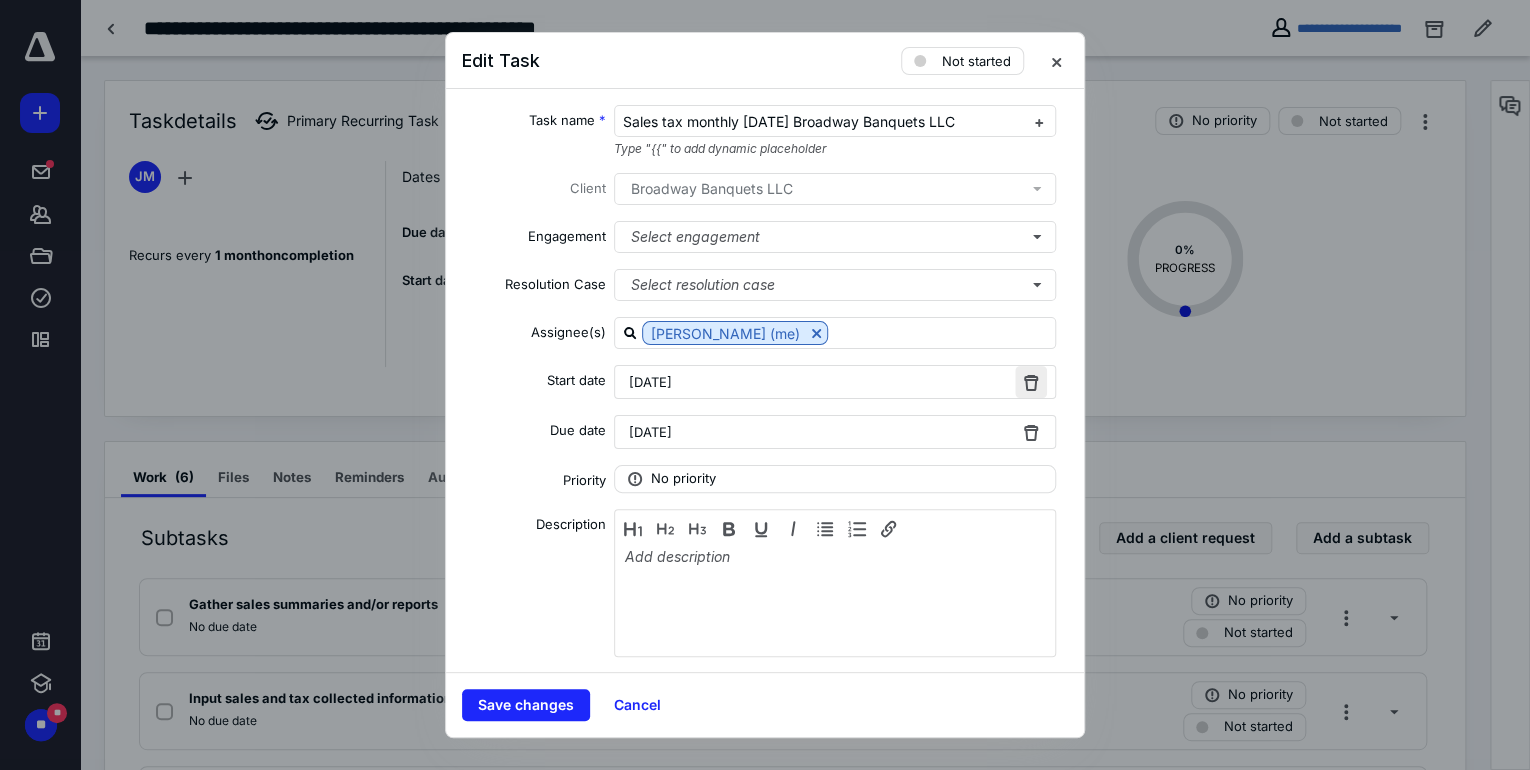 click at bounding box center (1031, 382) 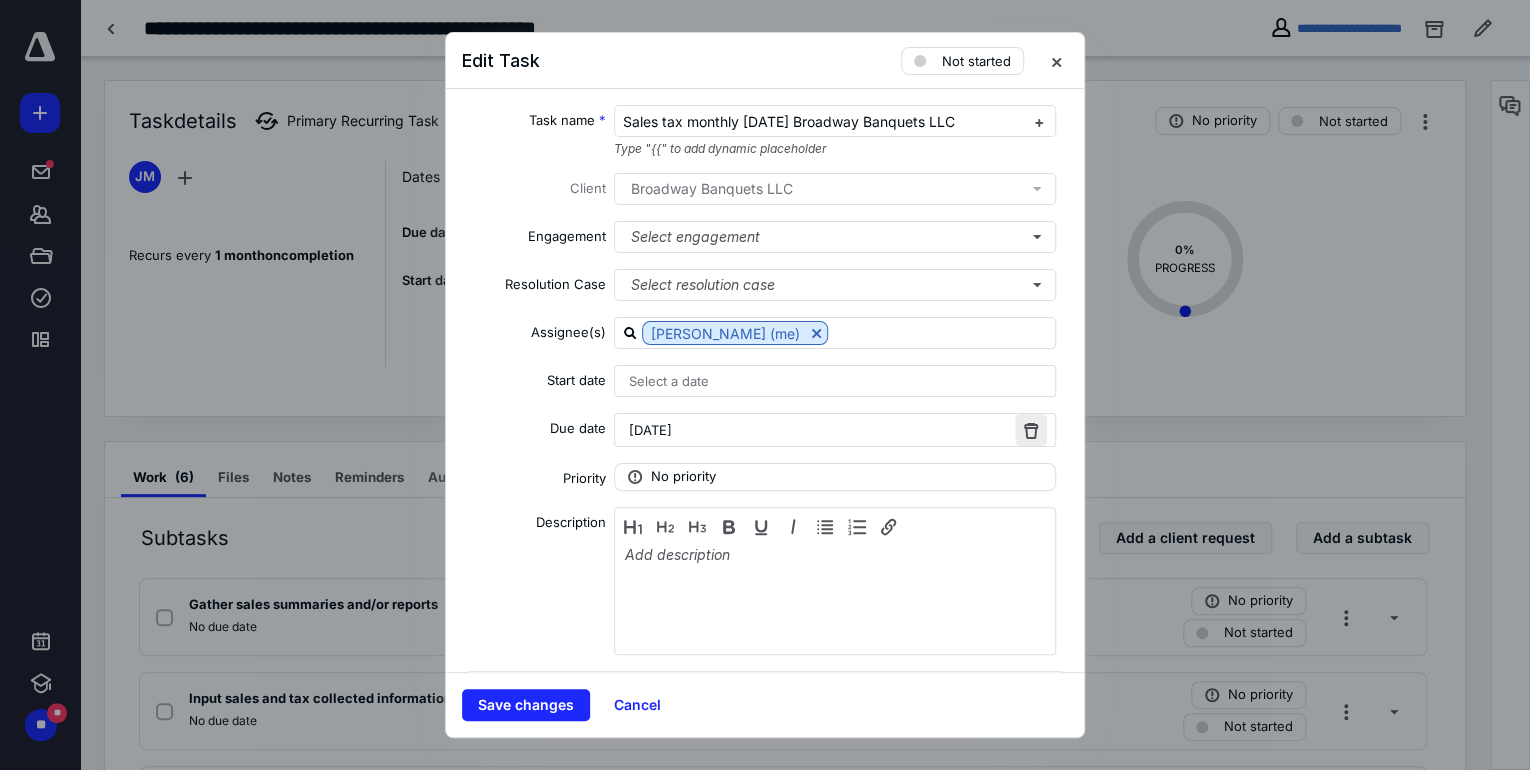 click at bounding box center [1031, 430] 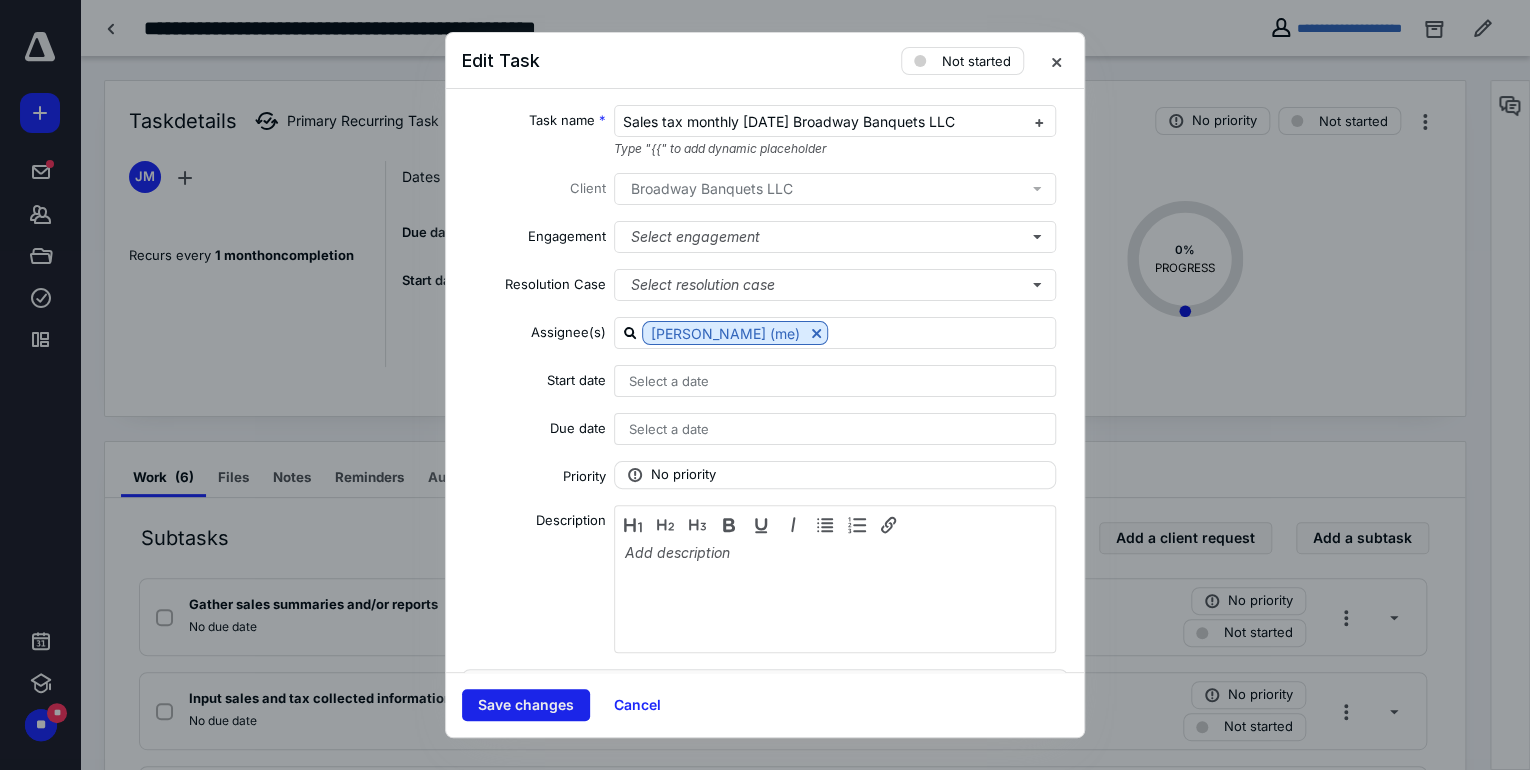 click on "Save changes" at bounding box center (526, 705) 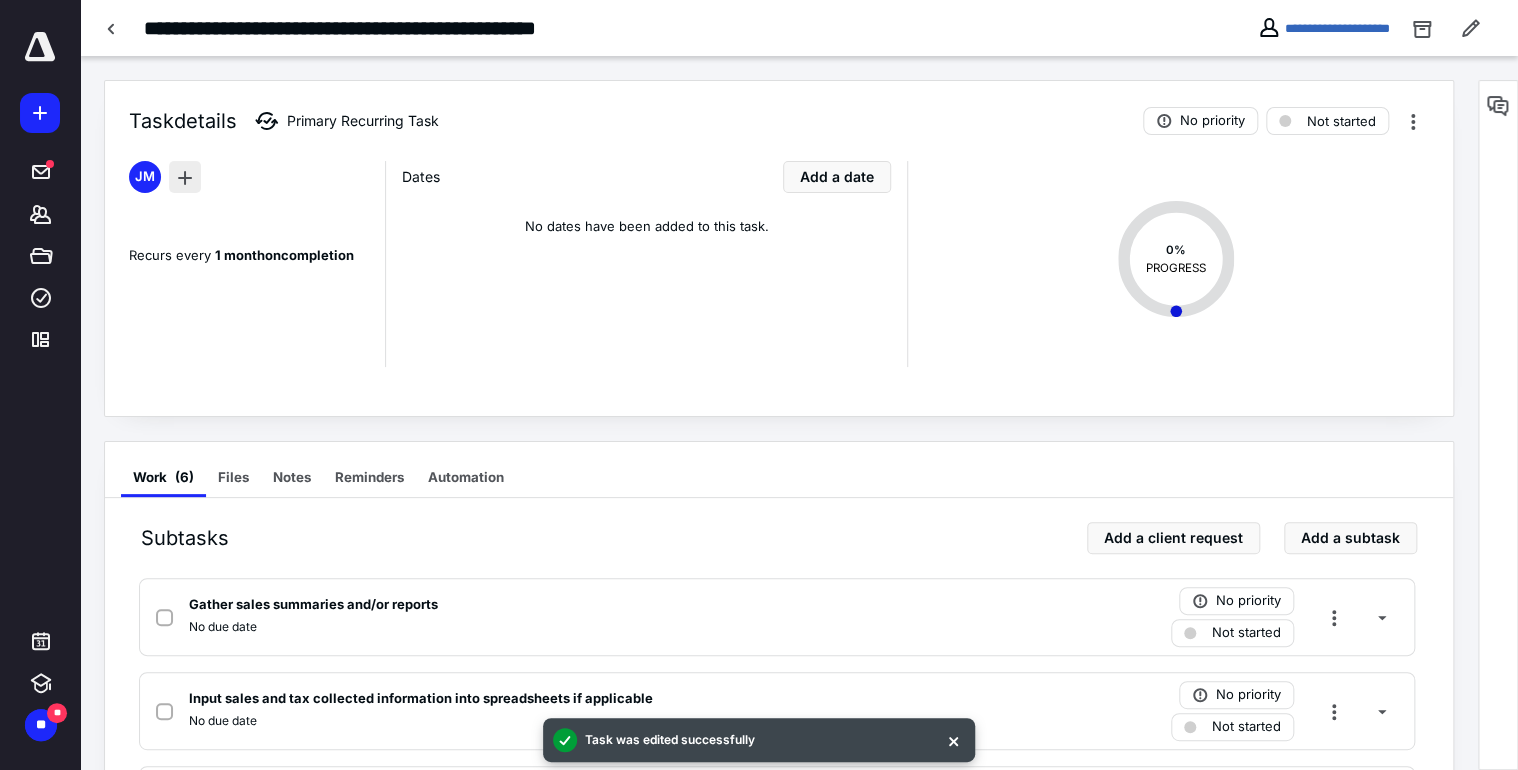 click at bounding box center (185, 177) 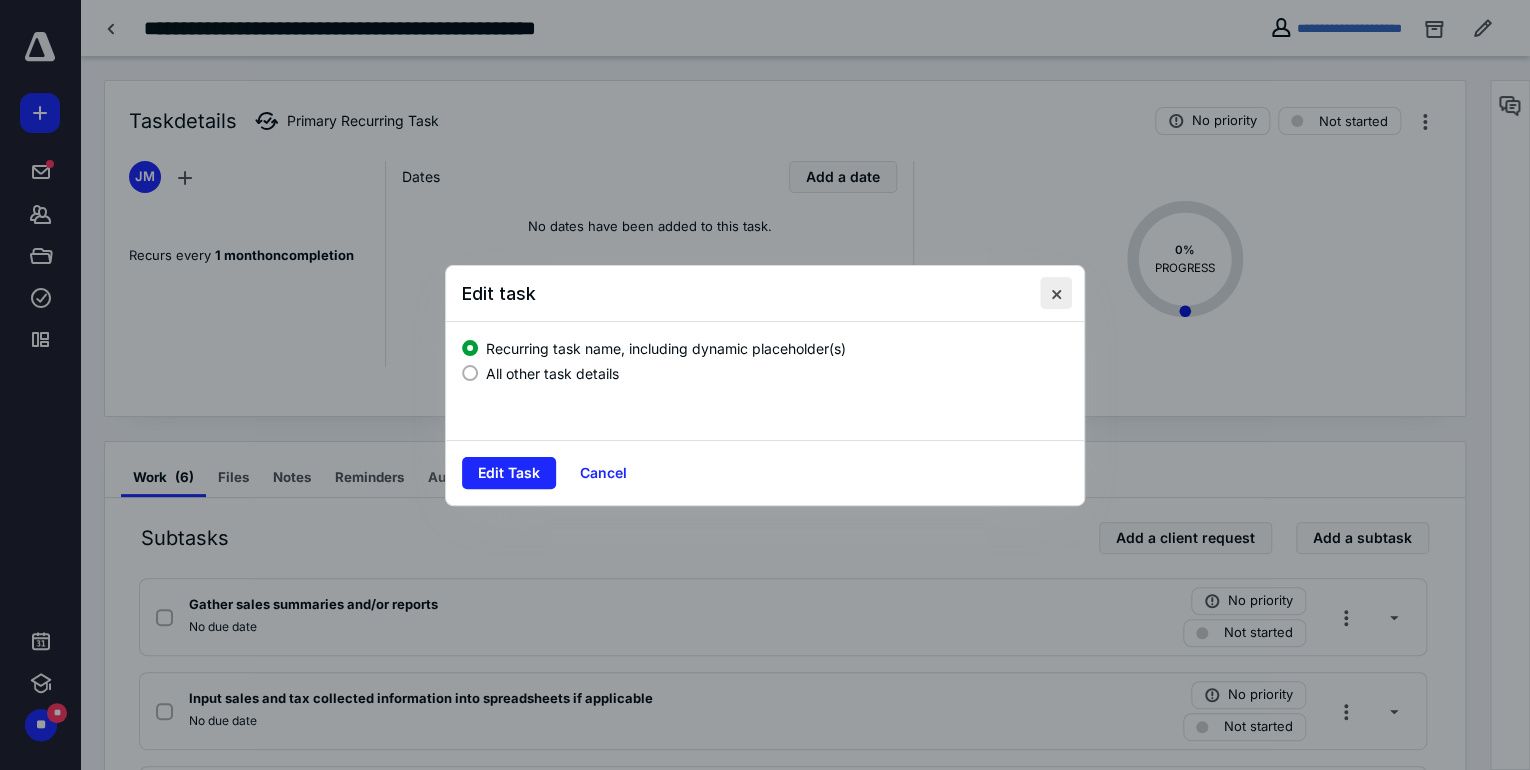 click at bounding box center [1056, 293] 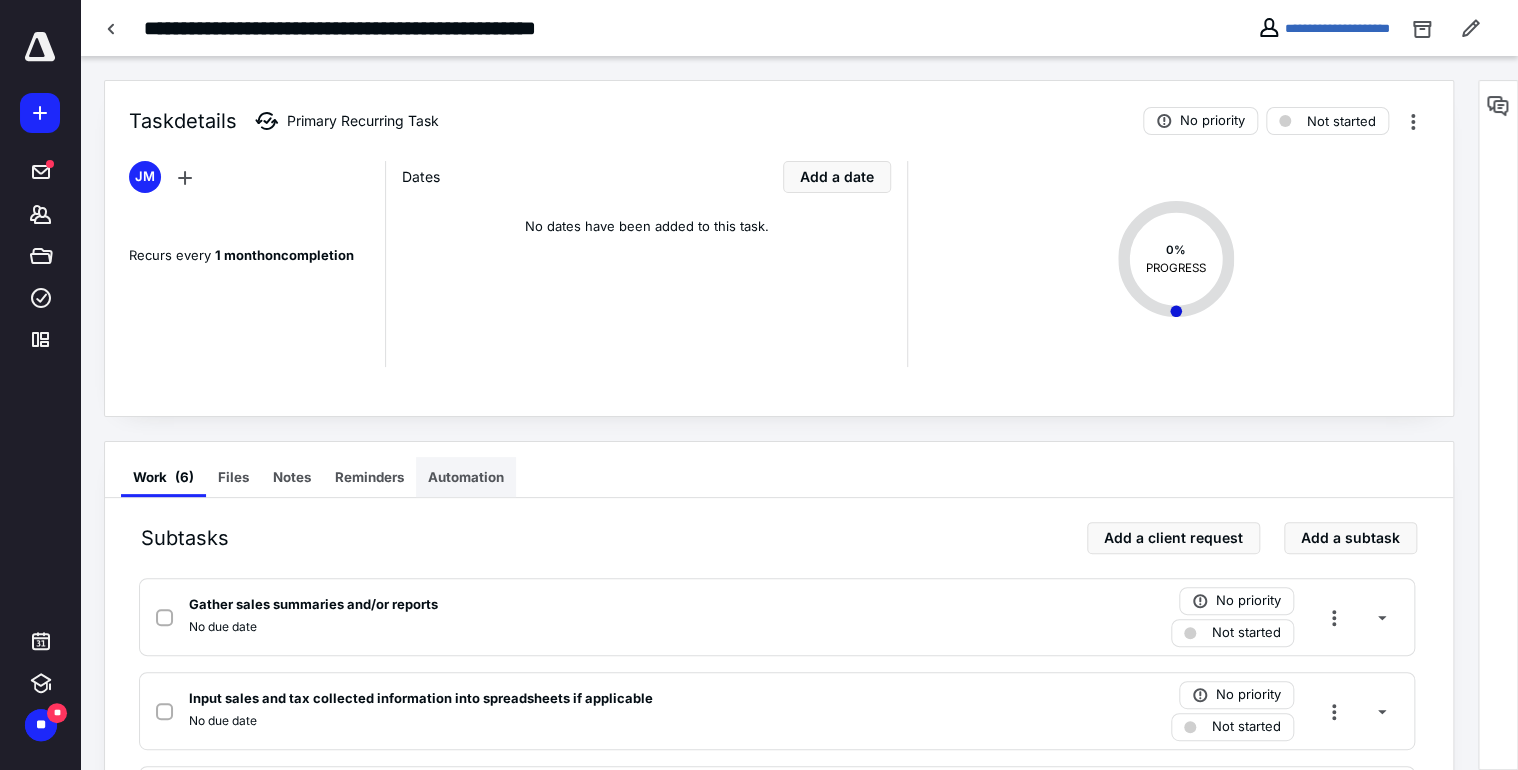 click on "Automation" at bounding box center (466, 477) 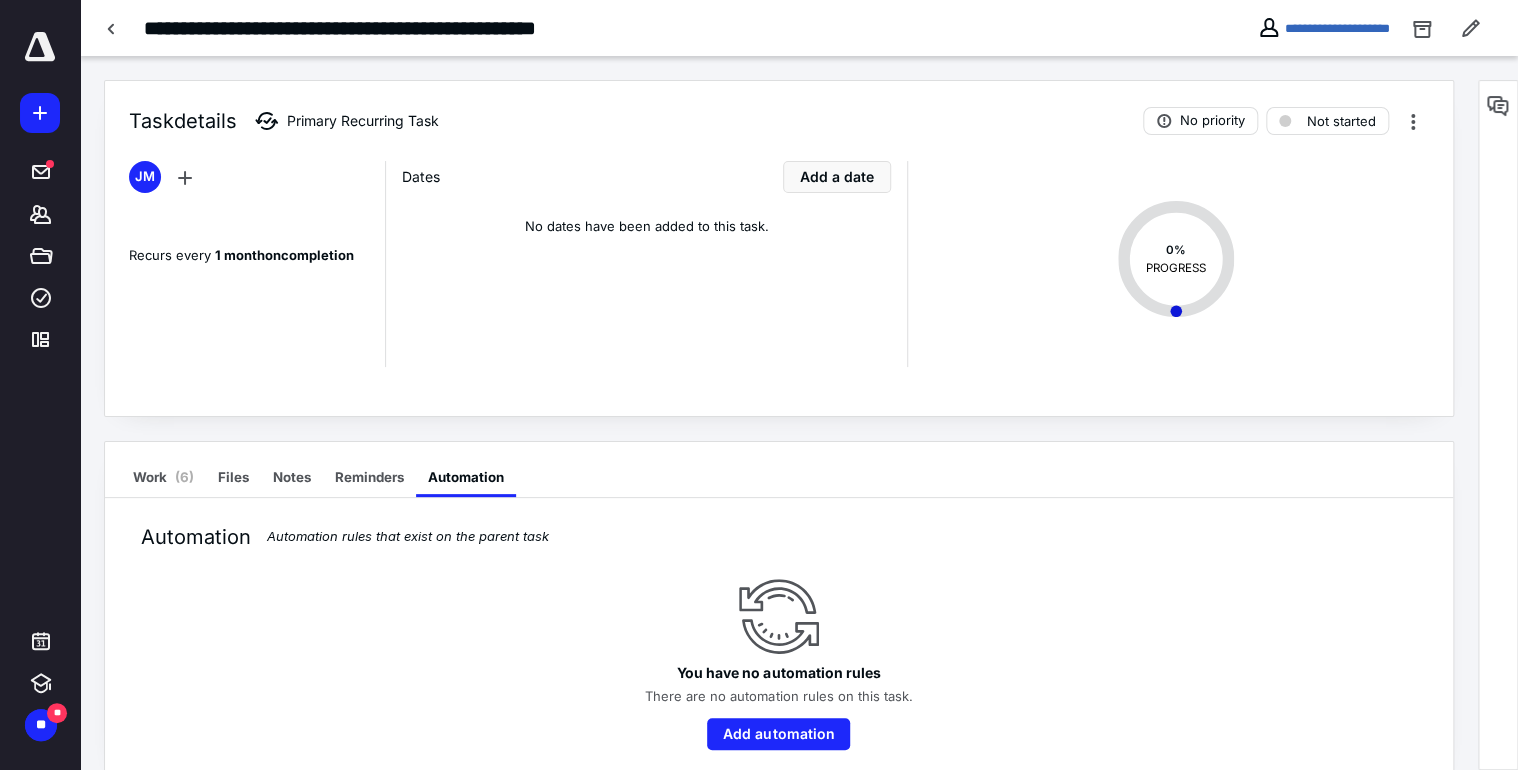 scroll, scrollTop: 28, scrollLeft: 0, axis: vertical 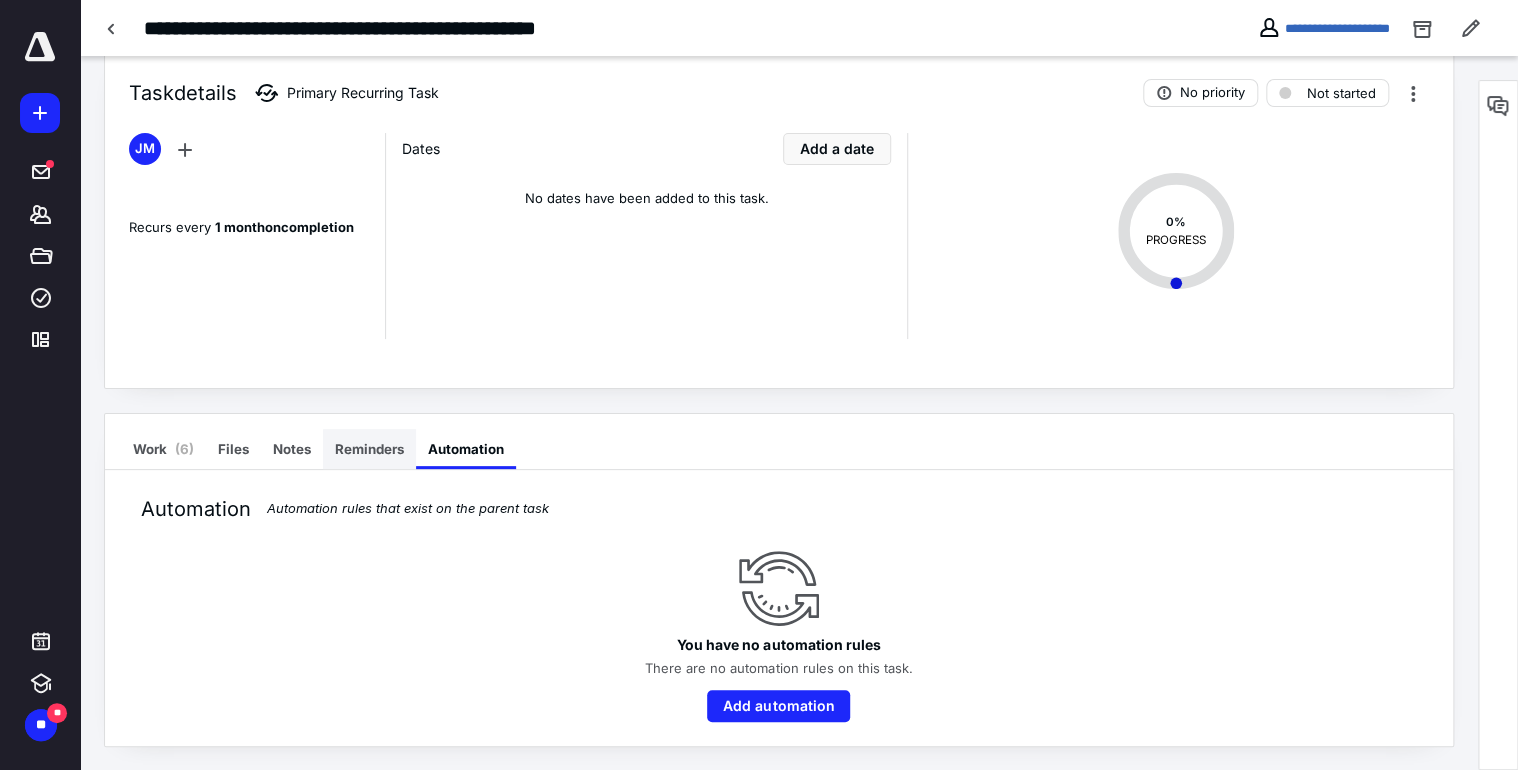 click on "Reminders" at bounding box center [369, 449] 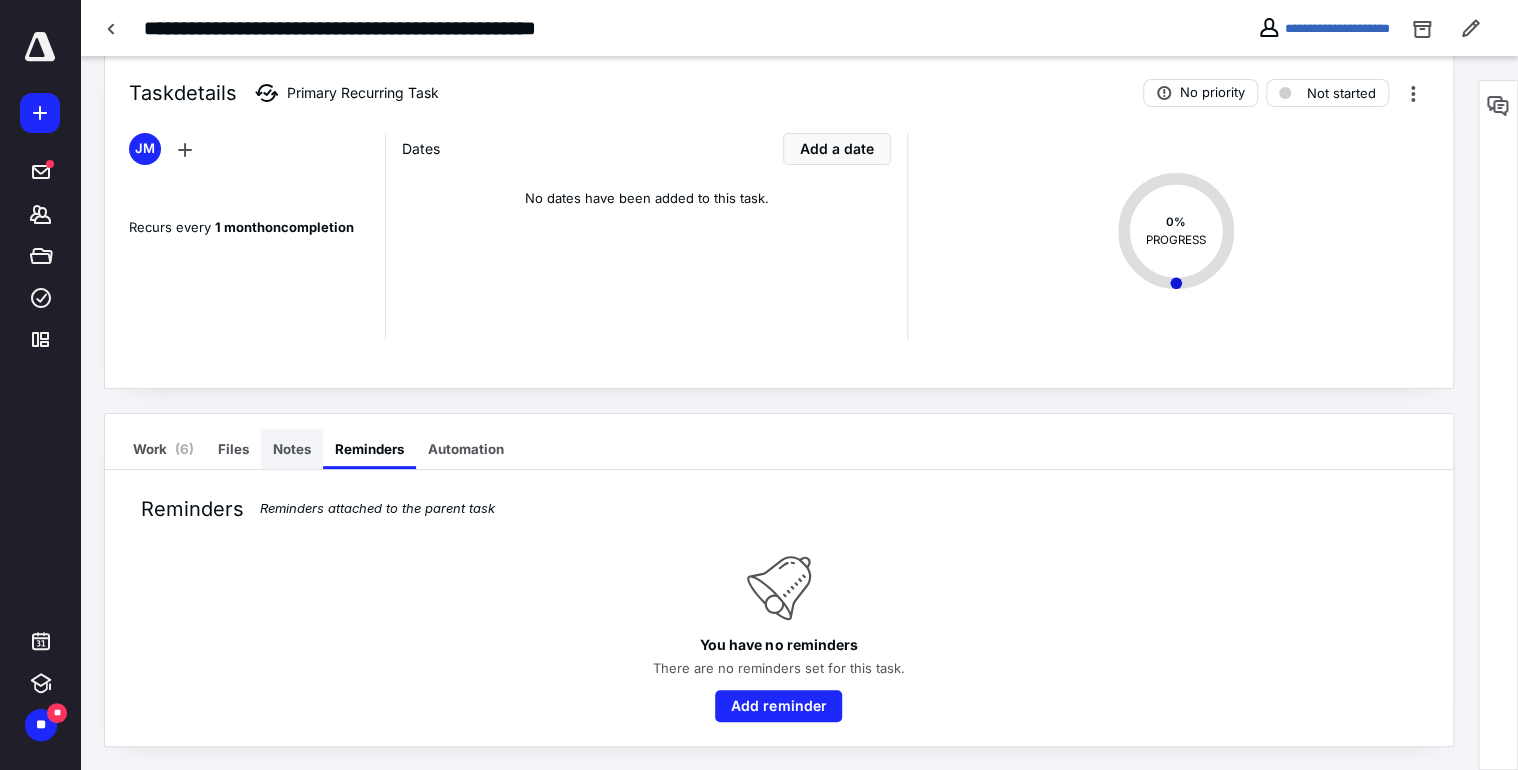 click on "Notes" at bounding box center [292, 449] 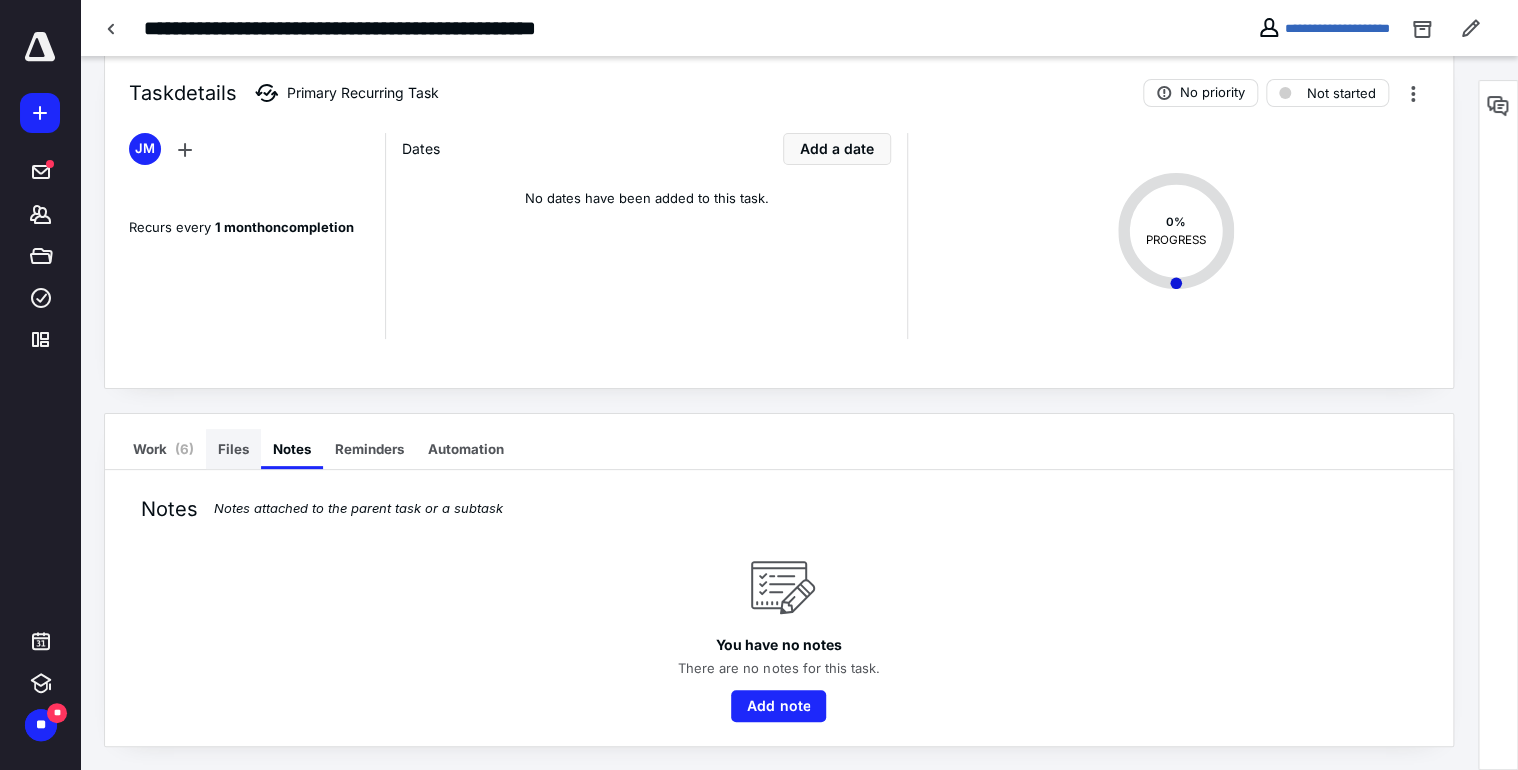 click on "Files" at bounding box center (233, 449) 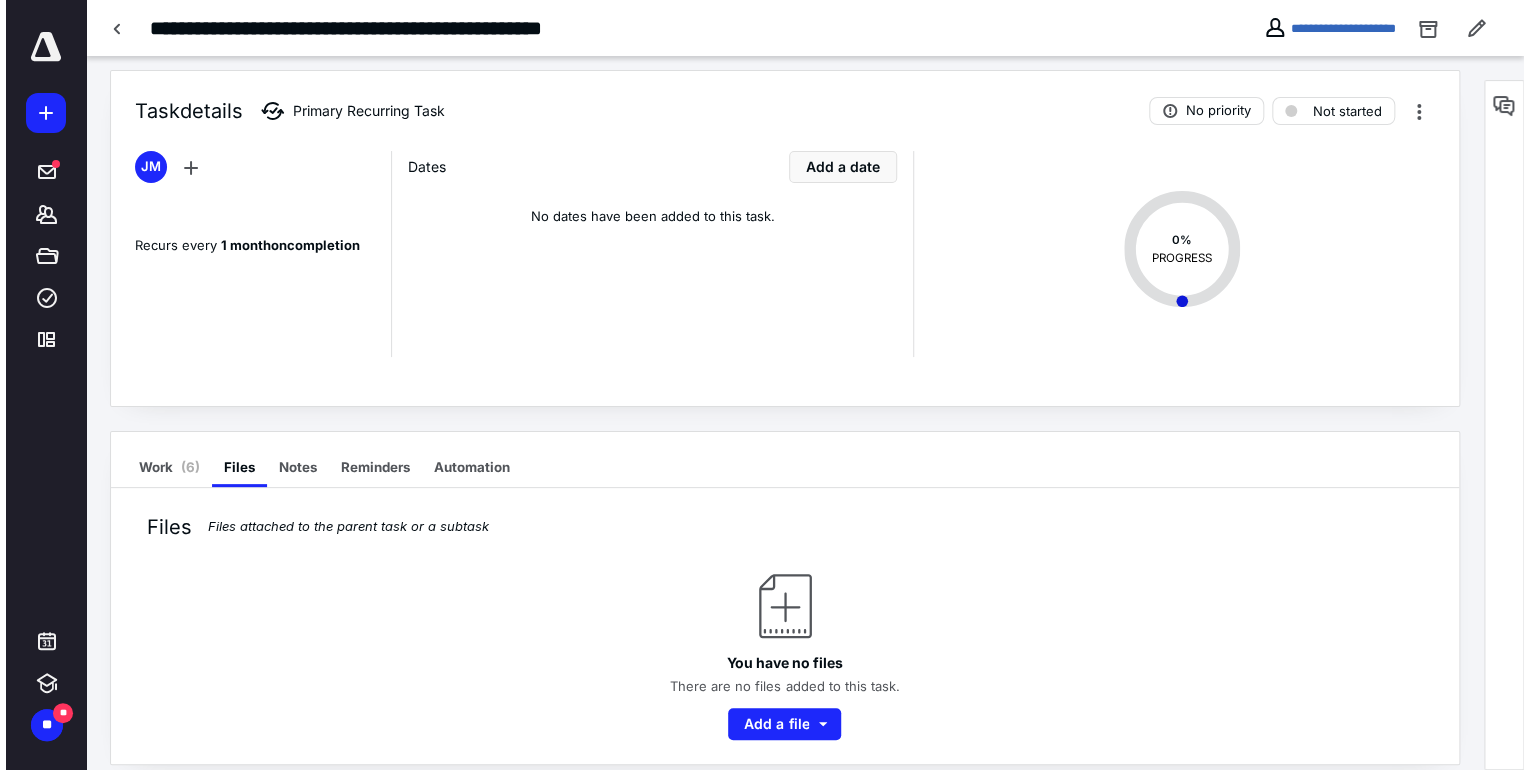 scroll, scrollTop: 0, scrollLeft: 0, axis: both 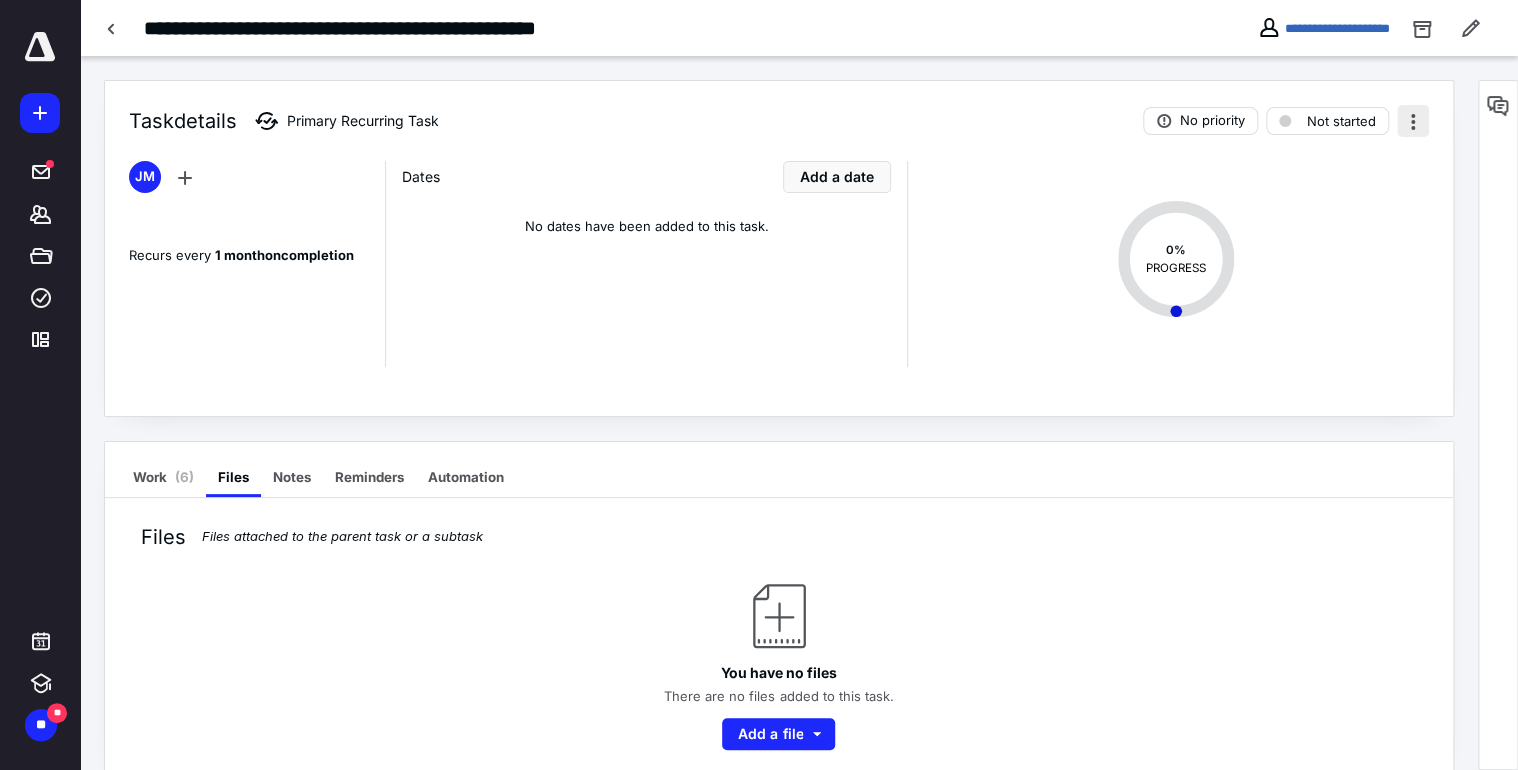 click at bounding box center (1413, 121) 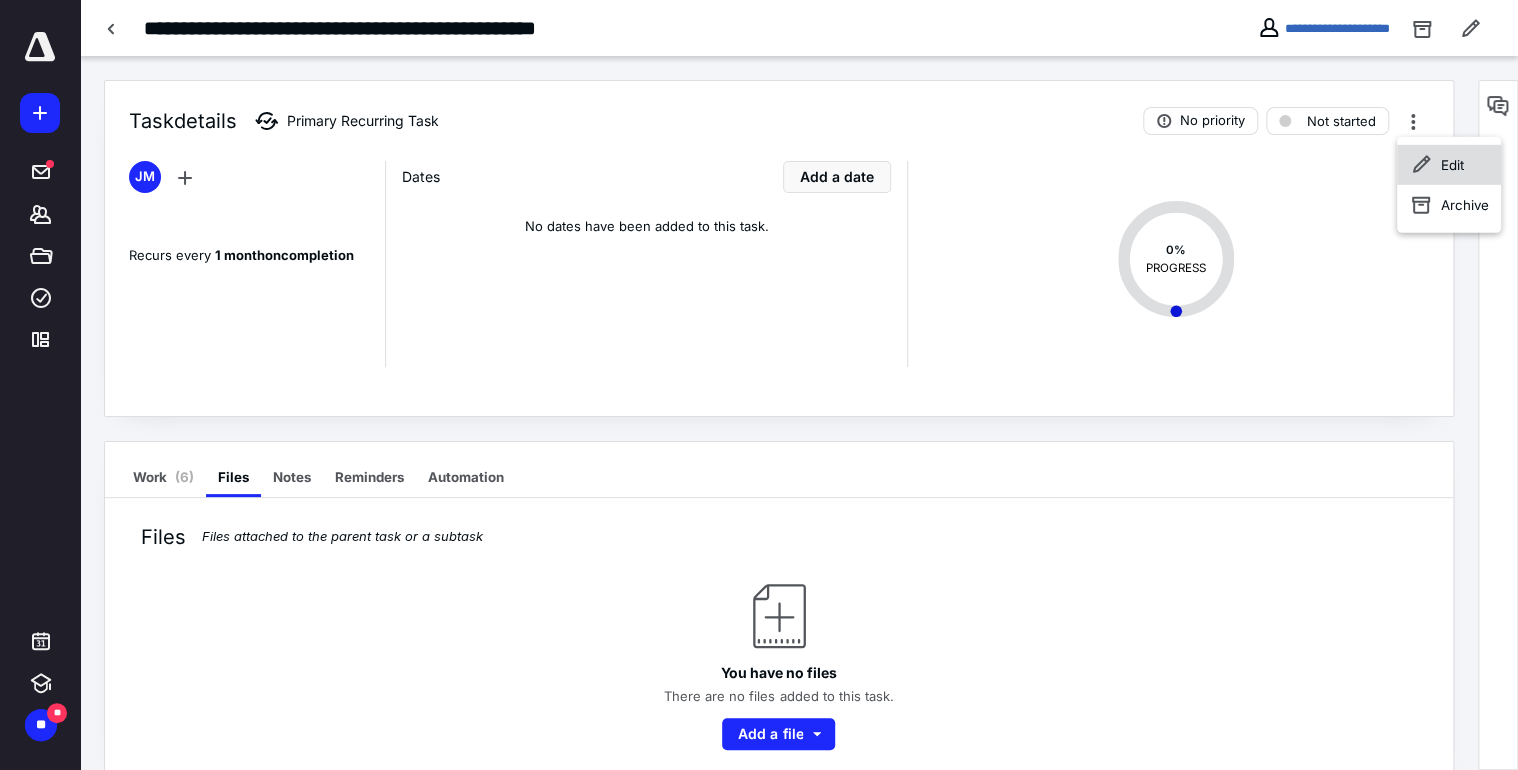 click on "Edit" at bounding box center (1449, 165) 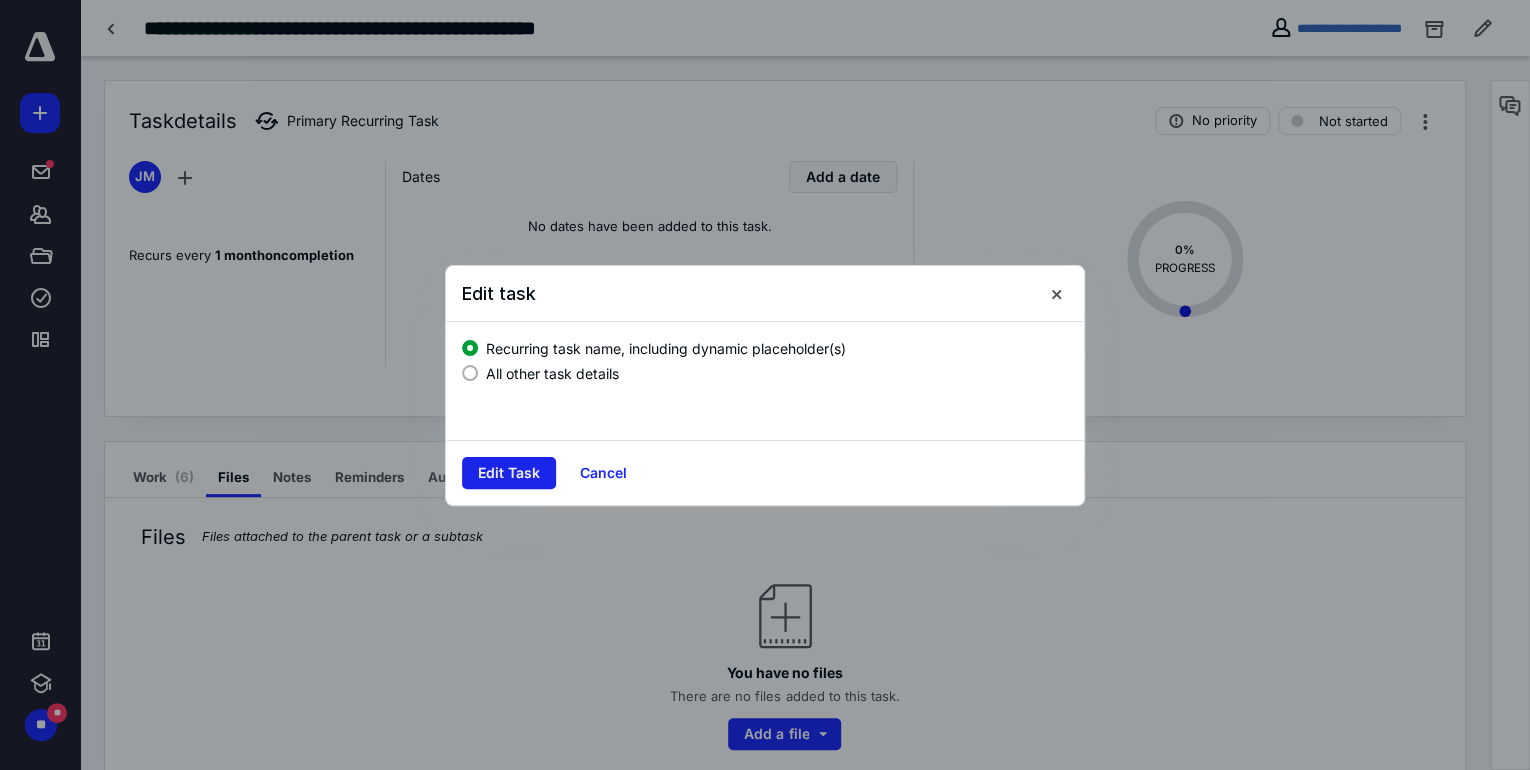 click on "Edit Task" at bounding box center (509, 473) 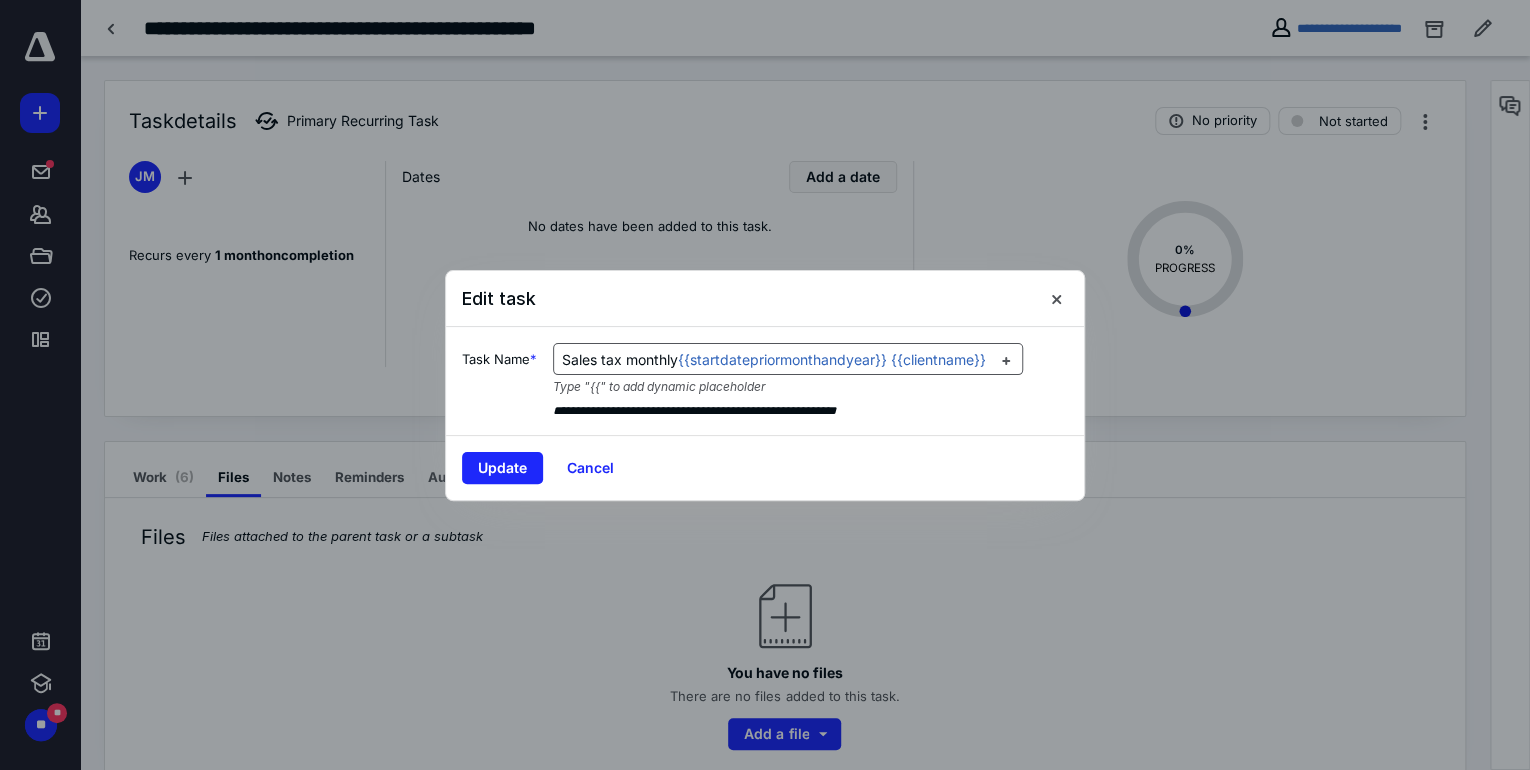 click on "Sales tax monthly  {{startdatepriormonthandyear}}   {{clientname}}" at bounding box center (776, 360) 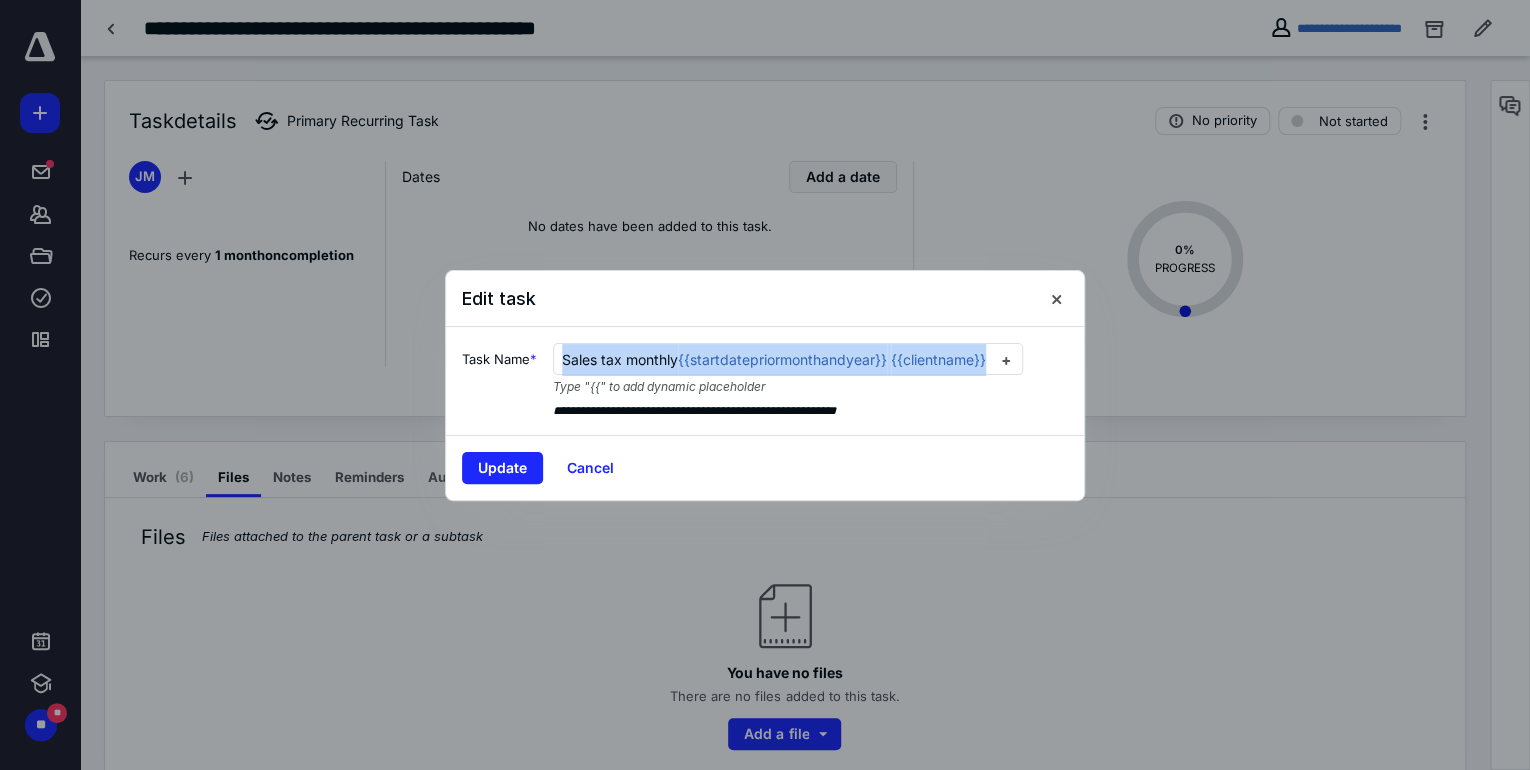 scroll, scrollTop: 0, scrollLeft: 1, axis: horizontal 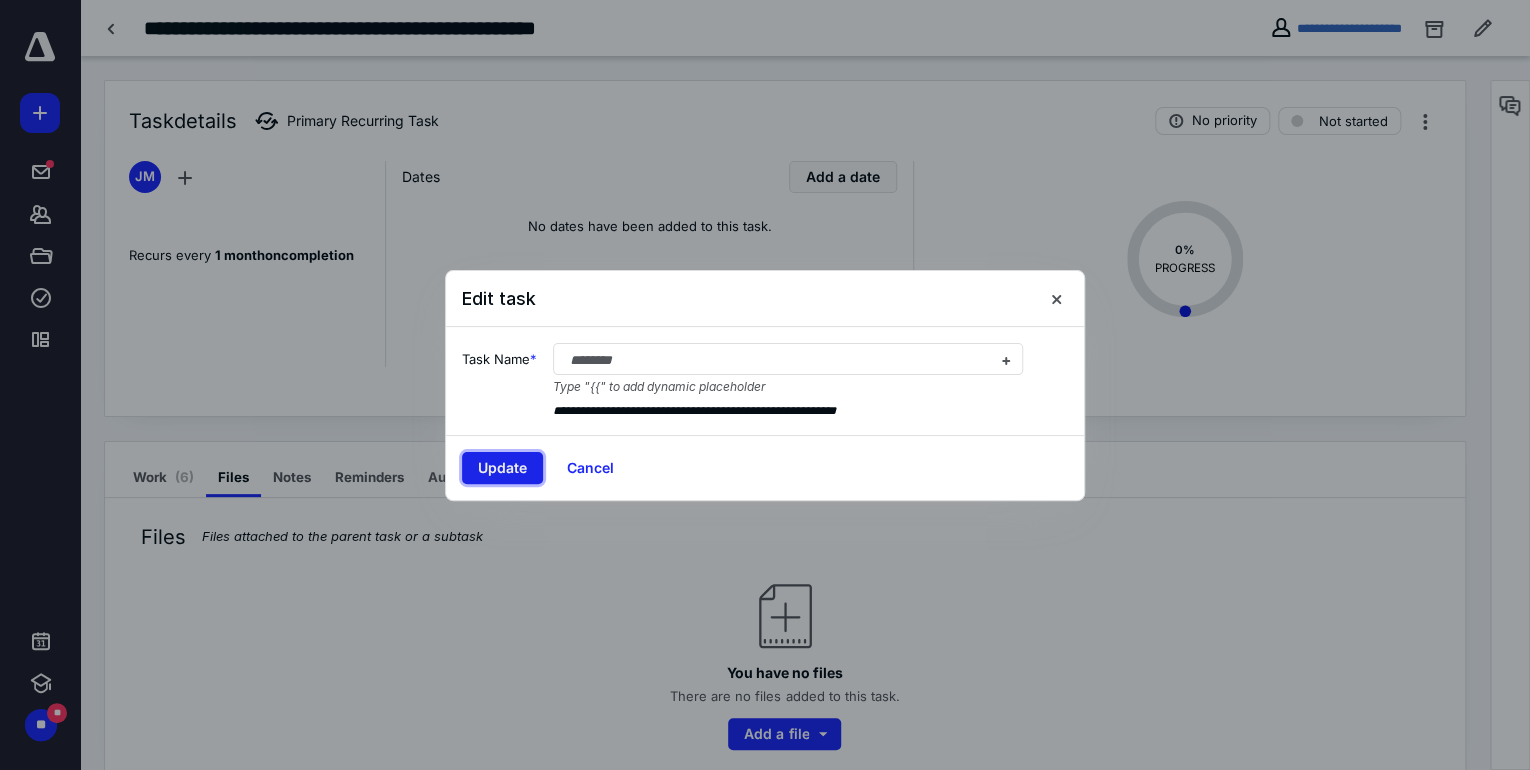 click on "Update" at bounding box center (502, 468) 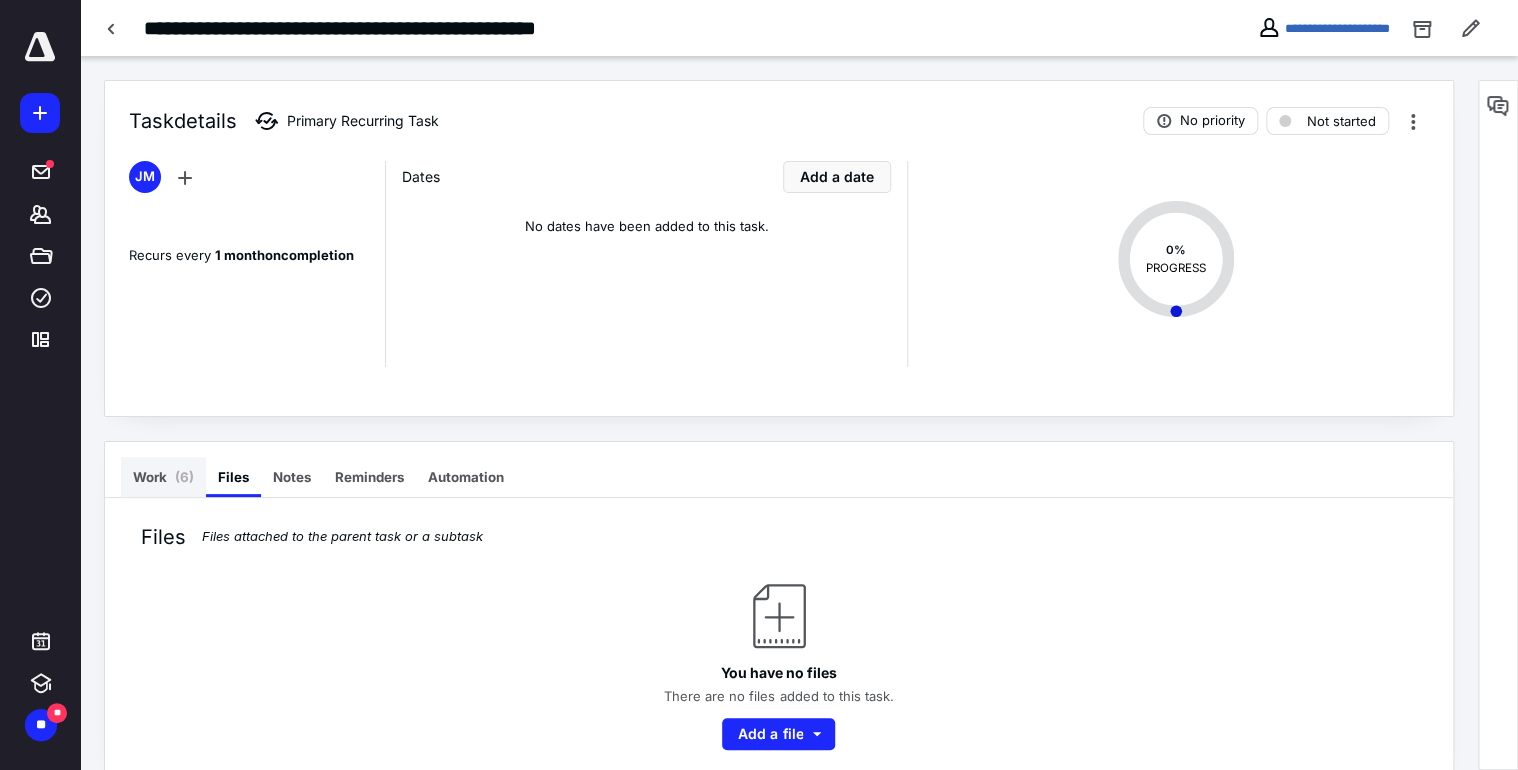 click on "Work ( 6 )" at bounding box center (163, 477) 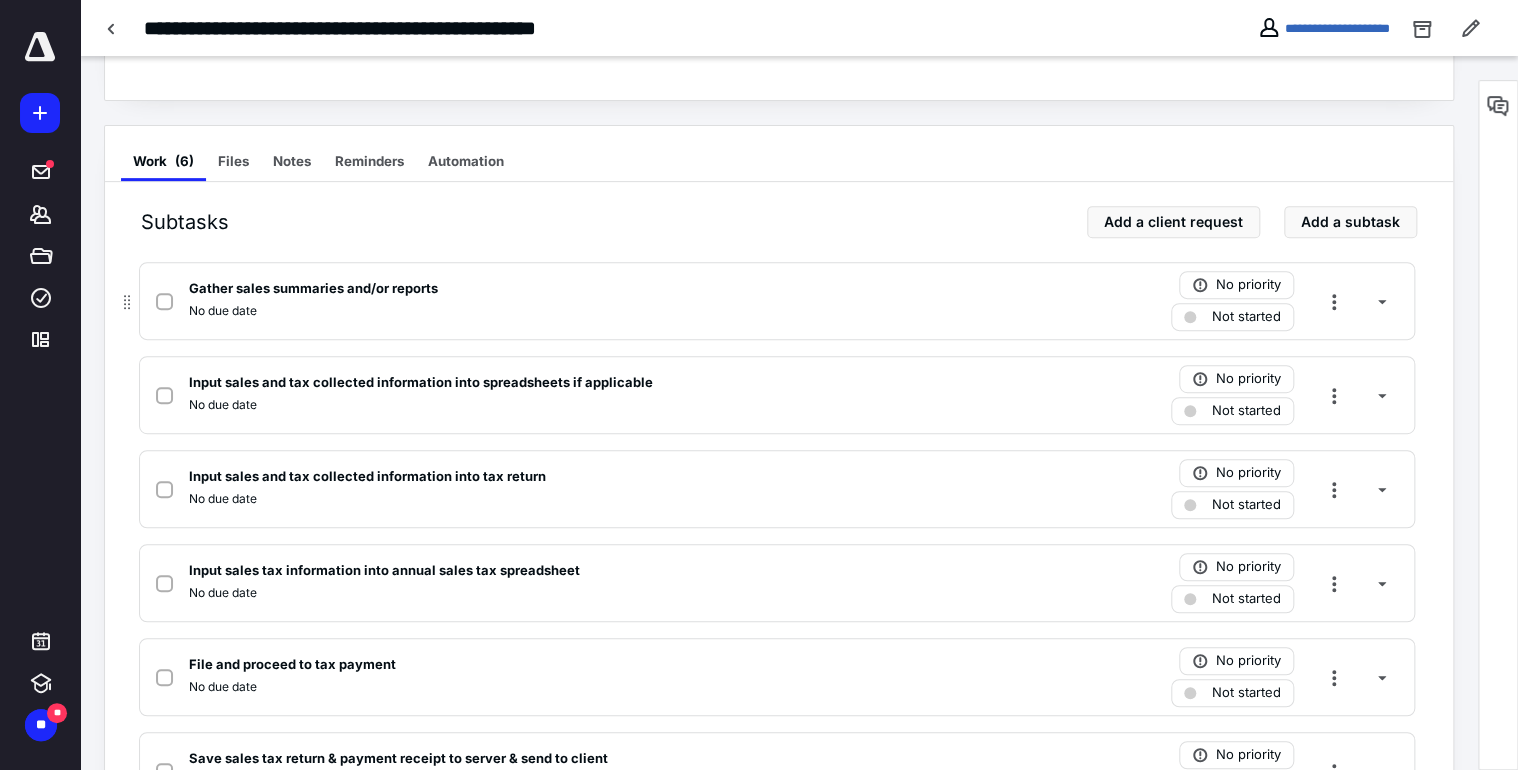 scroll, scrollTop: 404, scrollLeft: 0, axis: vertical 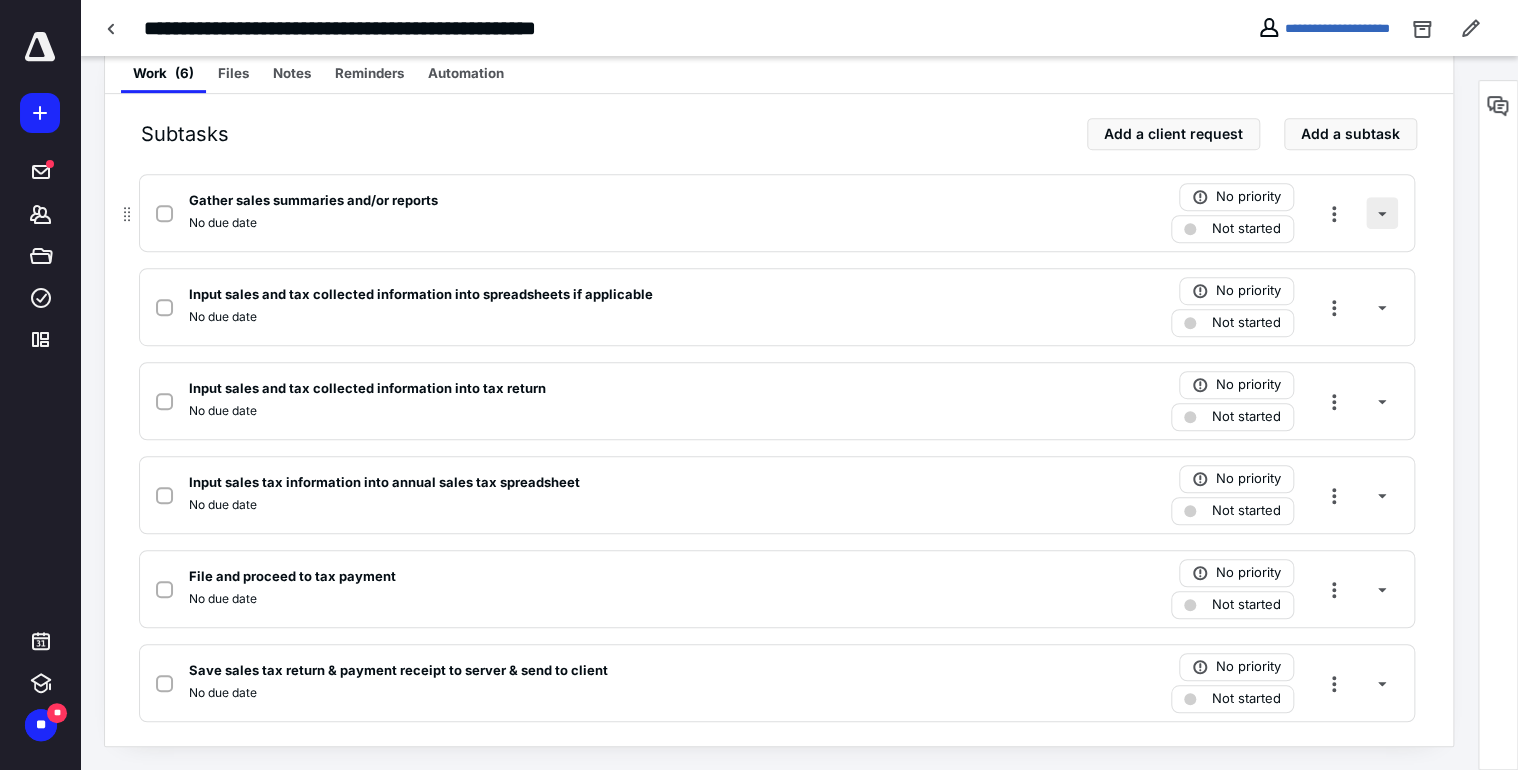 click at bounding box center (1382, 213) 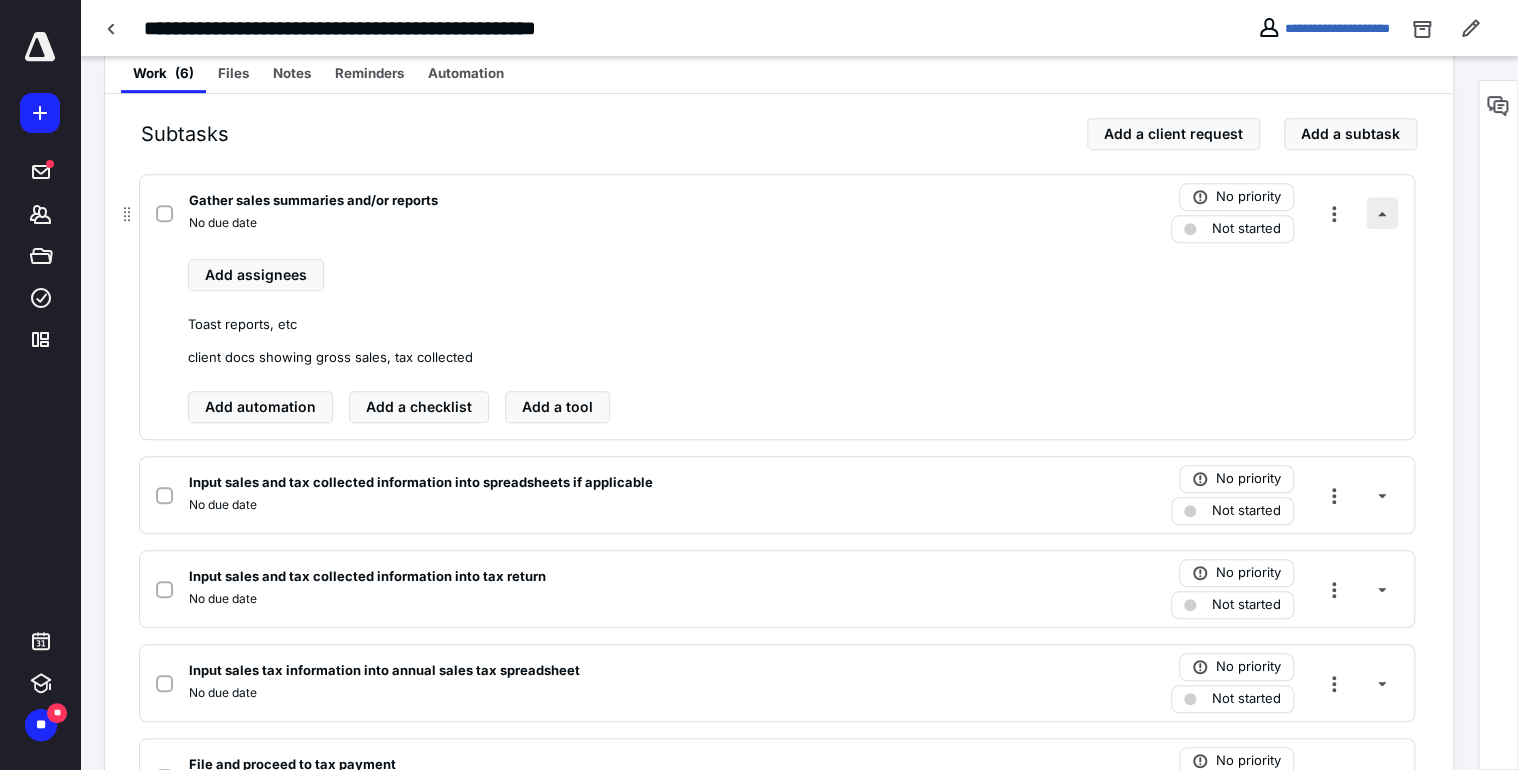 click at bounding box center (1382, 213) 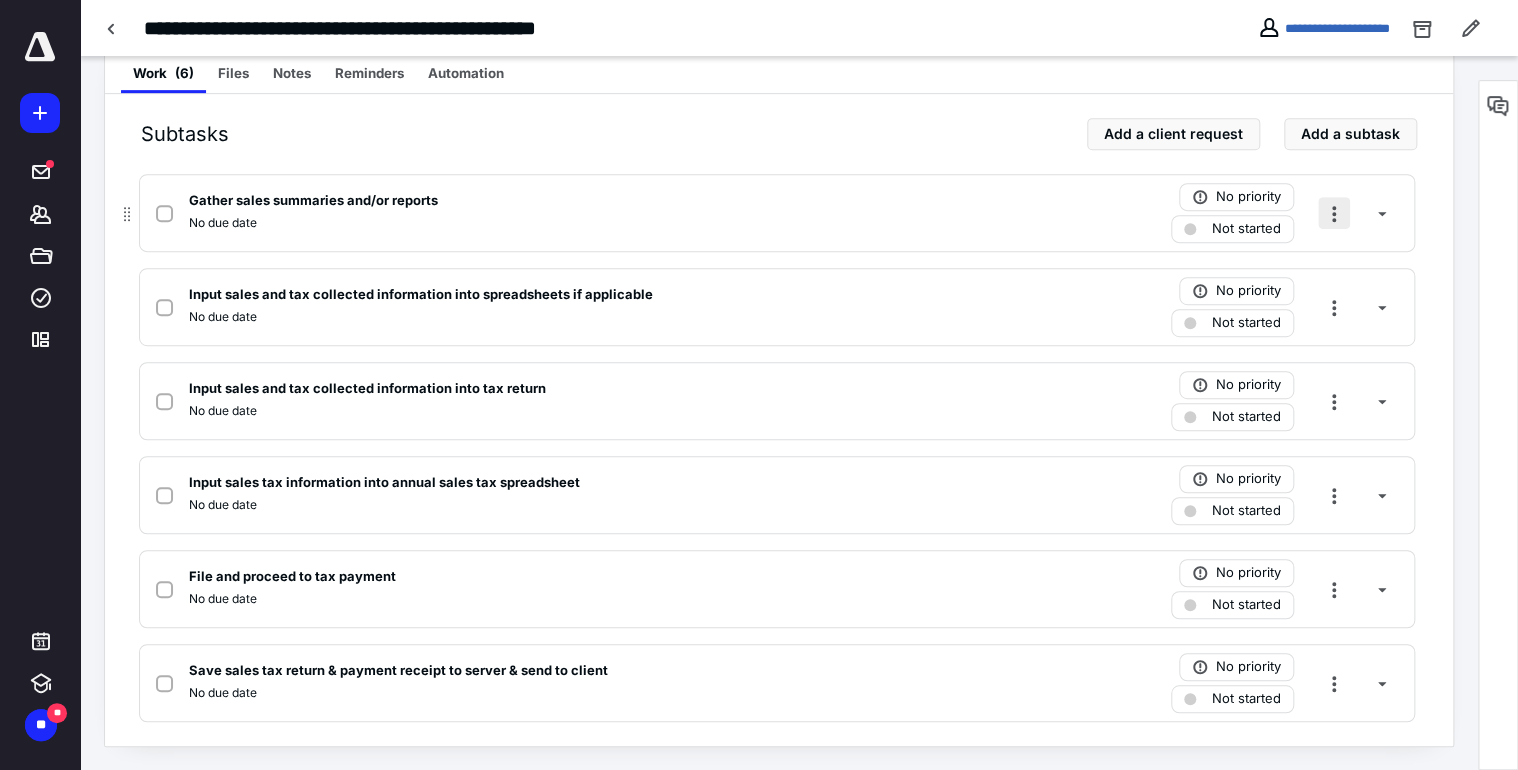 click at bounding box center [1334, 213] 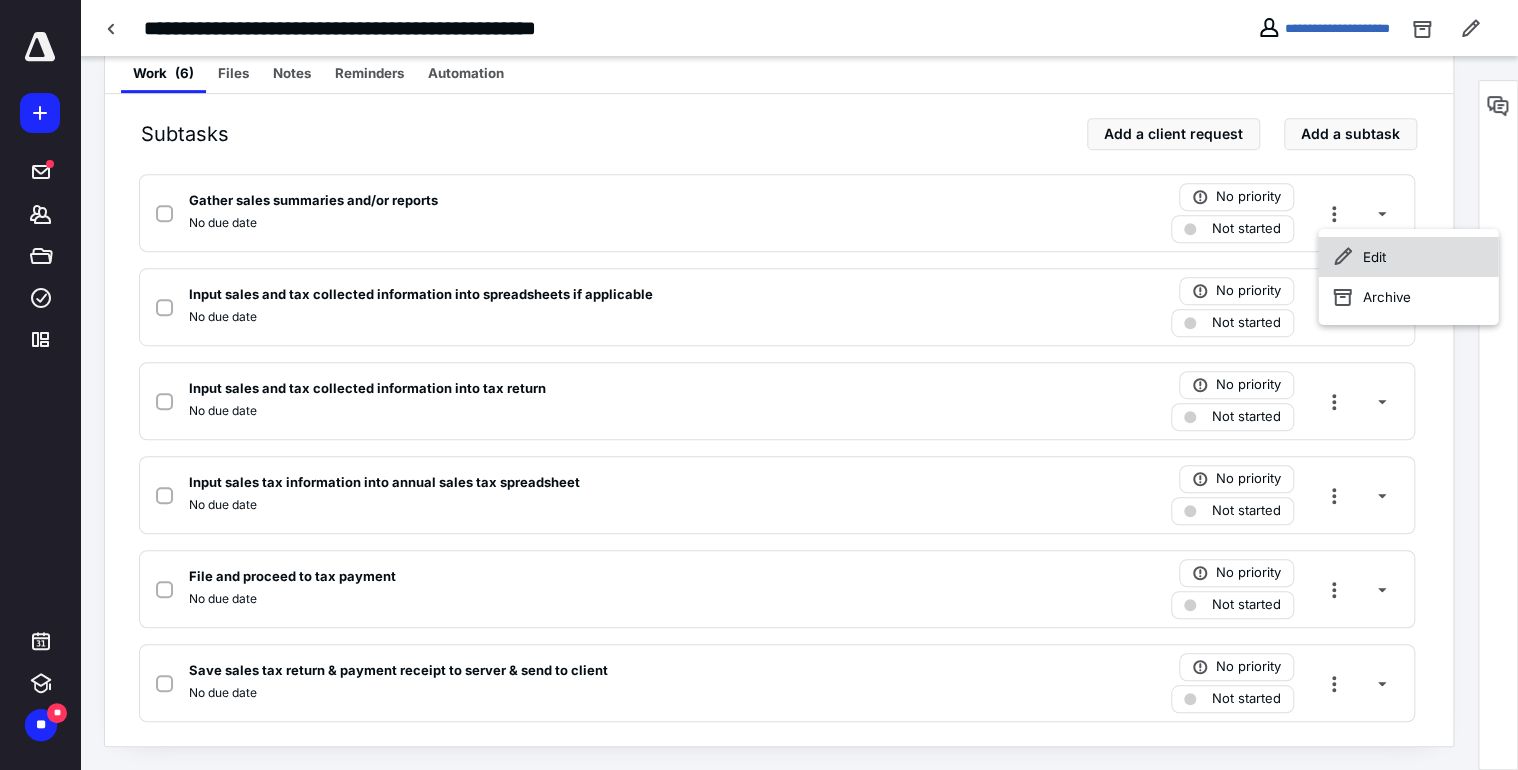 click on "Edit" at bounding box center [1408, 257] 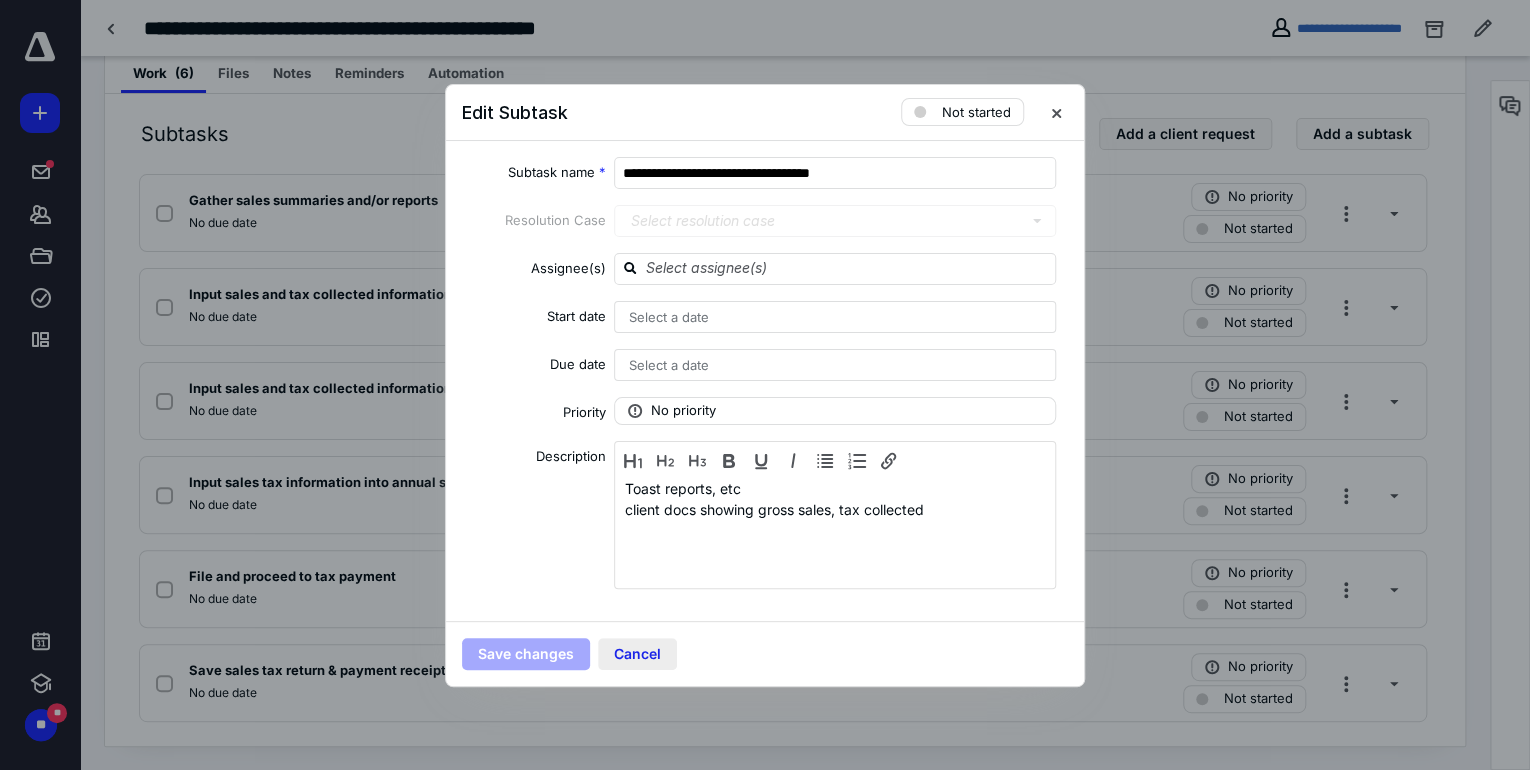 click on "Cancel" at bounding box center (637, 654) 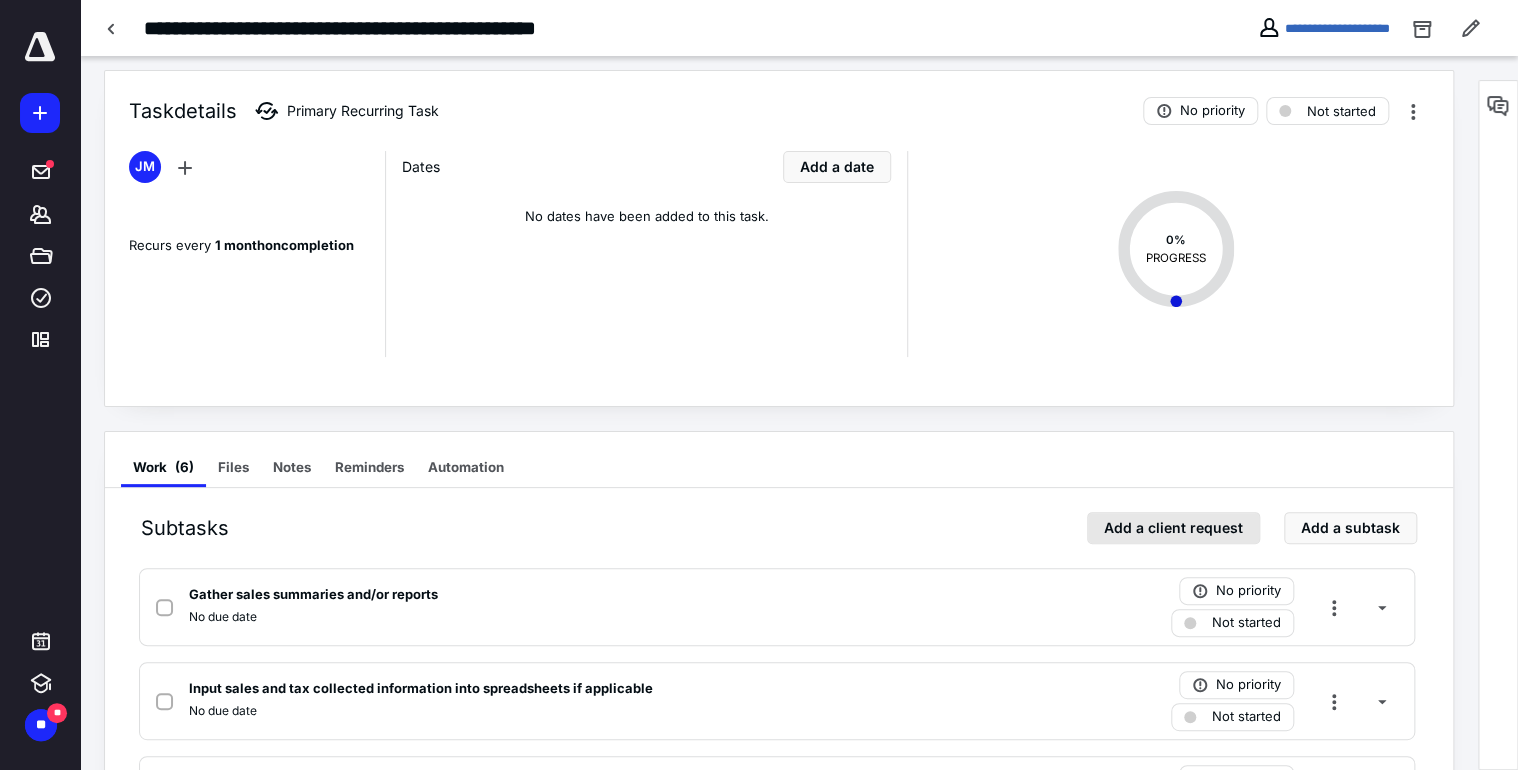 scroll, scrollTop: 0, scrollLeft: 0, axis: both 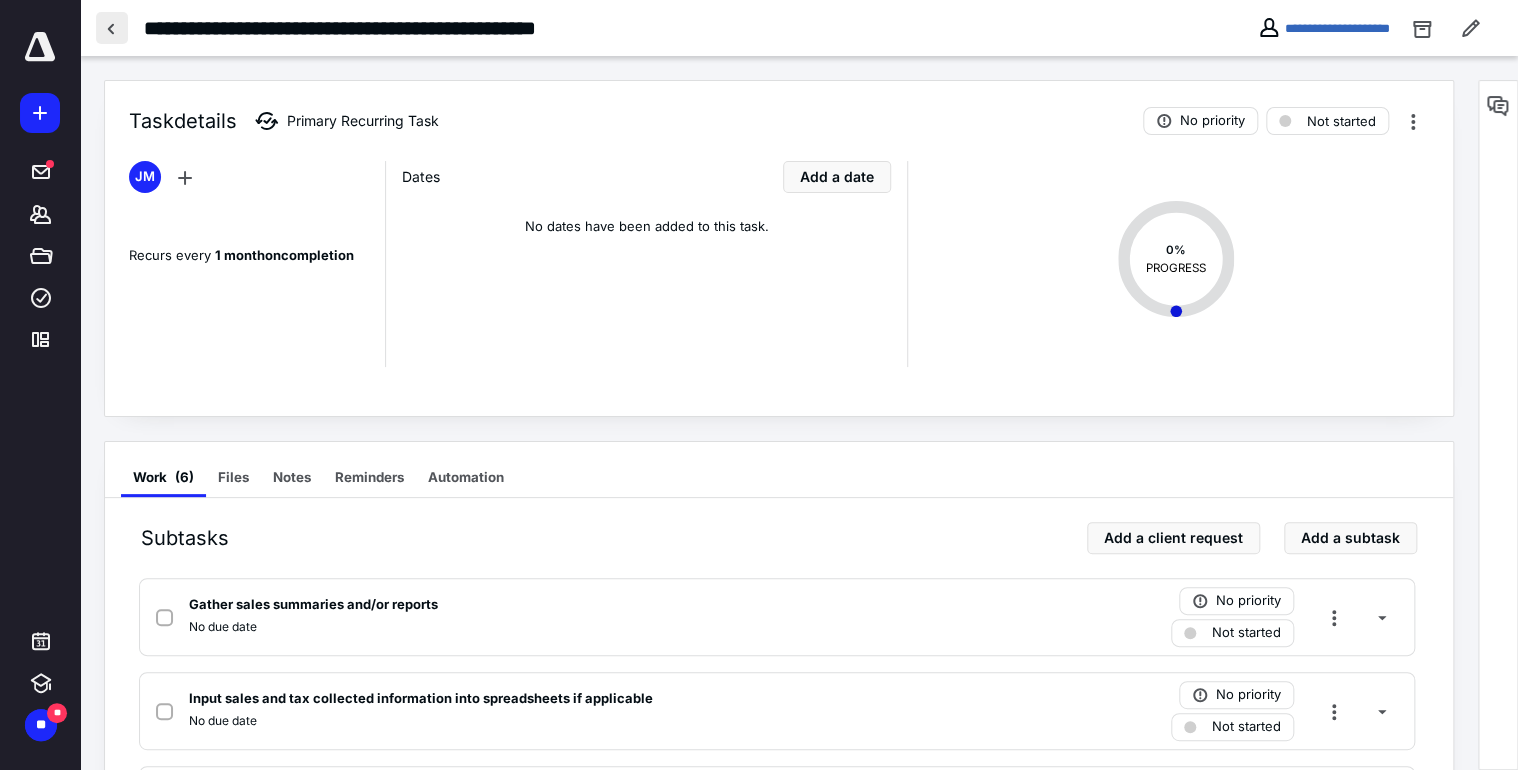 click at bounding box center [112, 28] 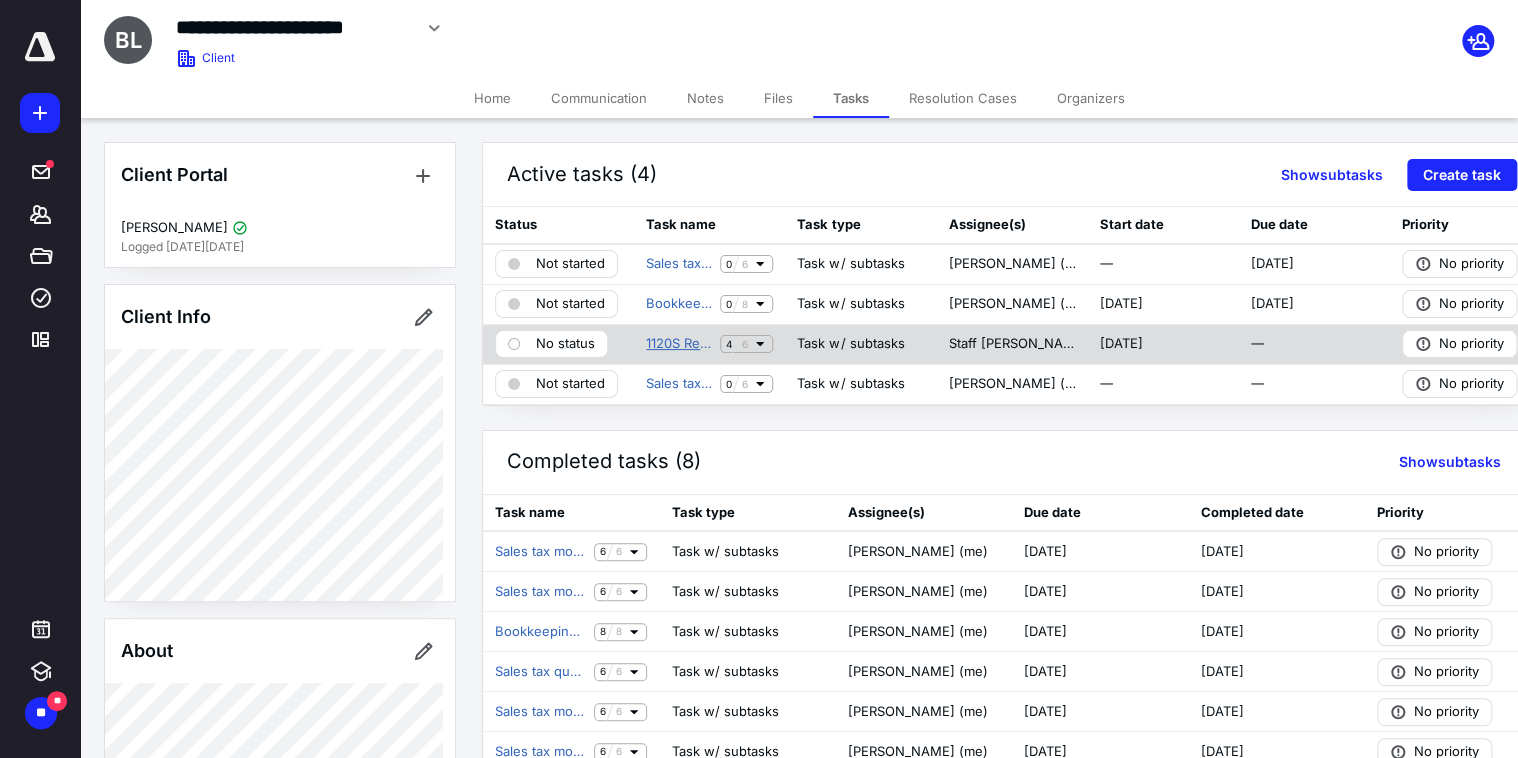 click on "1120S Return" at bounding box center [679, 344] 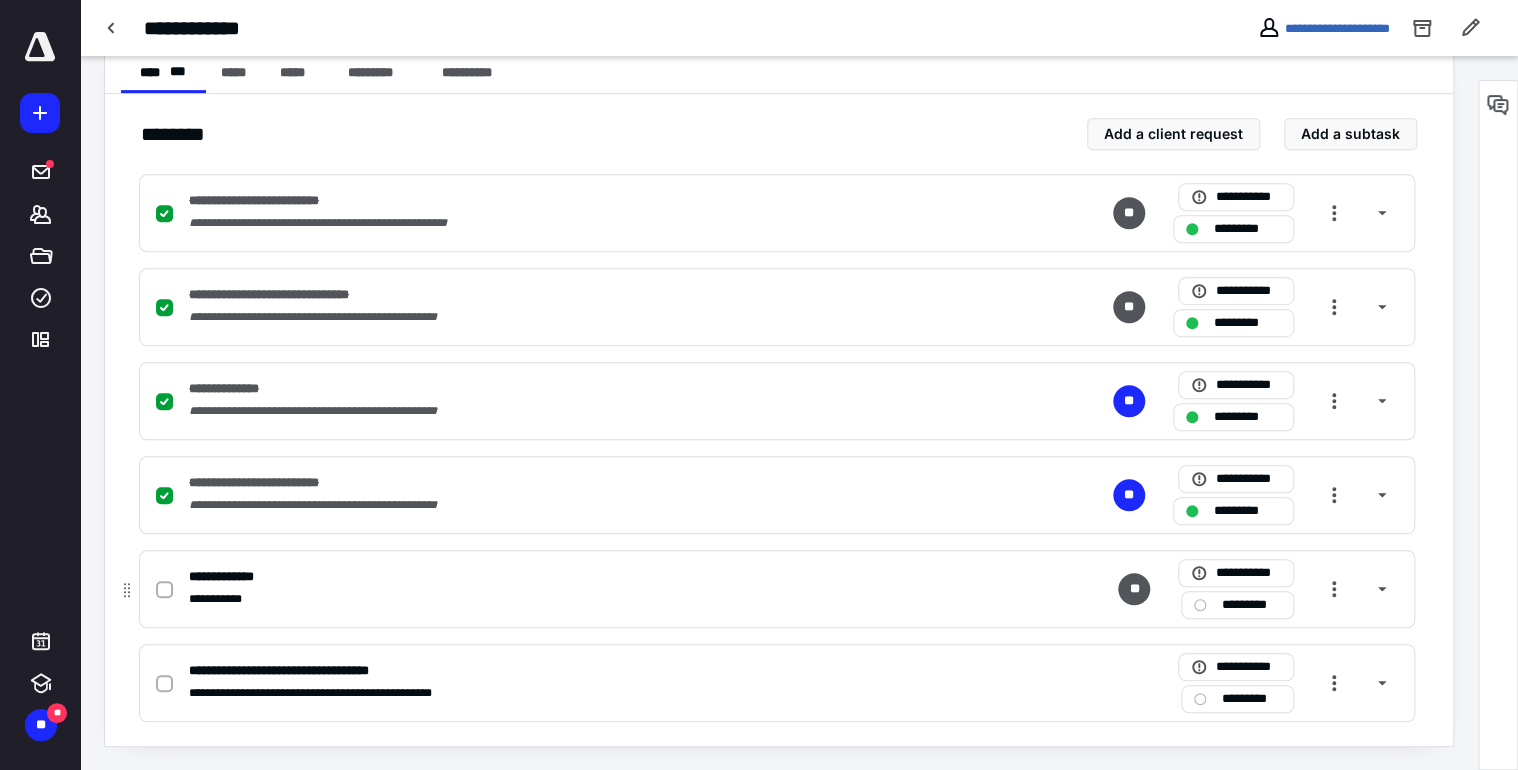 scroll, scrollTop: 0, scrollLeft: 0, axis: both 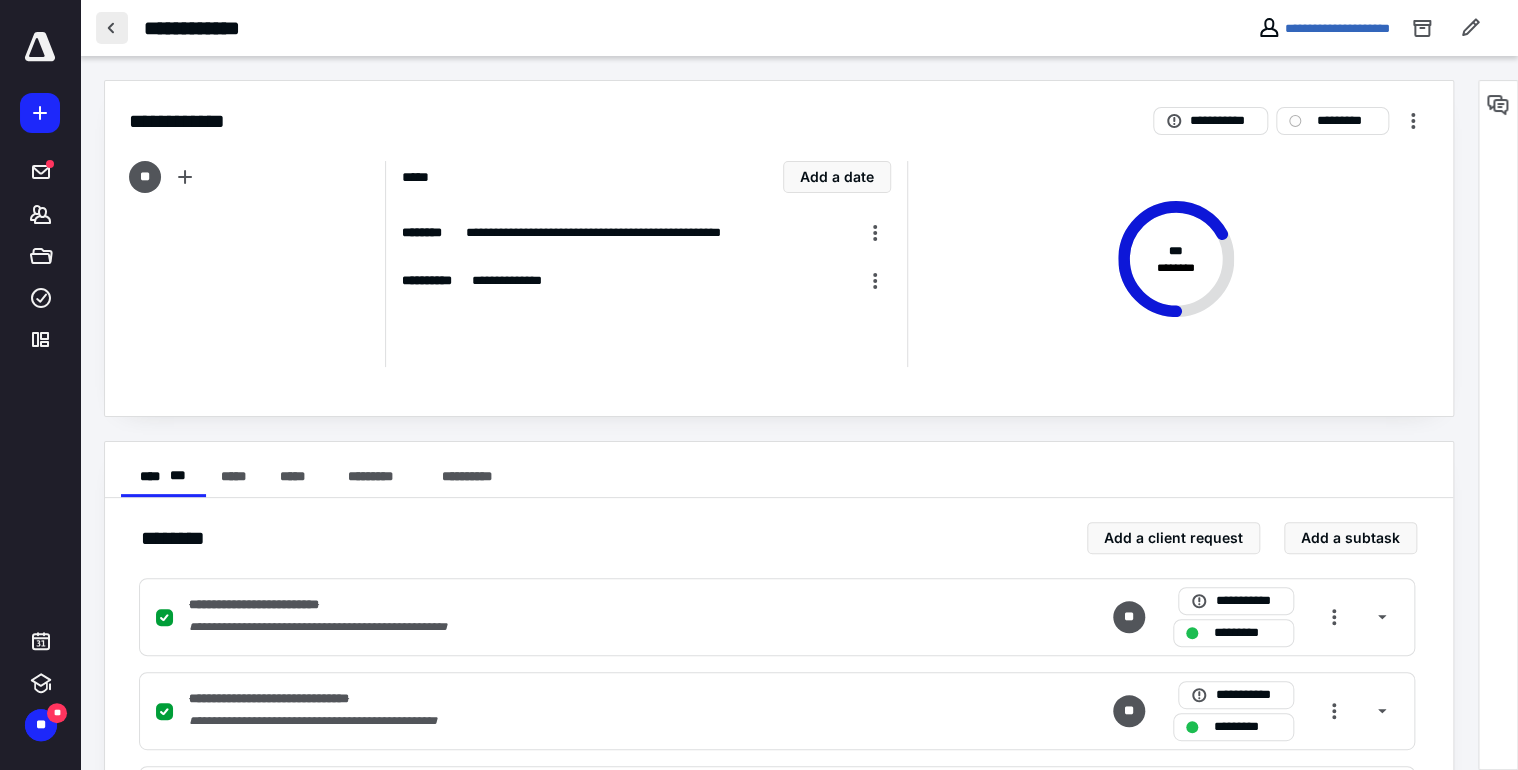 click at bounding box center [112, 28] 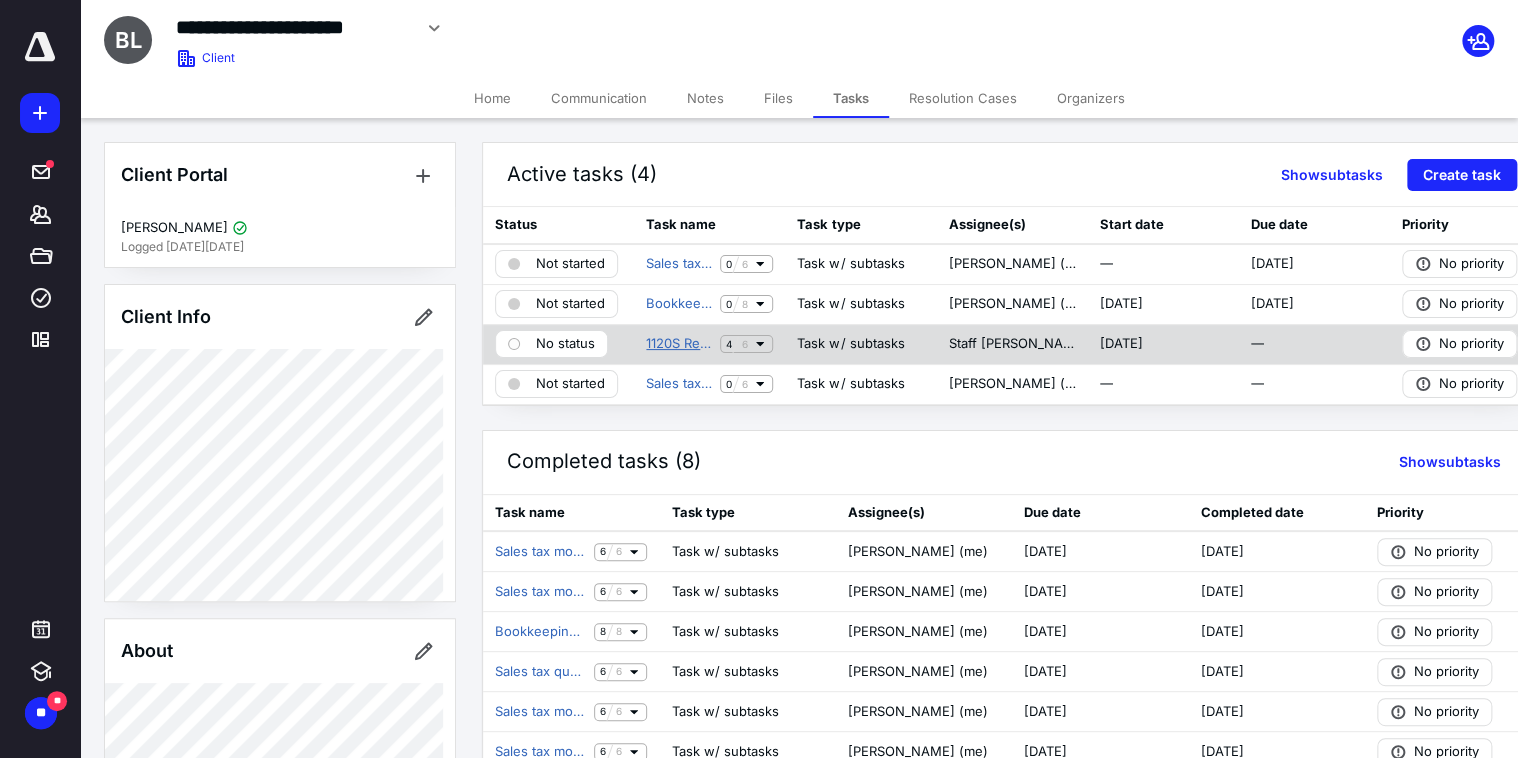 click on "1120S Return" at bounding box center [679, 344] 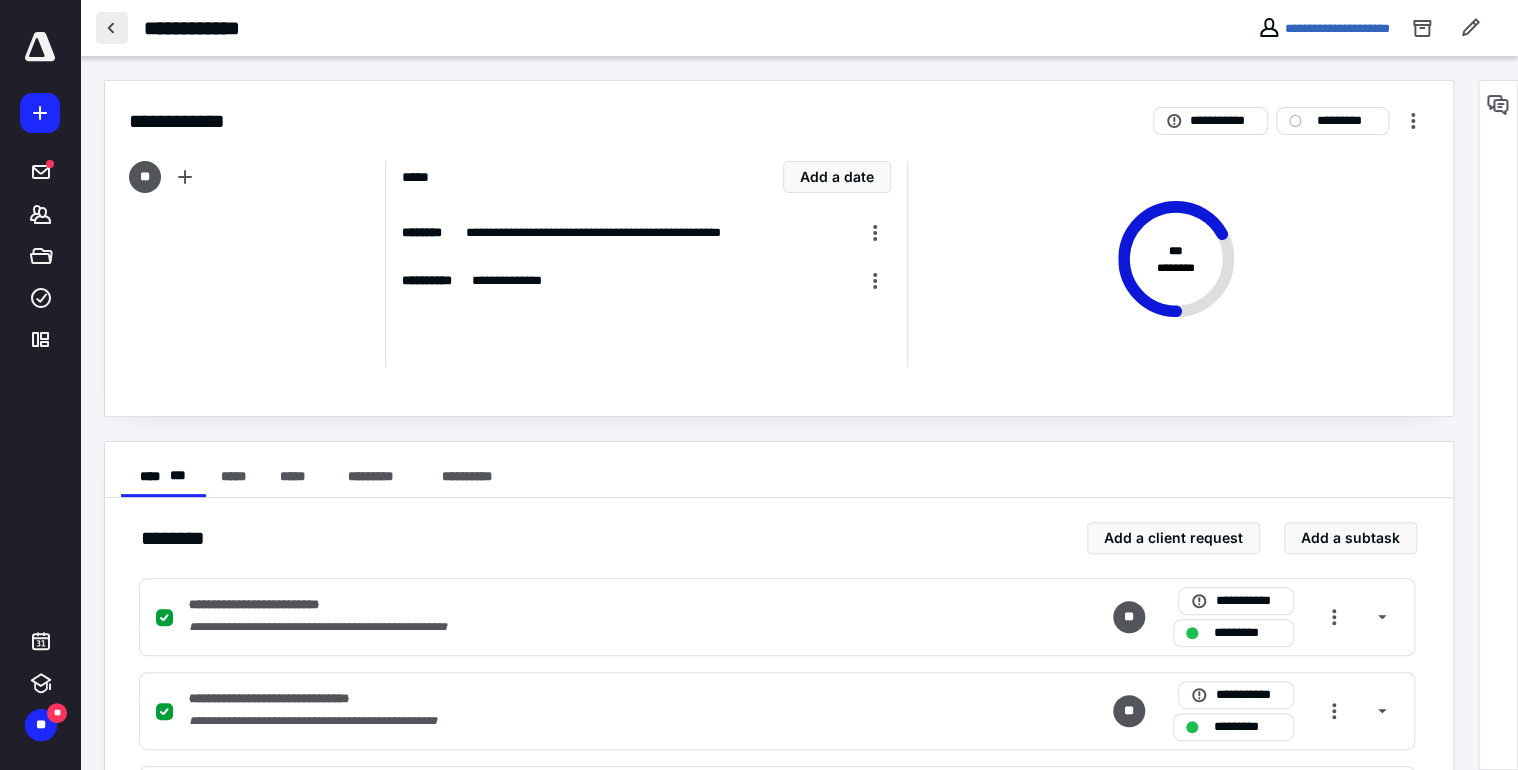 click at bounding box center (112, 28) 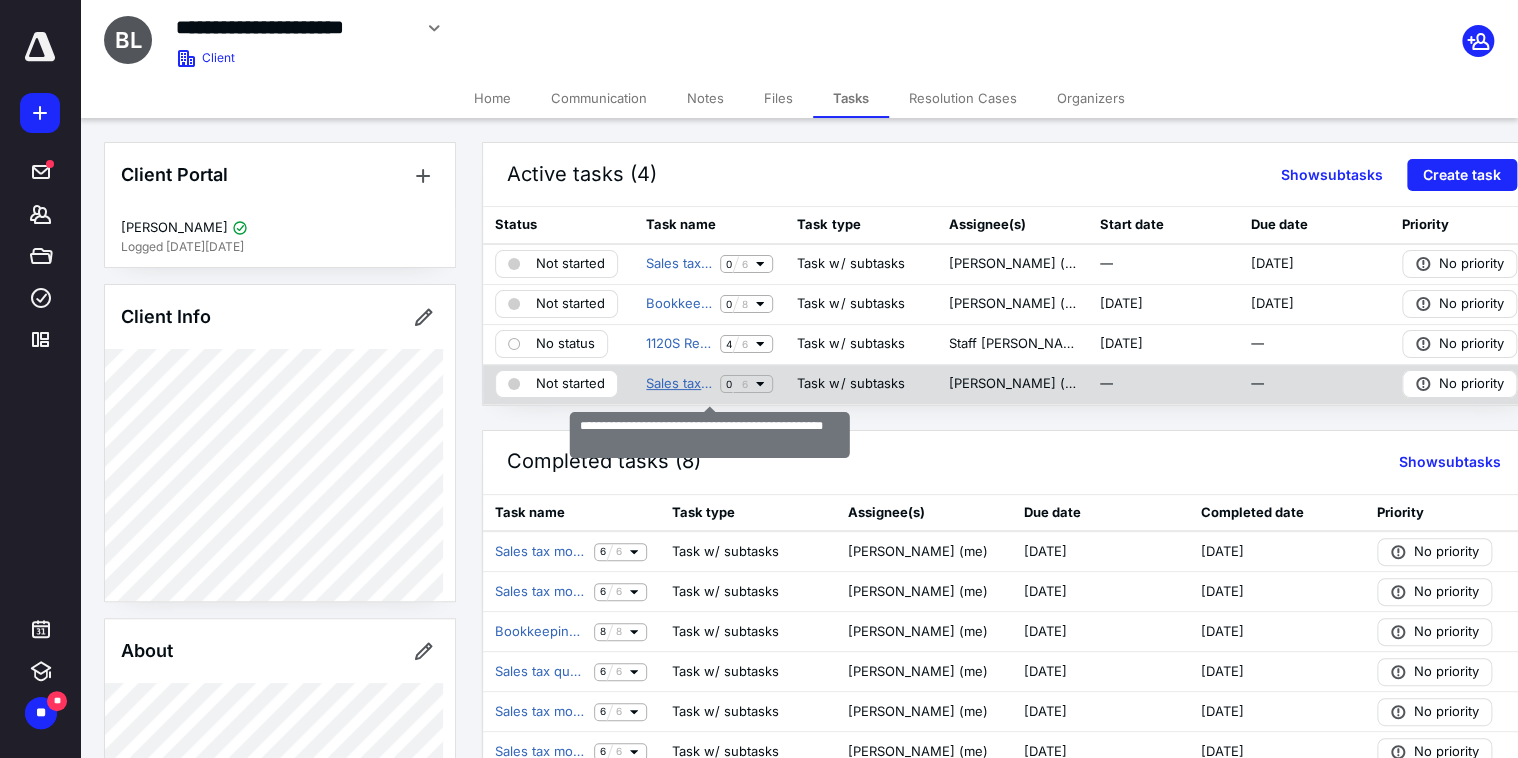 click on "Sales tax monthly [DATE] Broadway Banquets LLC" at bounding box center [679, 384] 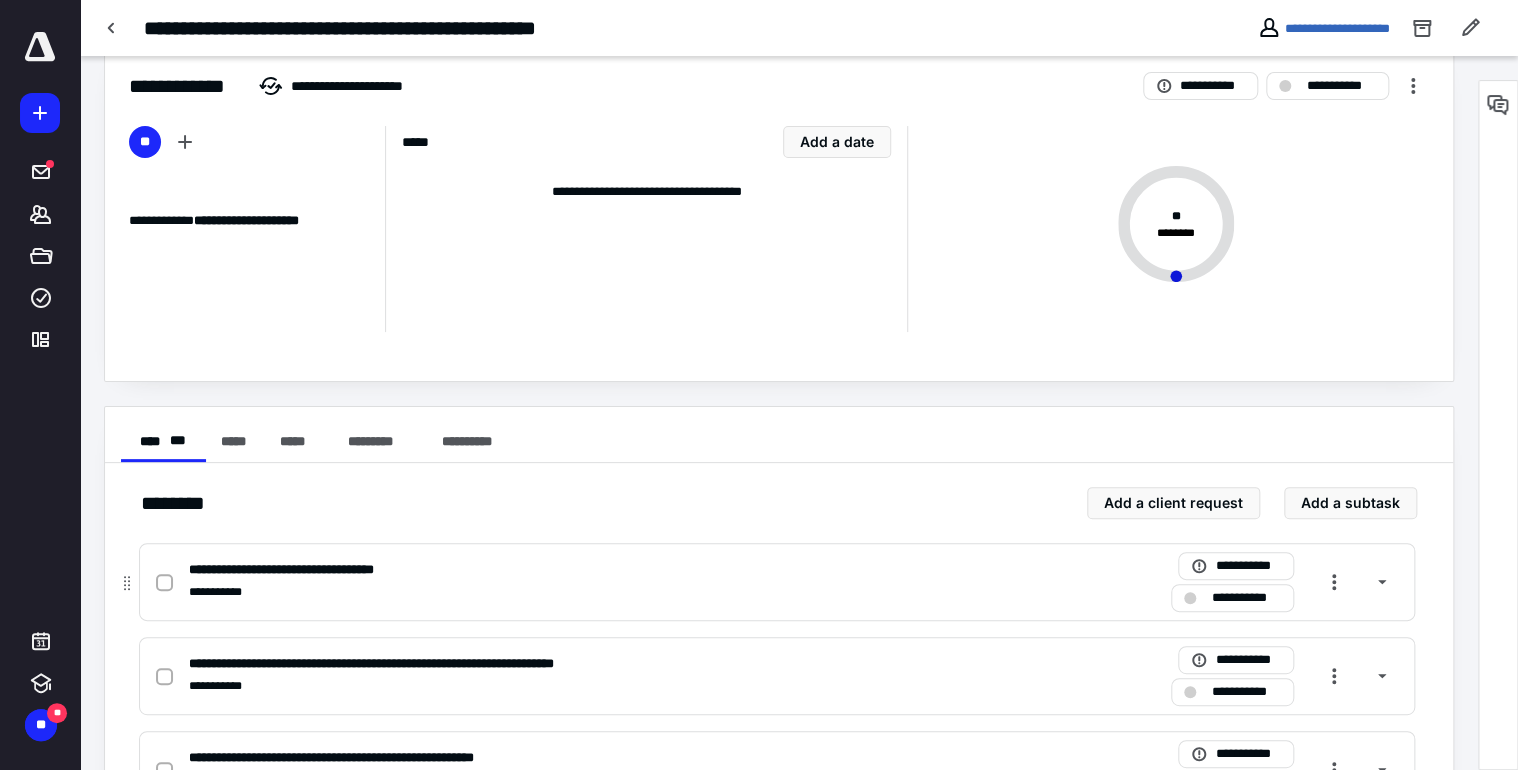 scroll, scrollTop: 0, scrollLeft: 0, axis: both 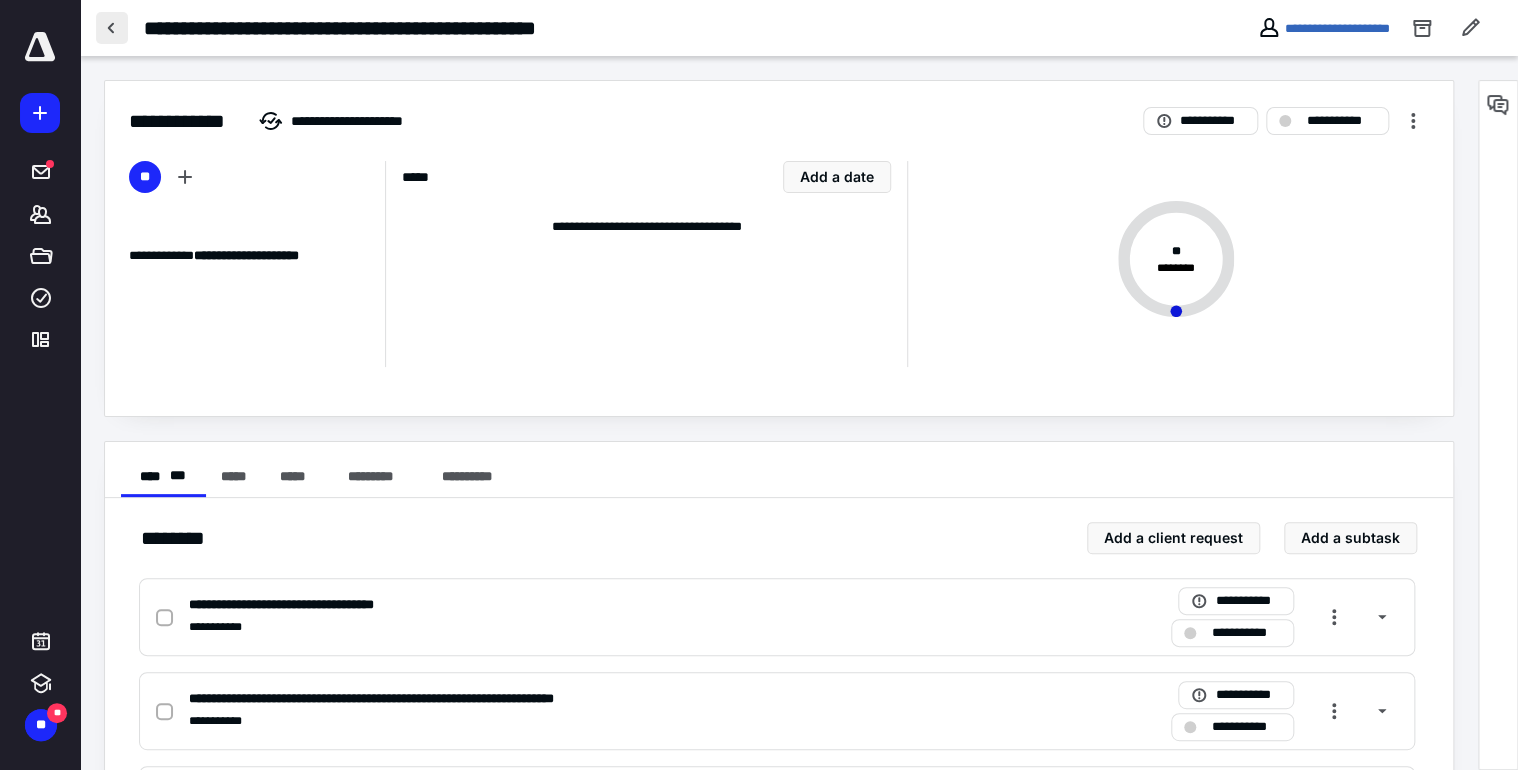 click at bounding box center (112, 28) 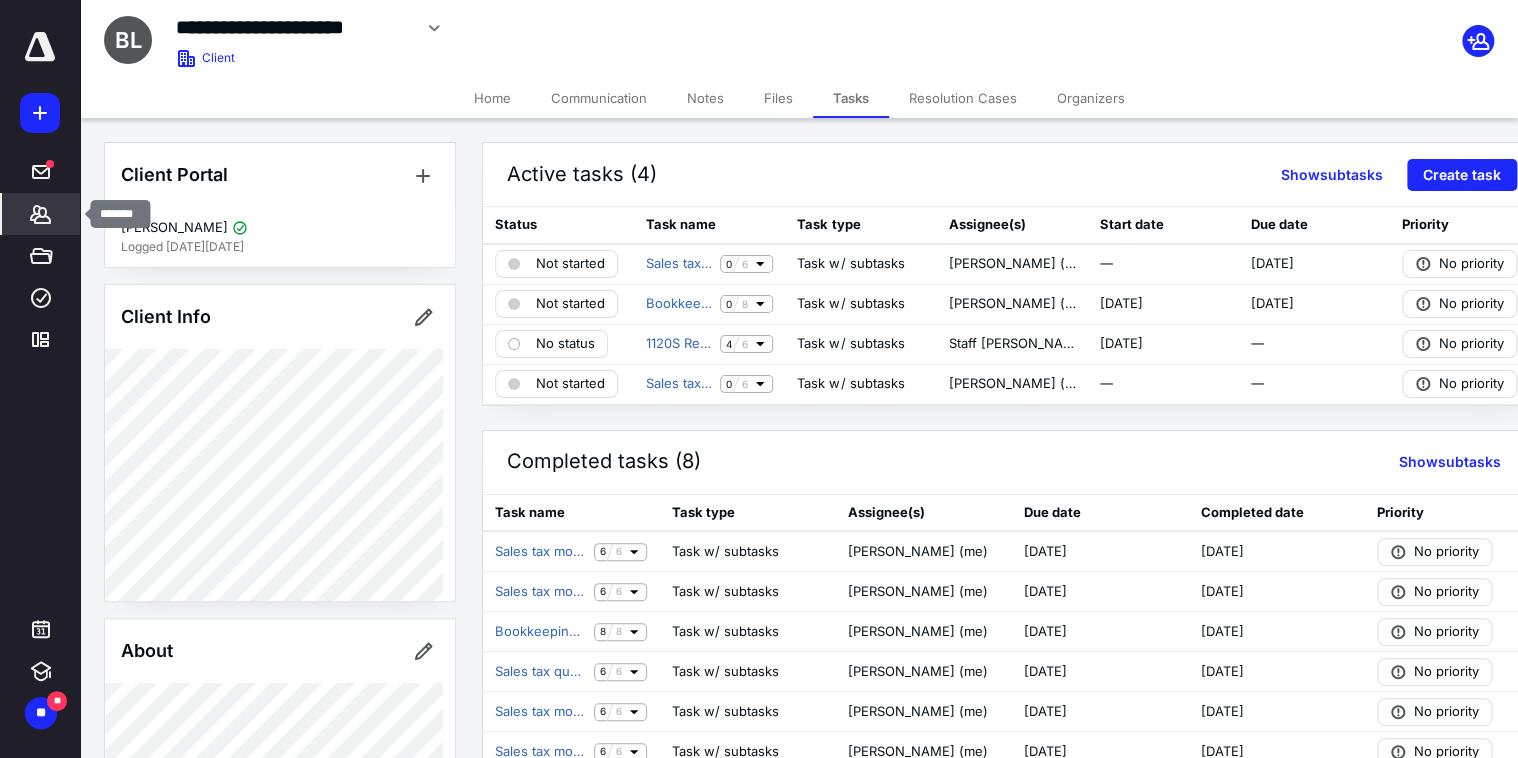 click 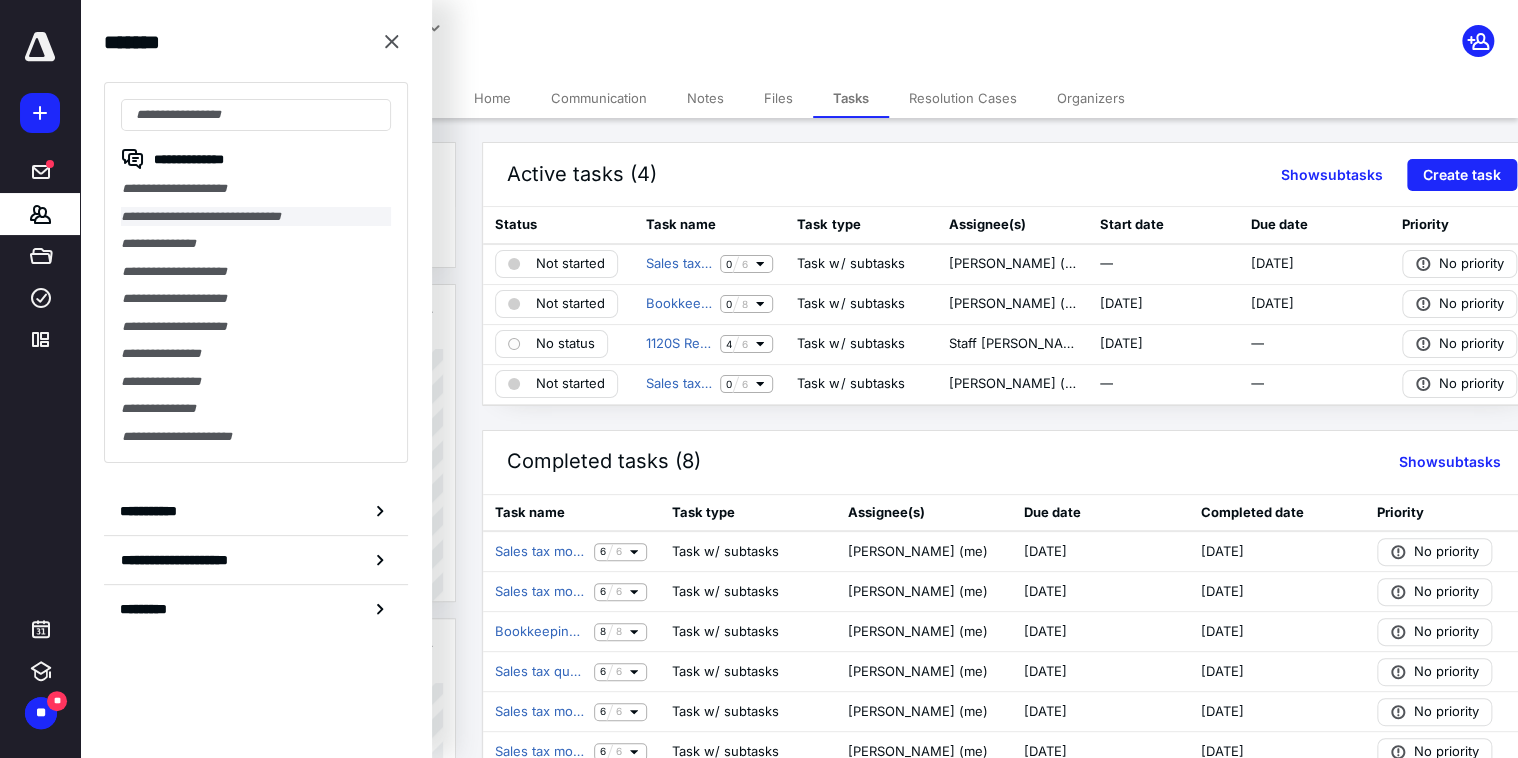 click on "**********" at bounding box center (256, 217) 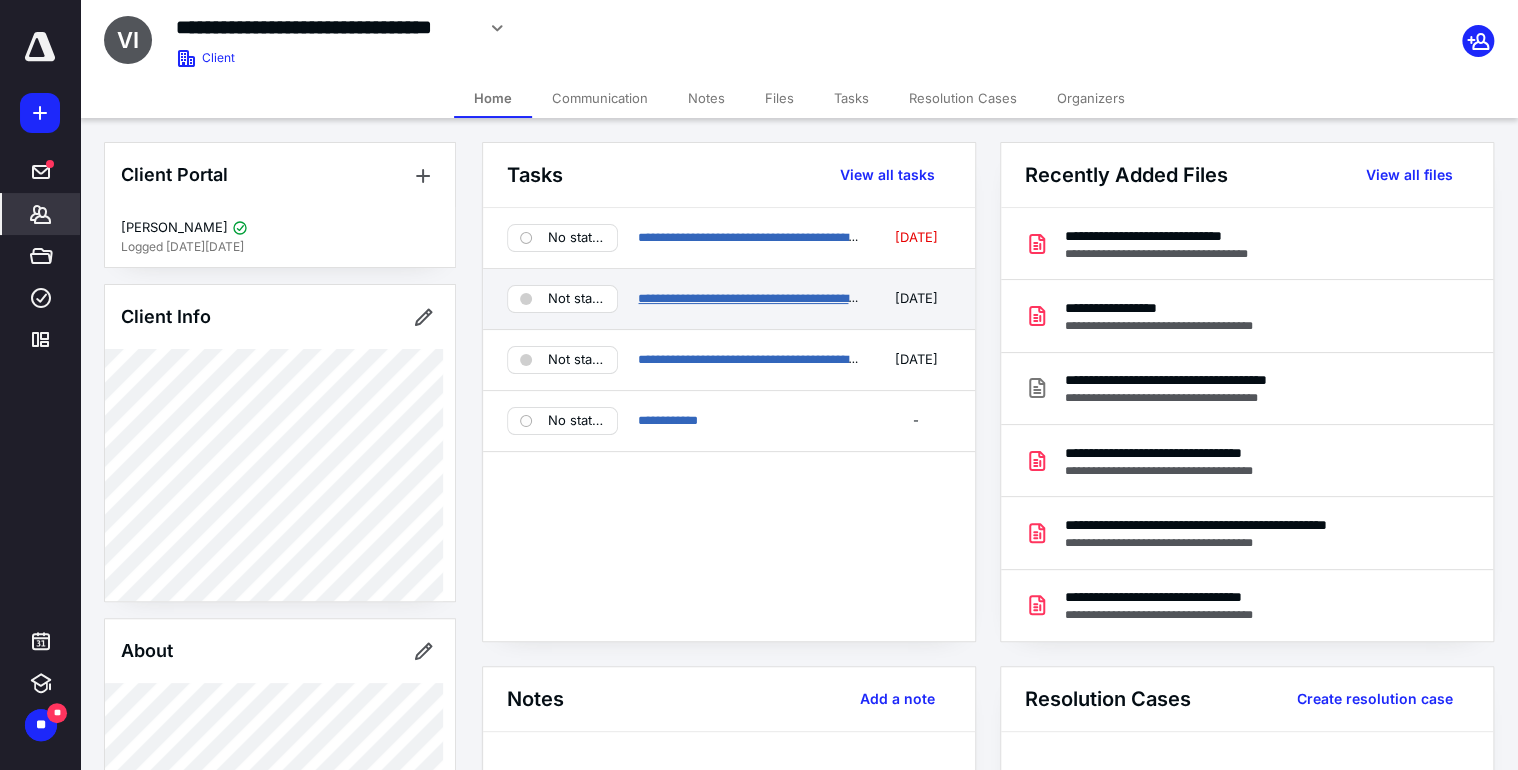 click on "**********" at bounding box center (793, 298) 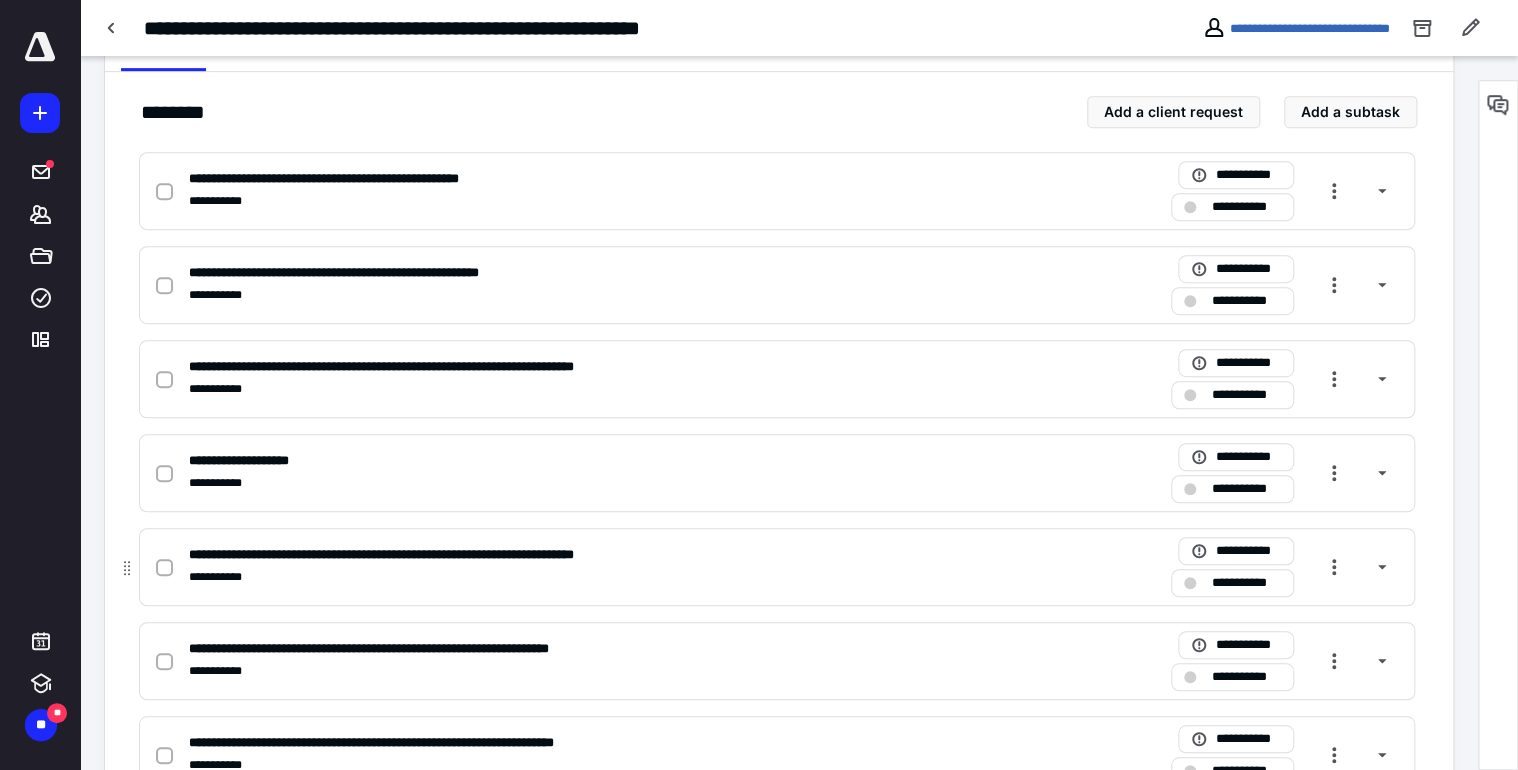 scroll, scrollTop: 0, scrollLeft: 0, axis: both 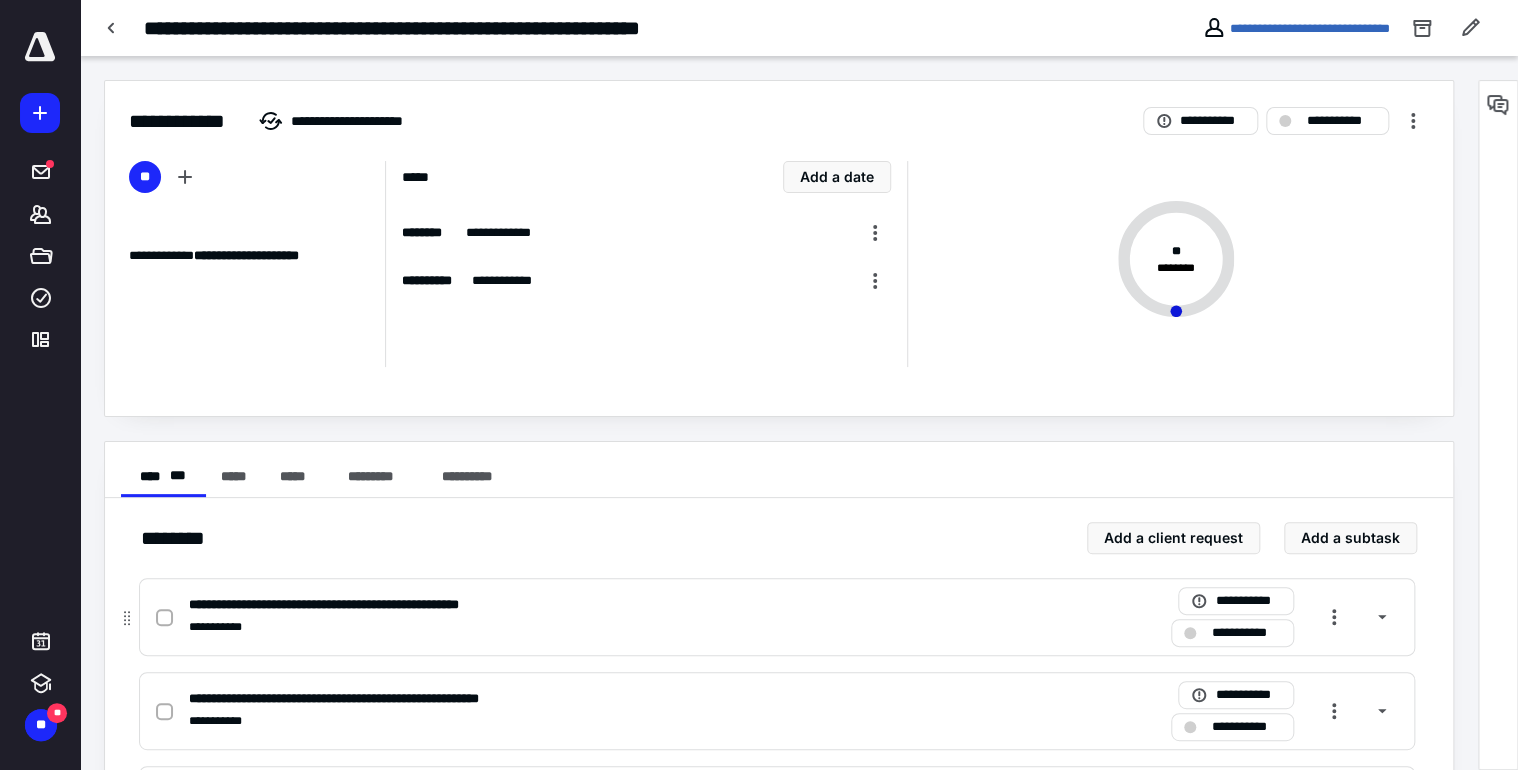 click 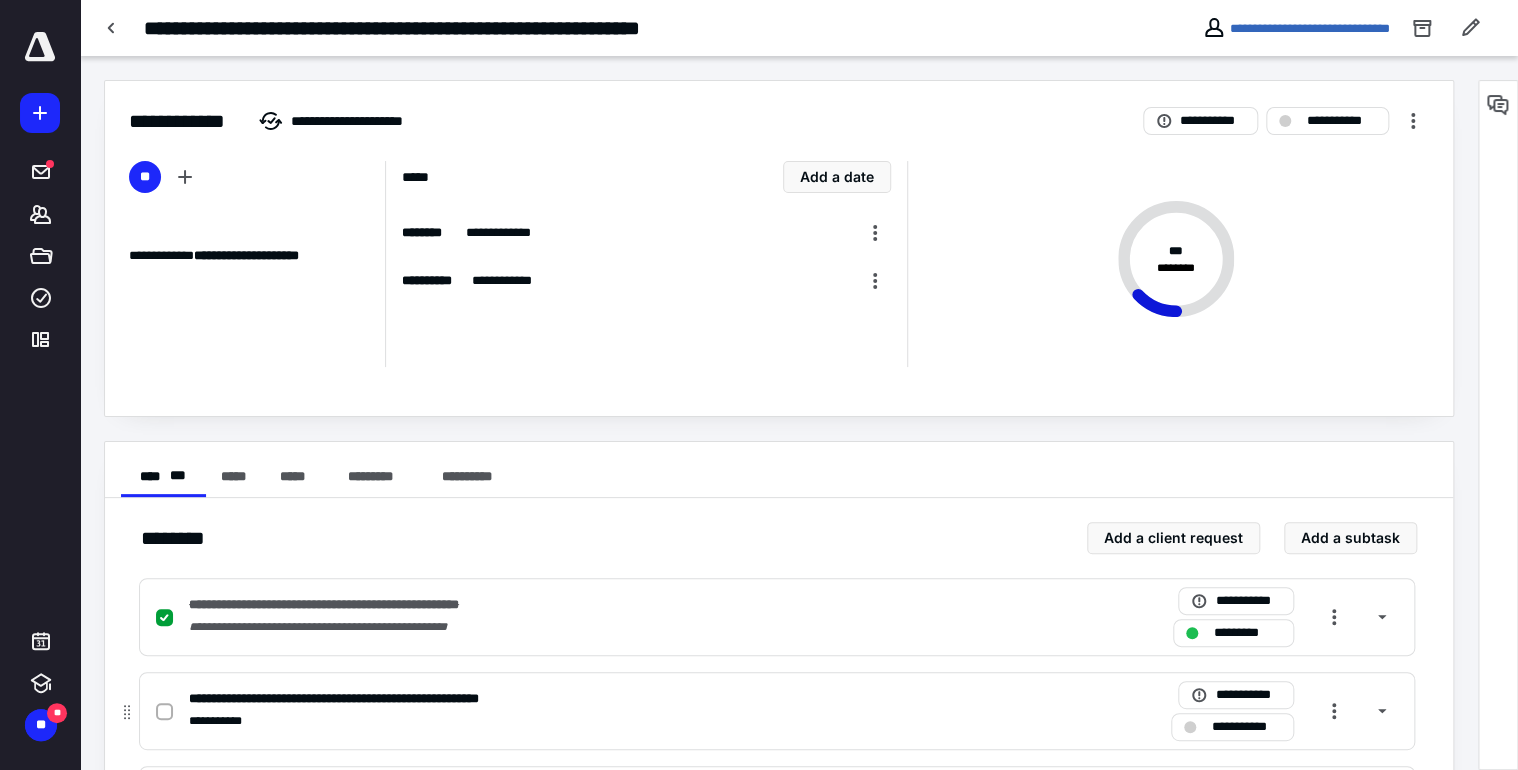 click at bounding box center (164, 712) 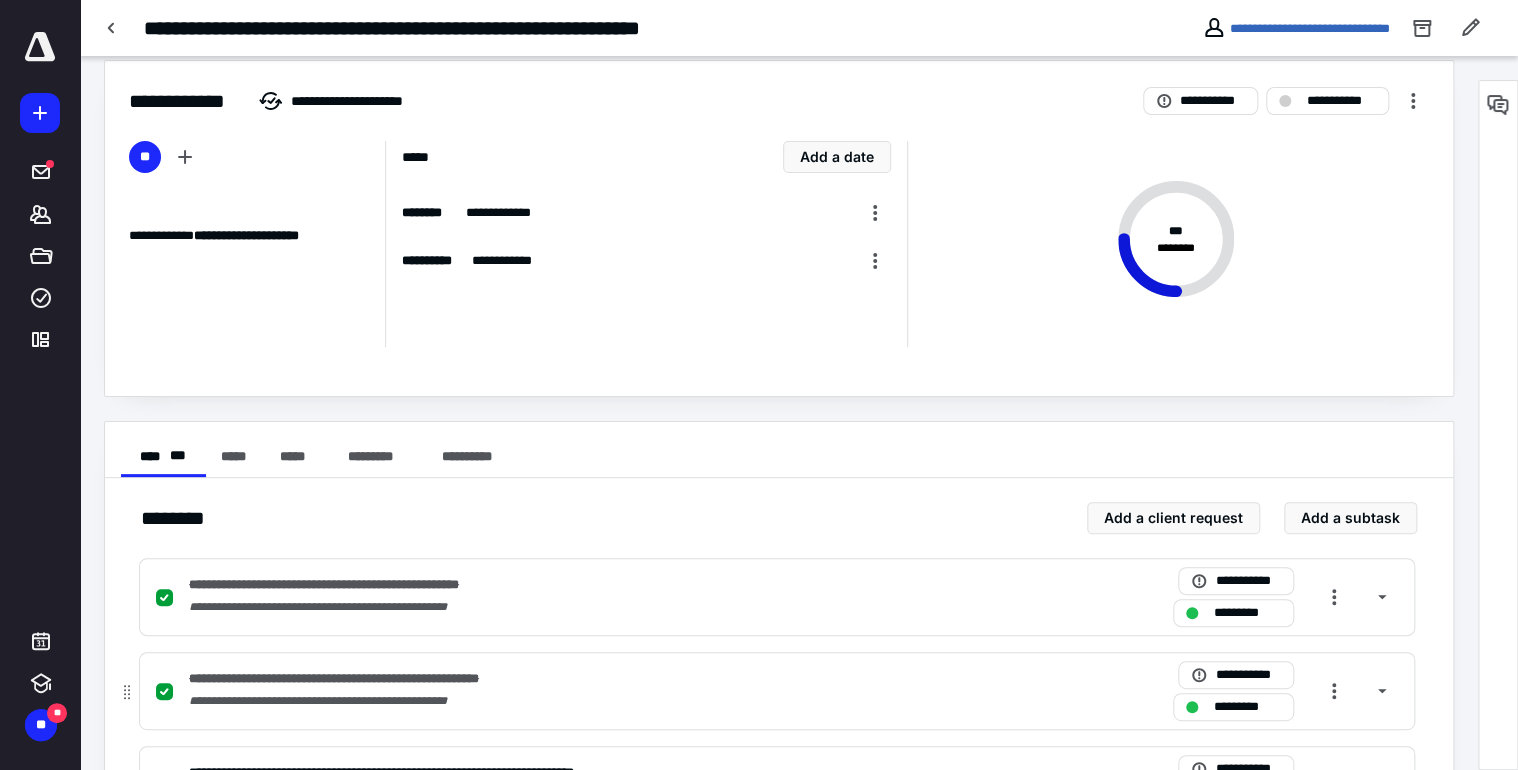 scroll, scrollTop: 213, scrollLeft: 0, axis: vertical 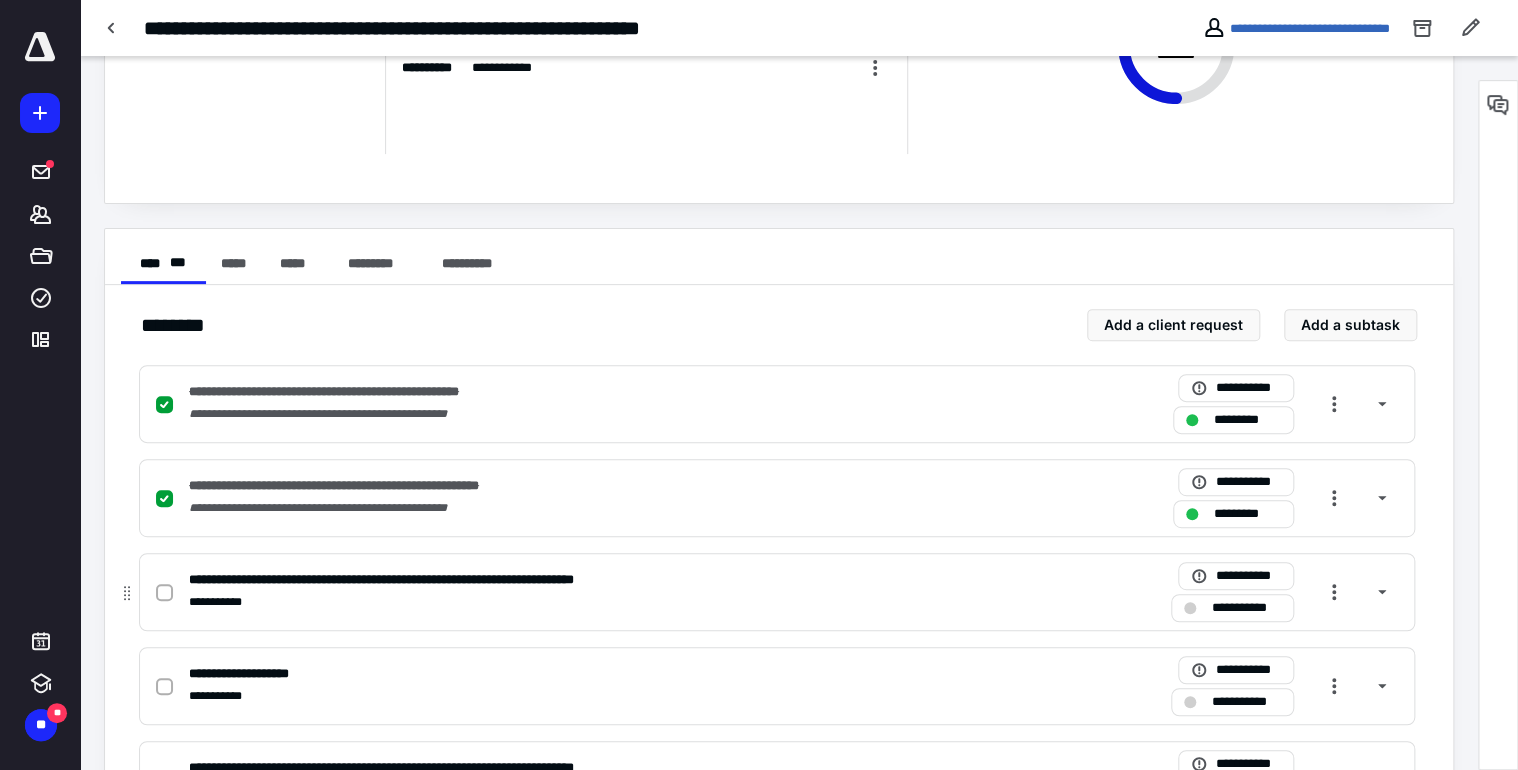 click at bounding box center (168, 592) 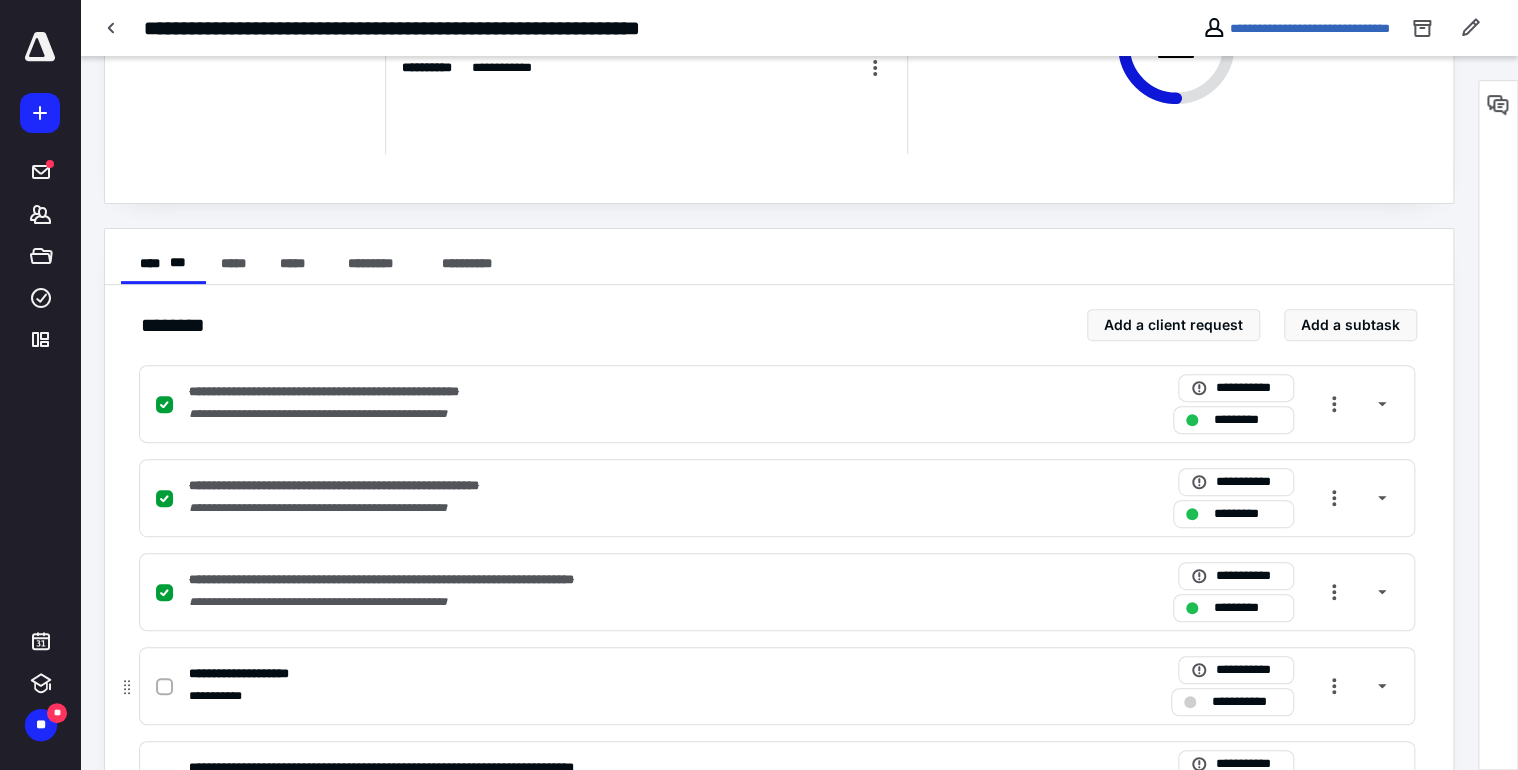 click at bounding box center [164, 687] 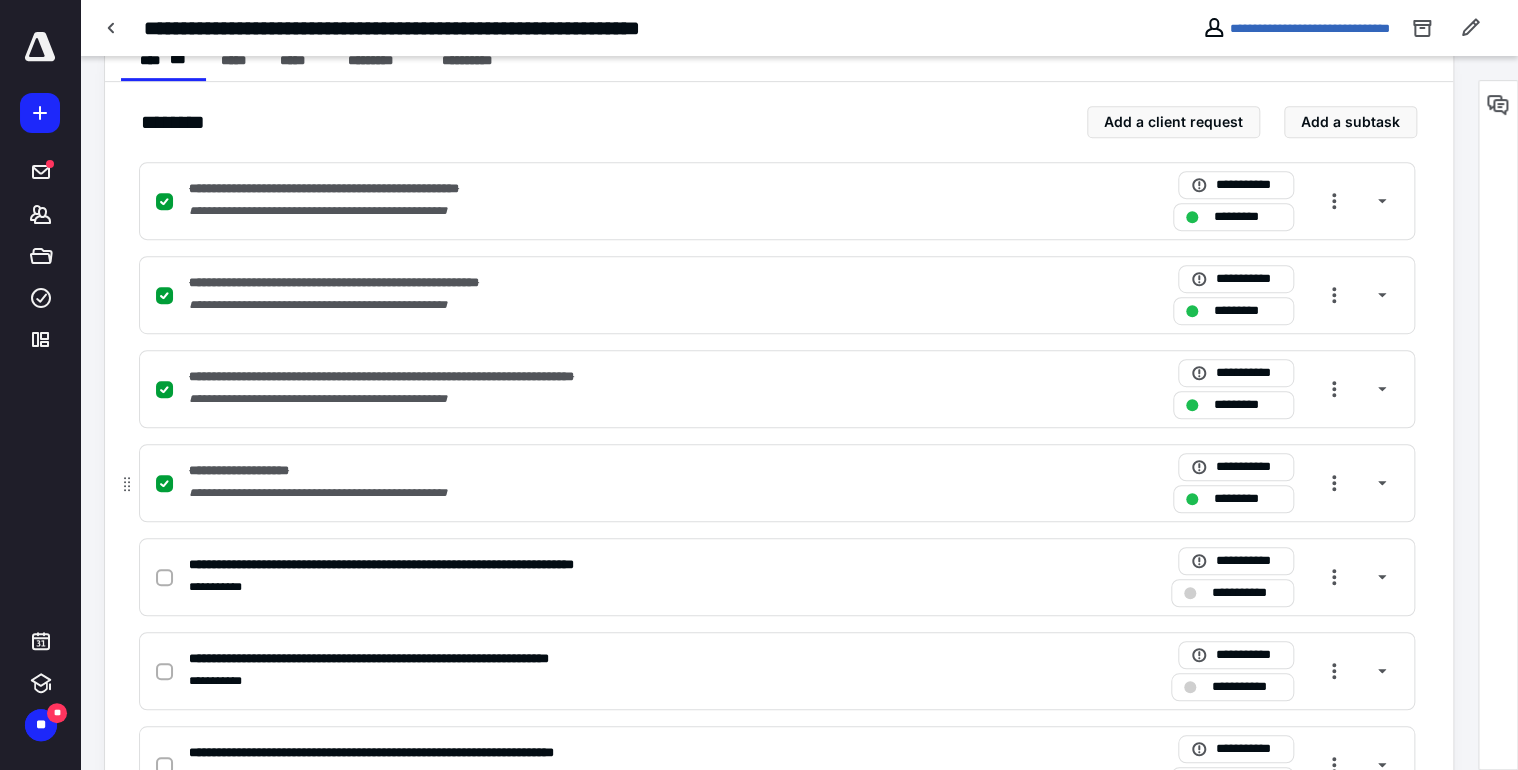 scroll, scrollTop: 592, scrollLeft: 0, axis: vertical 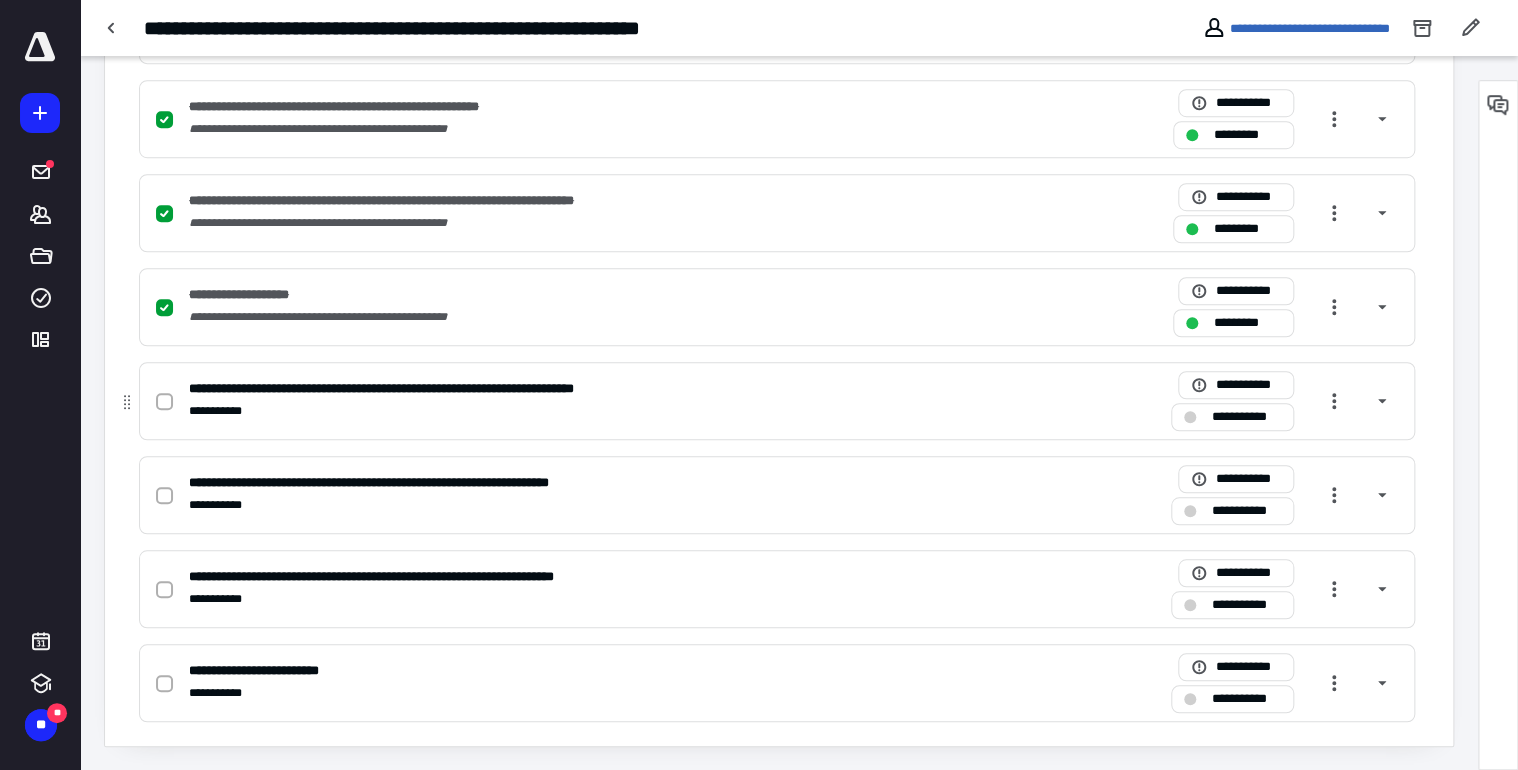 click at bounding box center [164, 402] 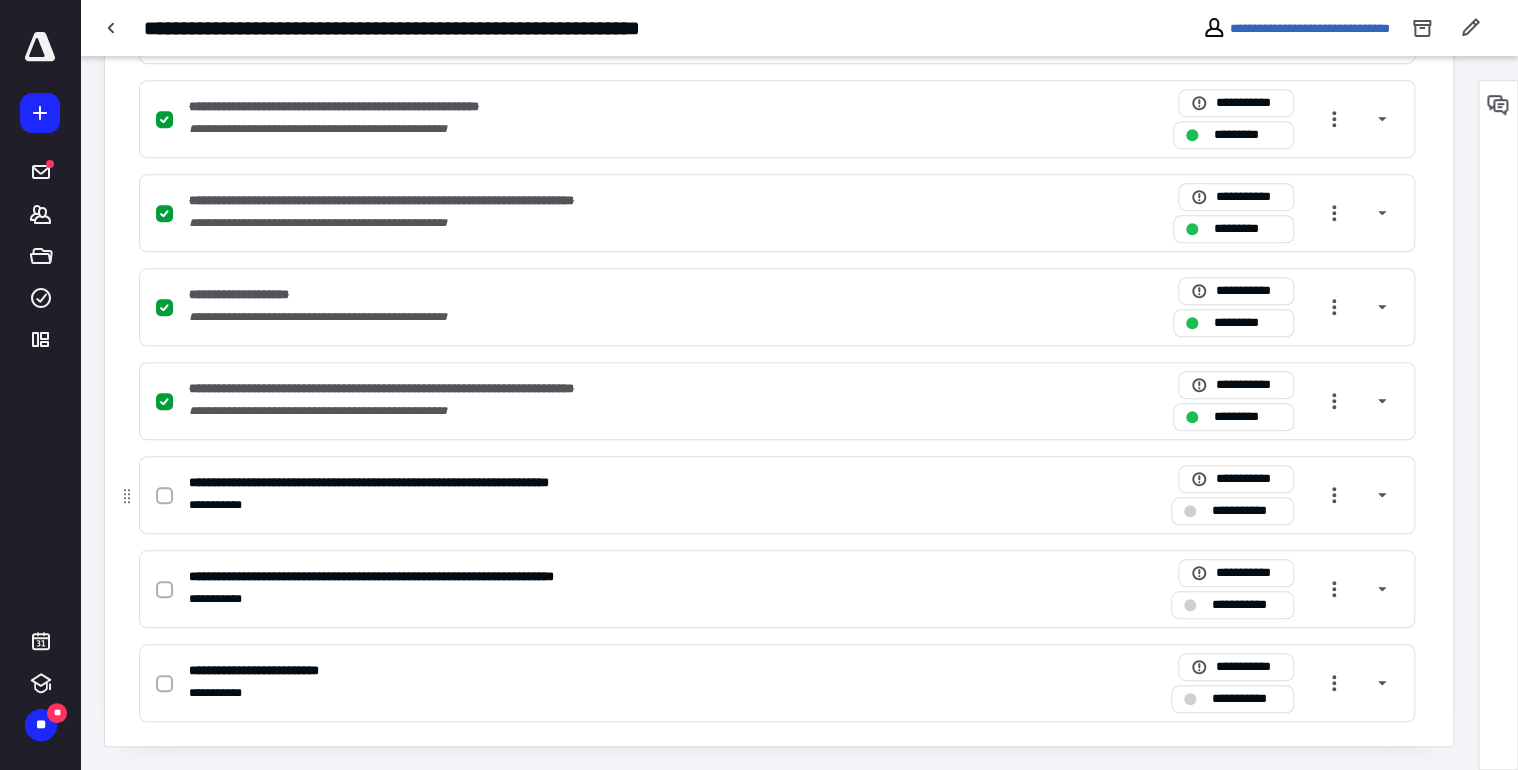click at bounding box center [164, 496] 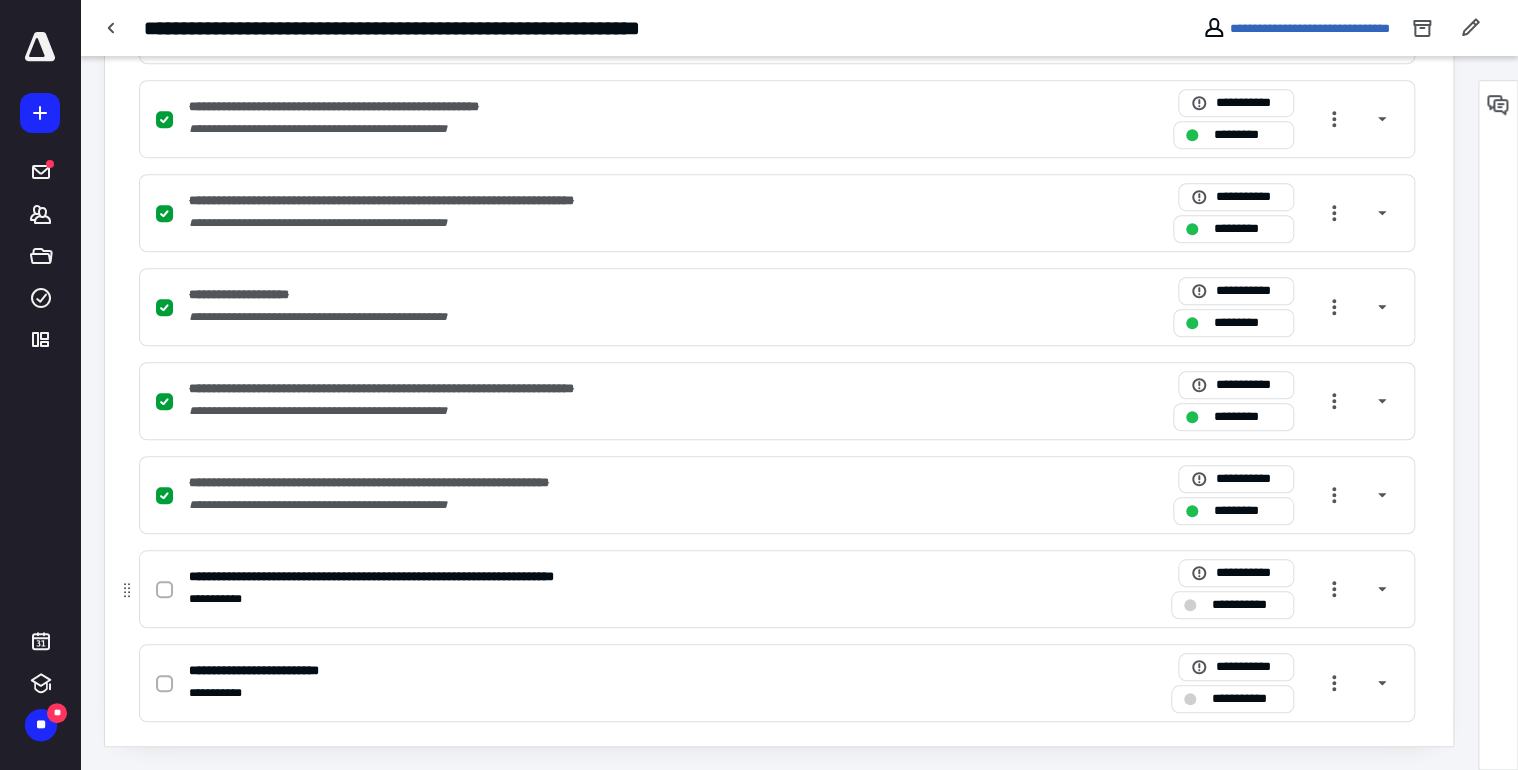 click 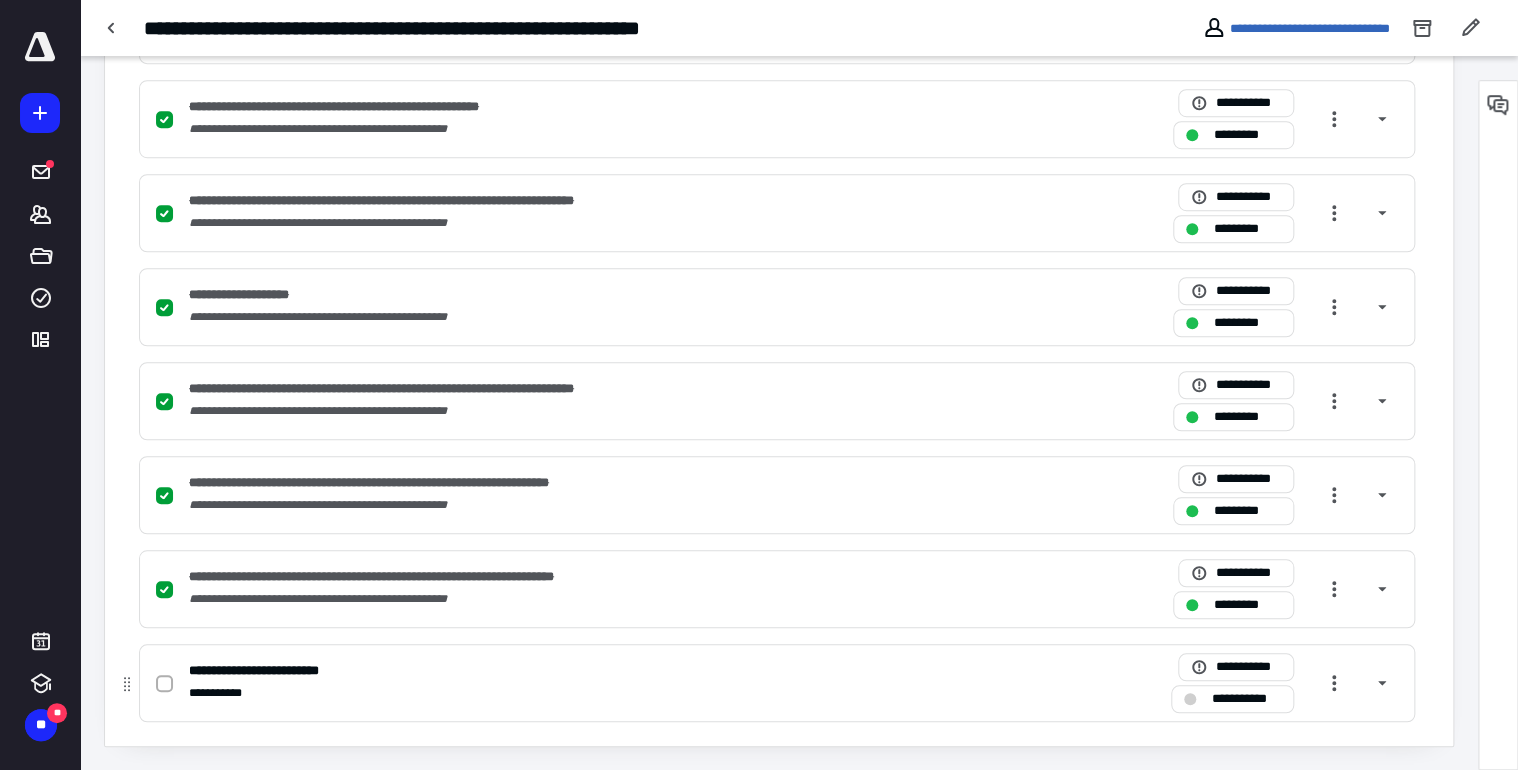 click at bounding box center [168, 683] 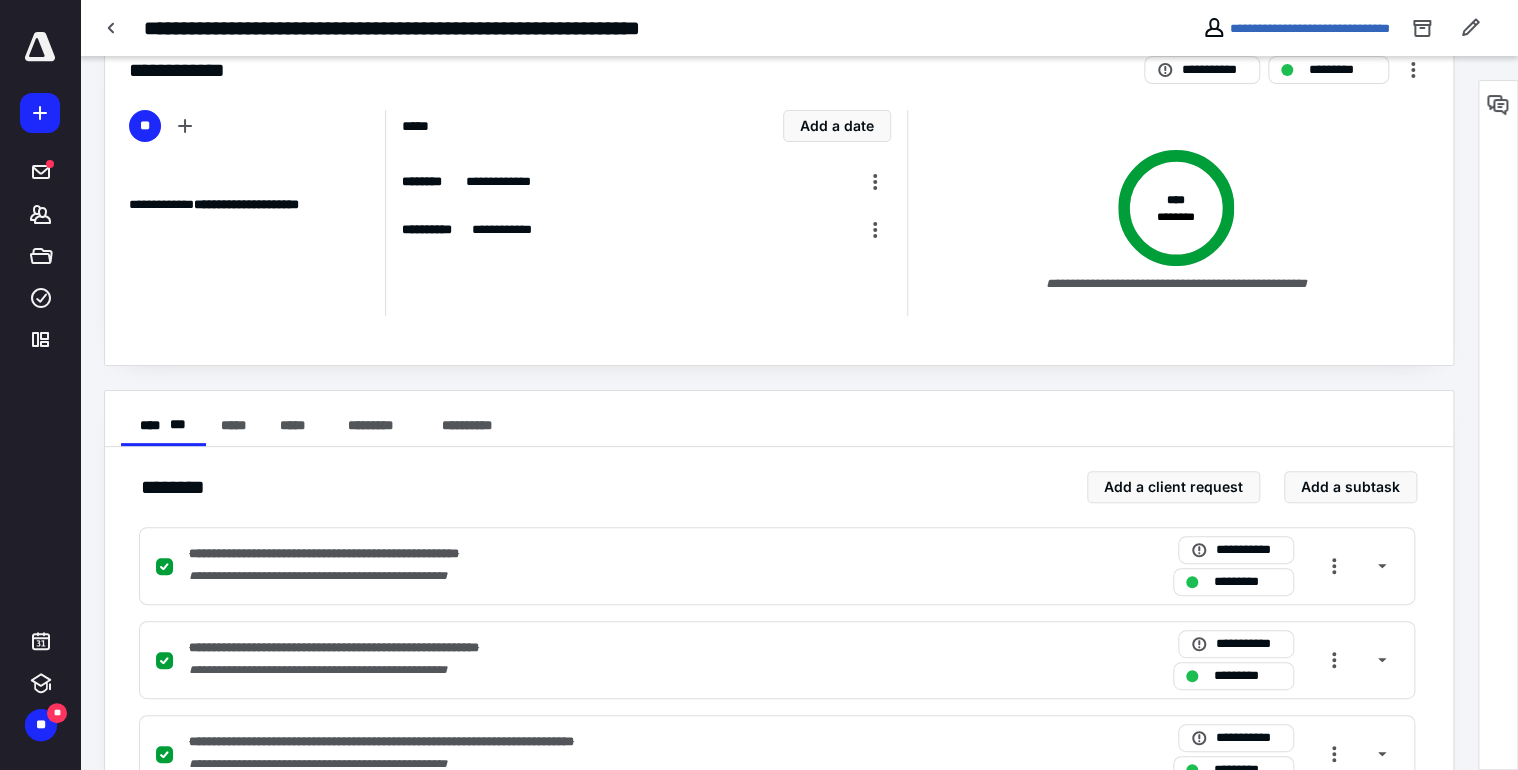 scroll, scrollTop: 0, scrollLeft: 0, axis: both 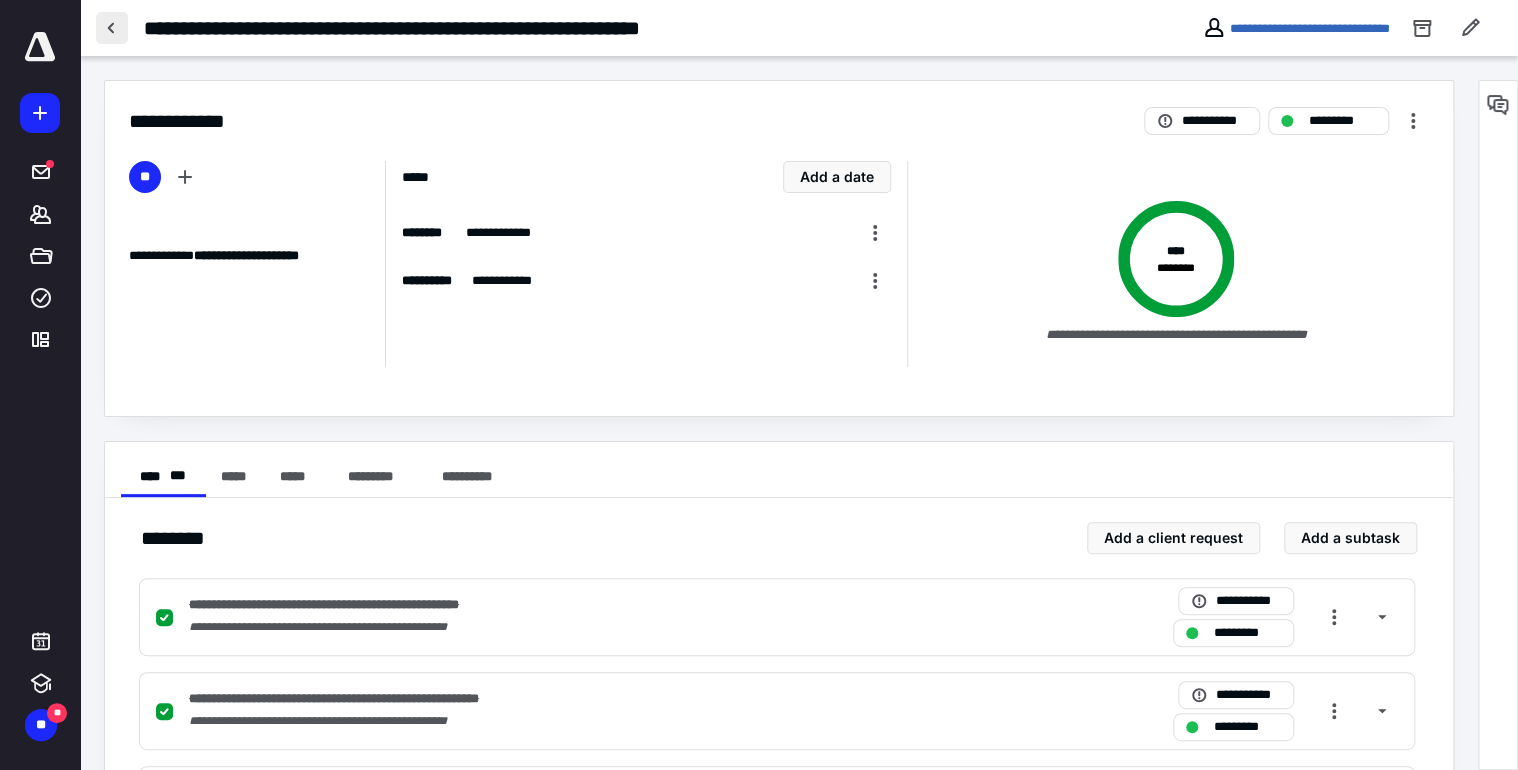 click at bounding box center [112, 28] 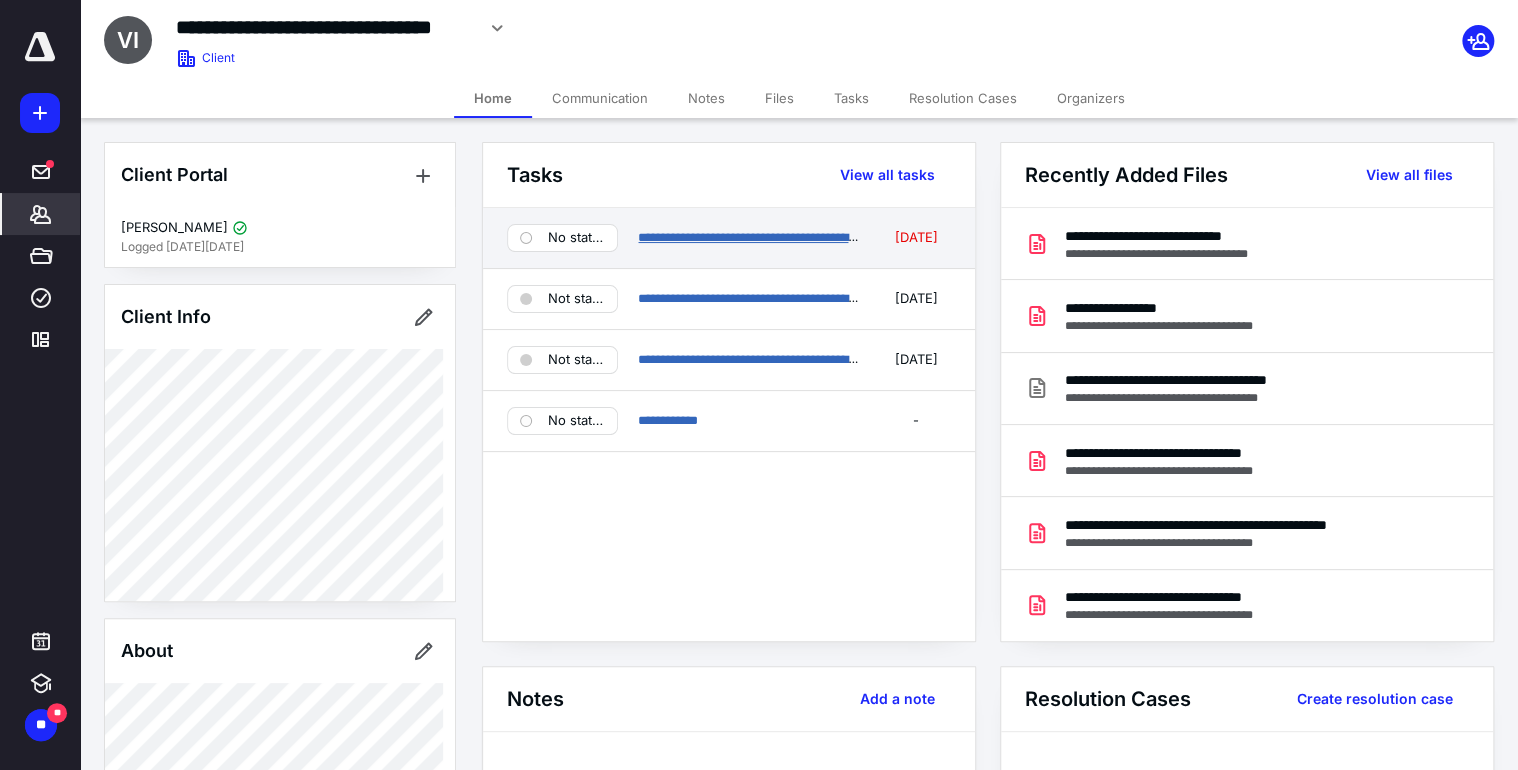 click on "**********" at bounding box center [793, 237] 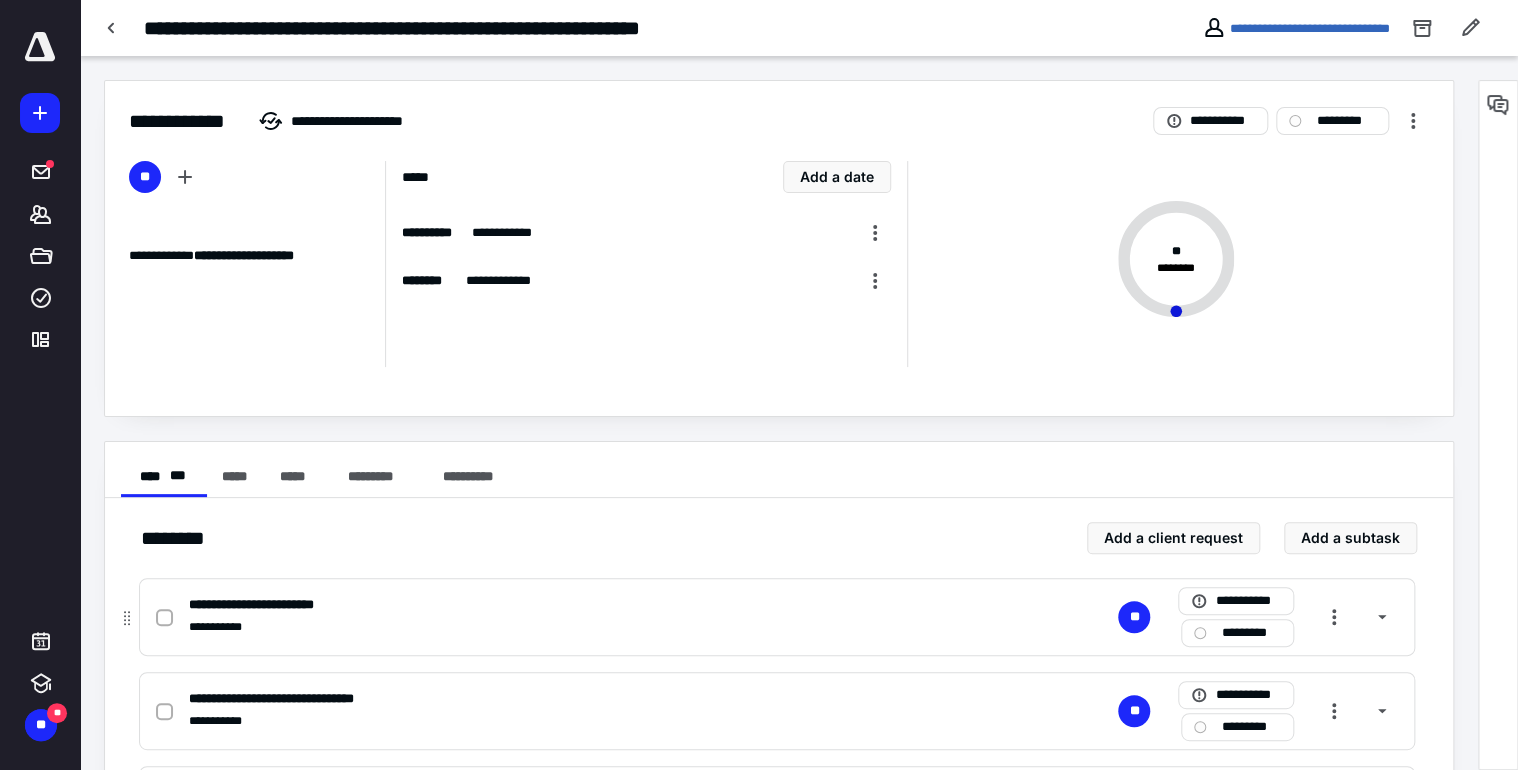 click 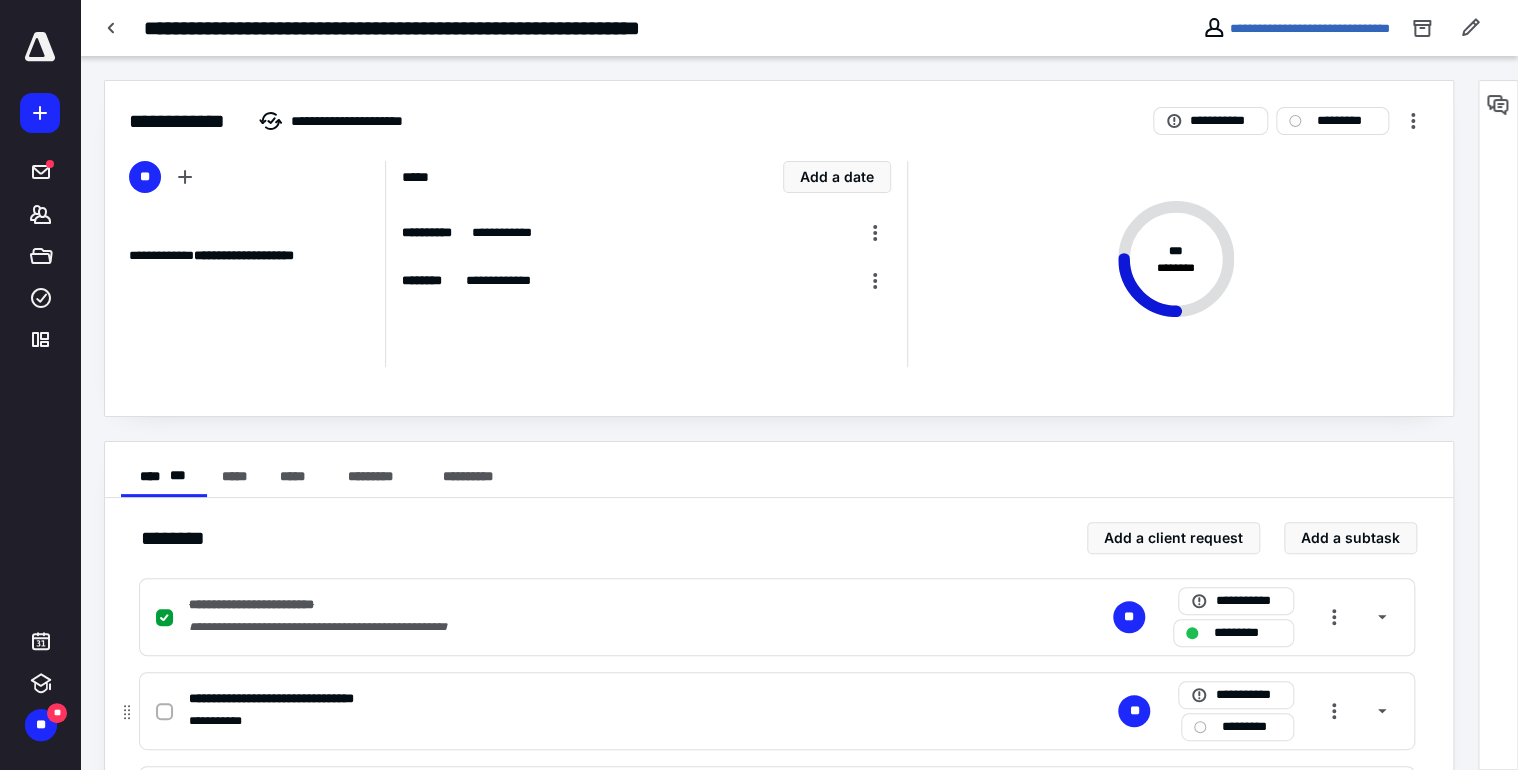 click at bounding box center (164, 711) 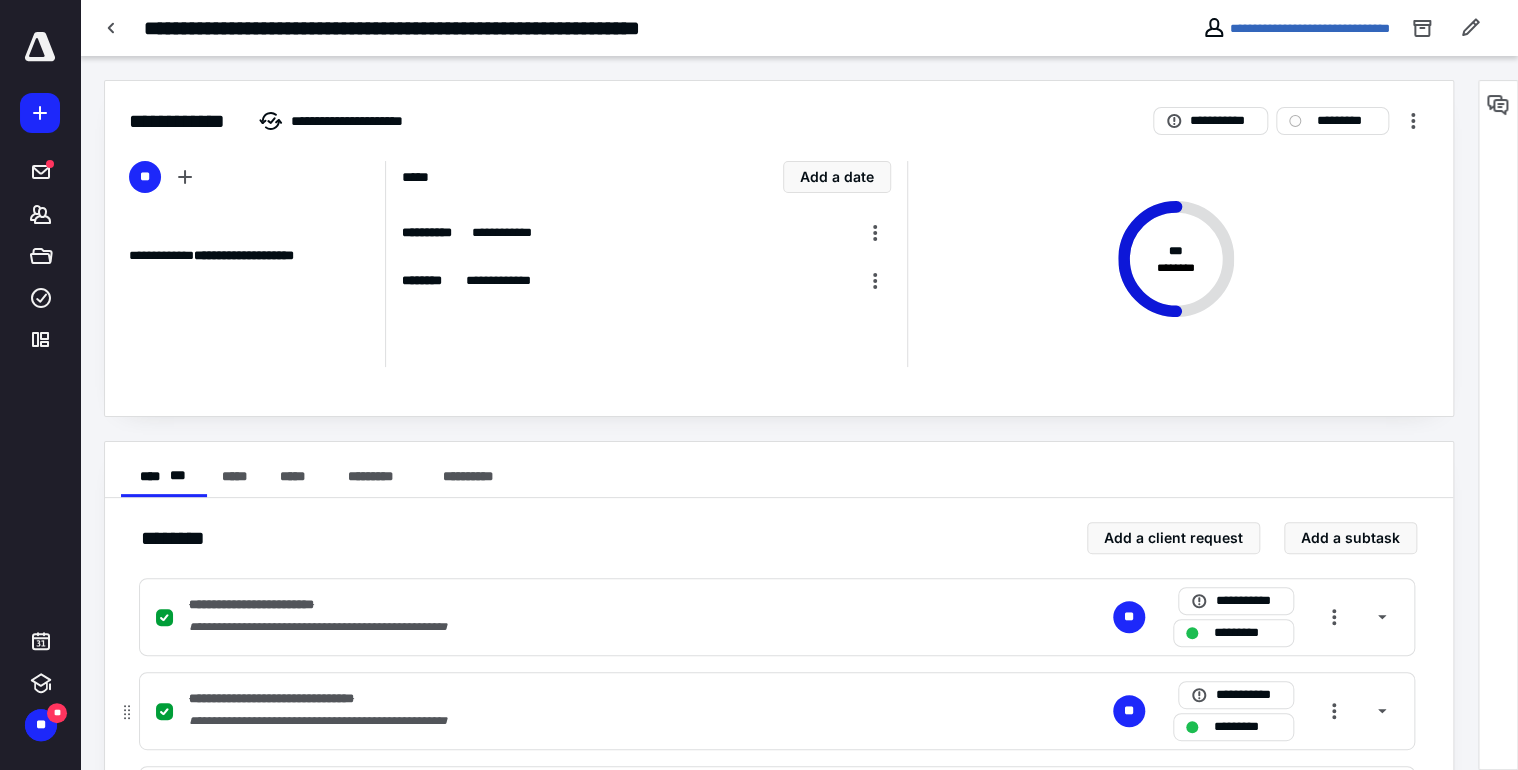 scroll, scrollTop: 216, scrollLeft: 0, axis: vertical 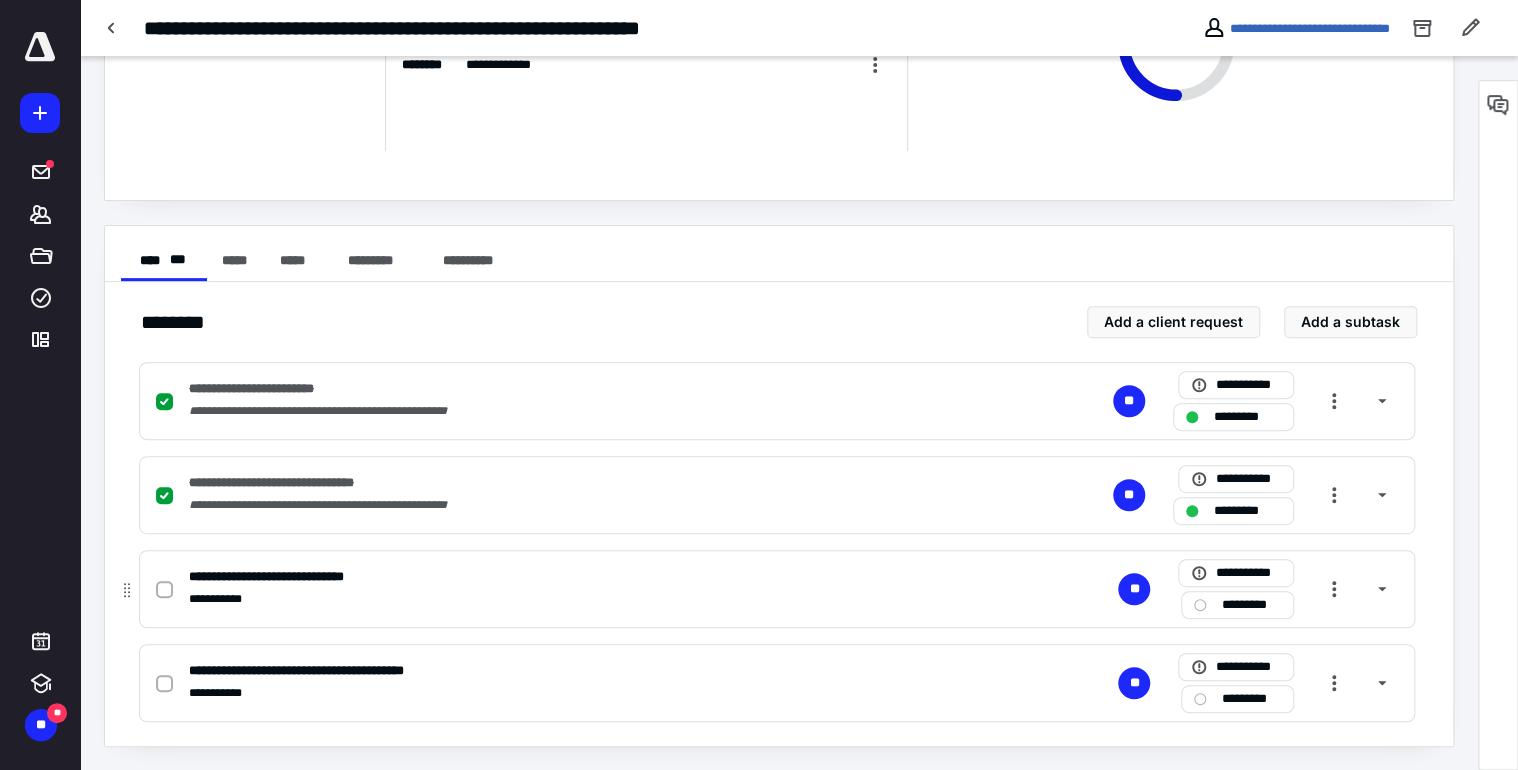 click at bounding box center (164, 590) 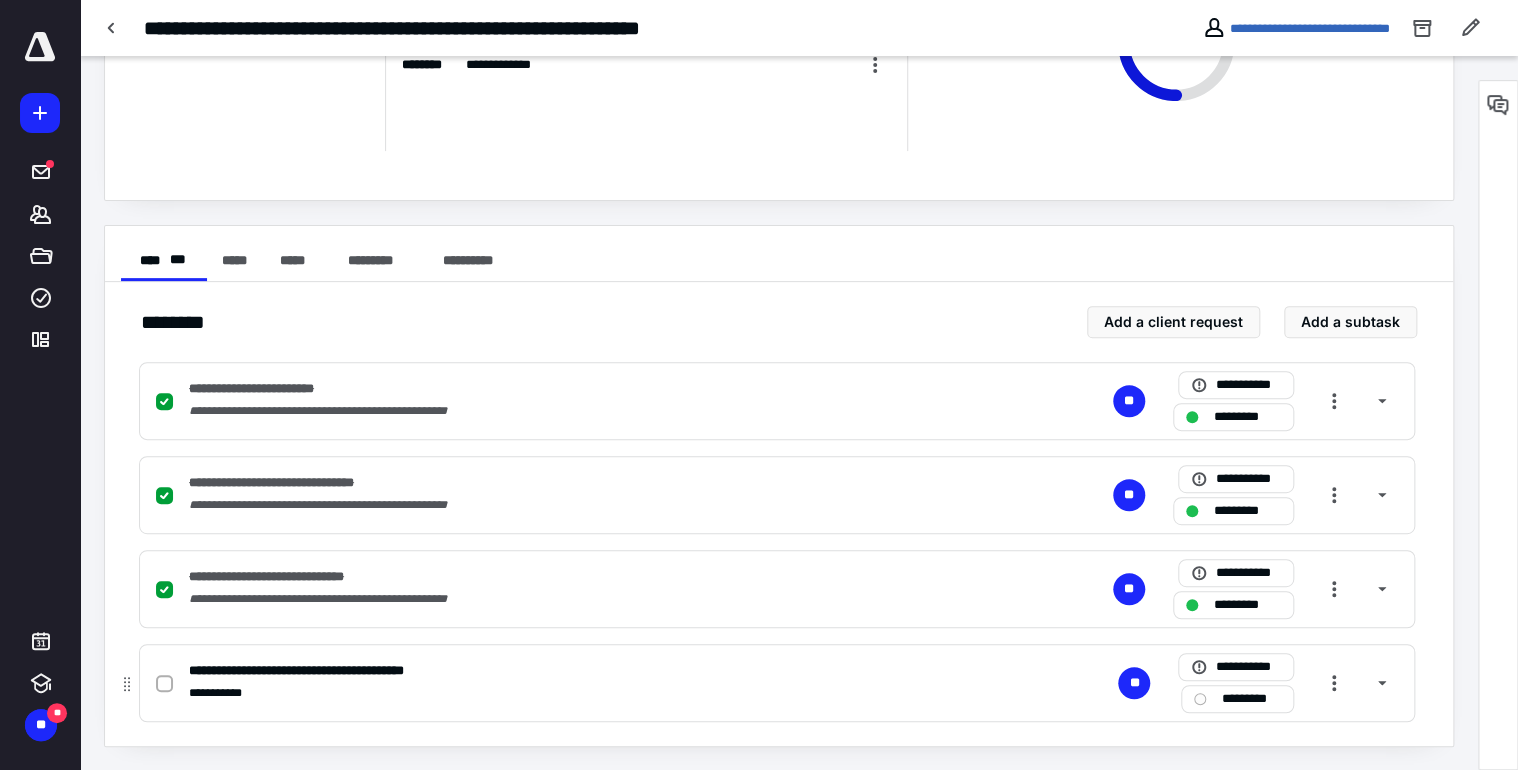 click 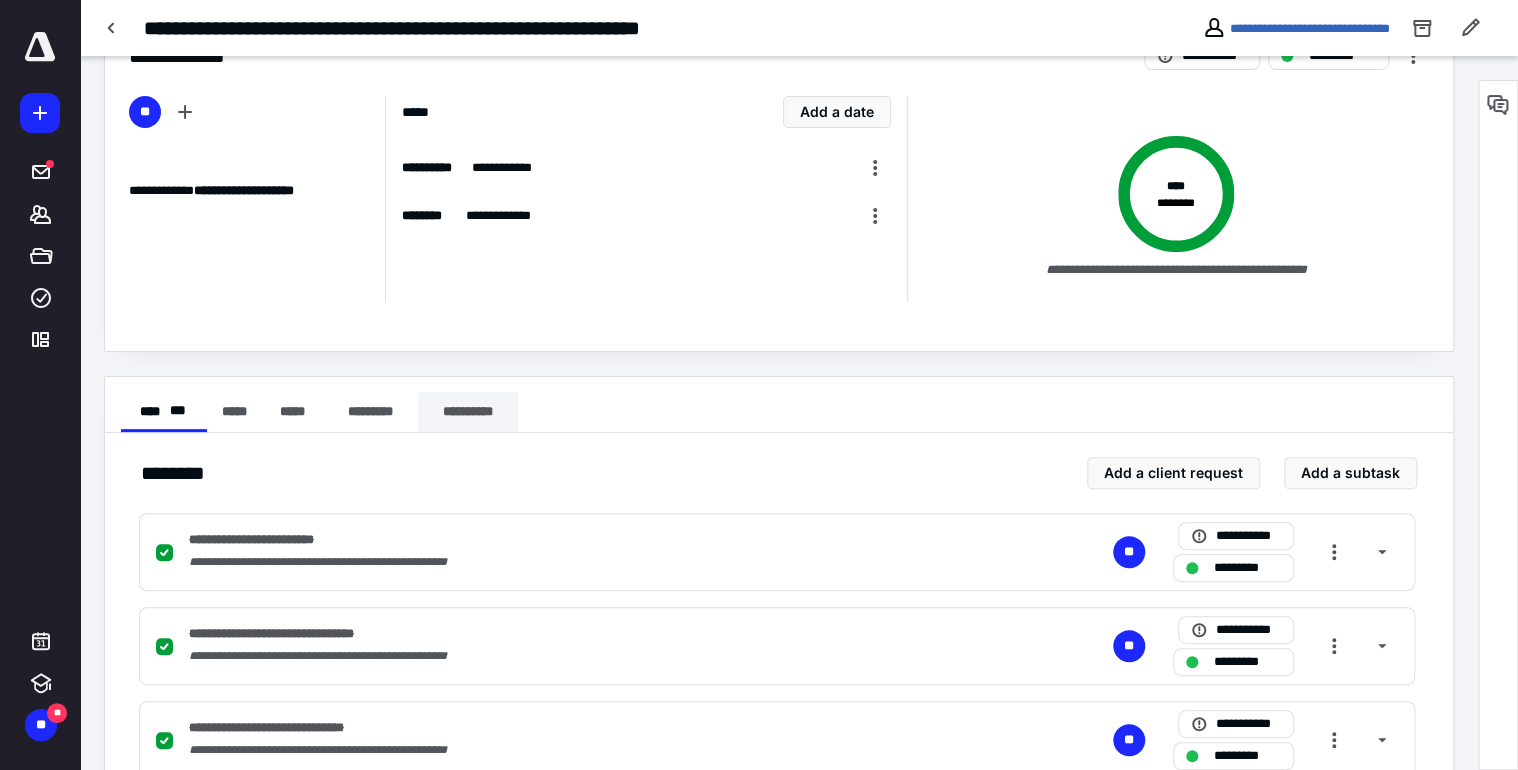 scroll, scrollTop: 0, scrollLeft: 0, axis: both 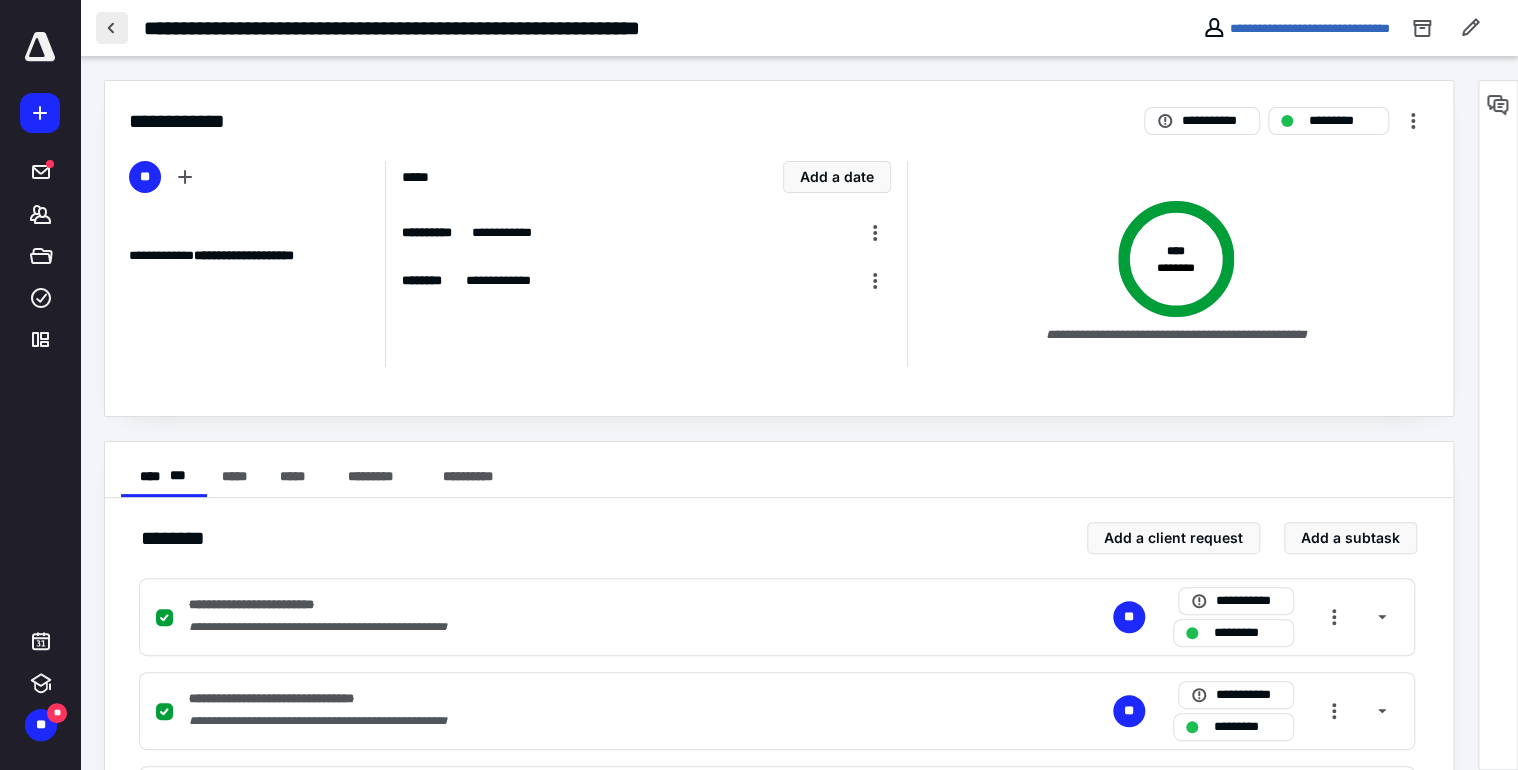 click at bounding box center (112, 28) 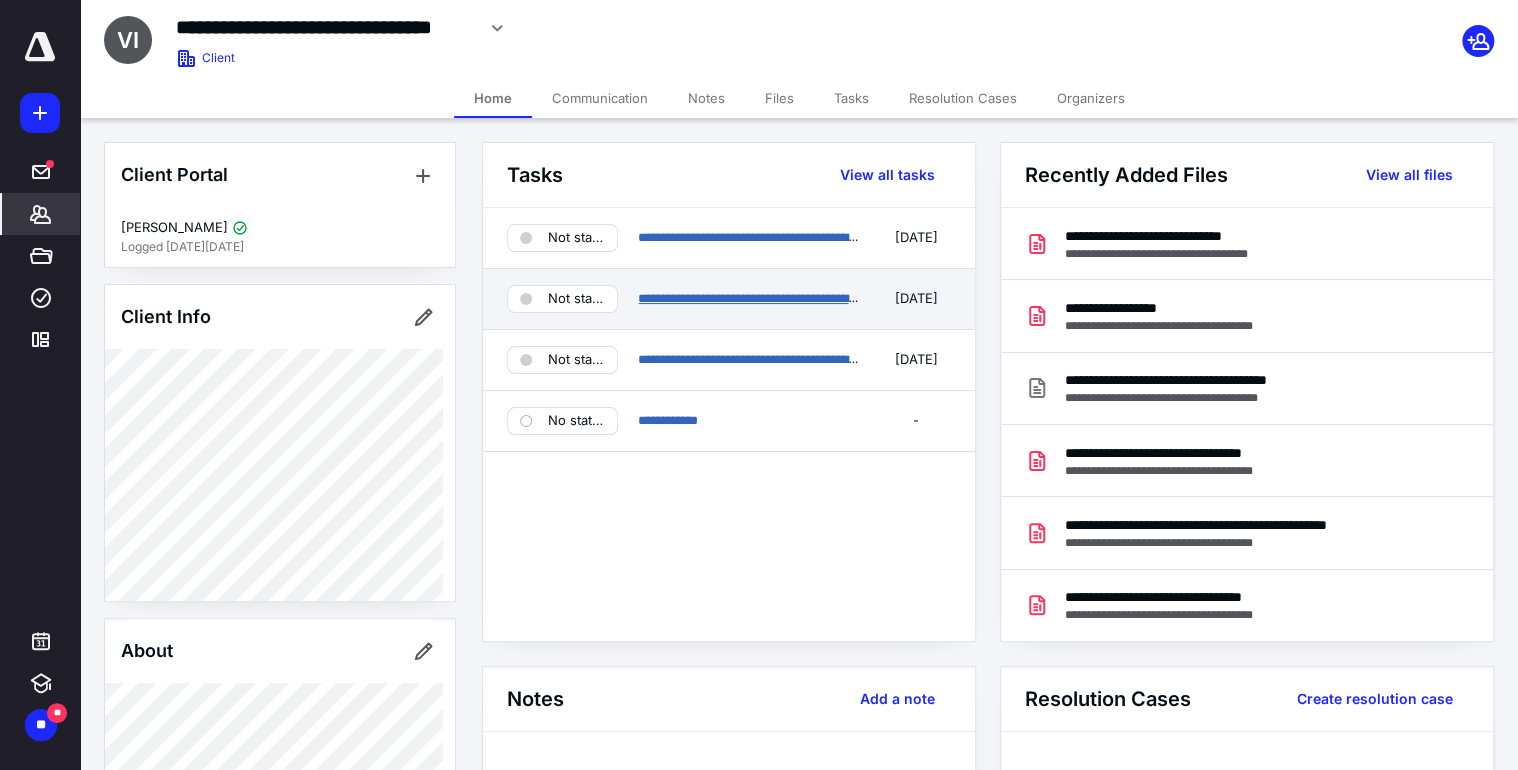 click on "**********" at bounding box center (775, 298) 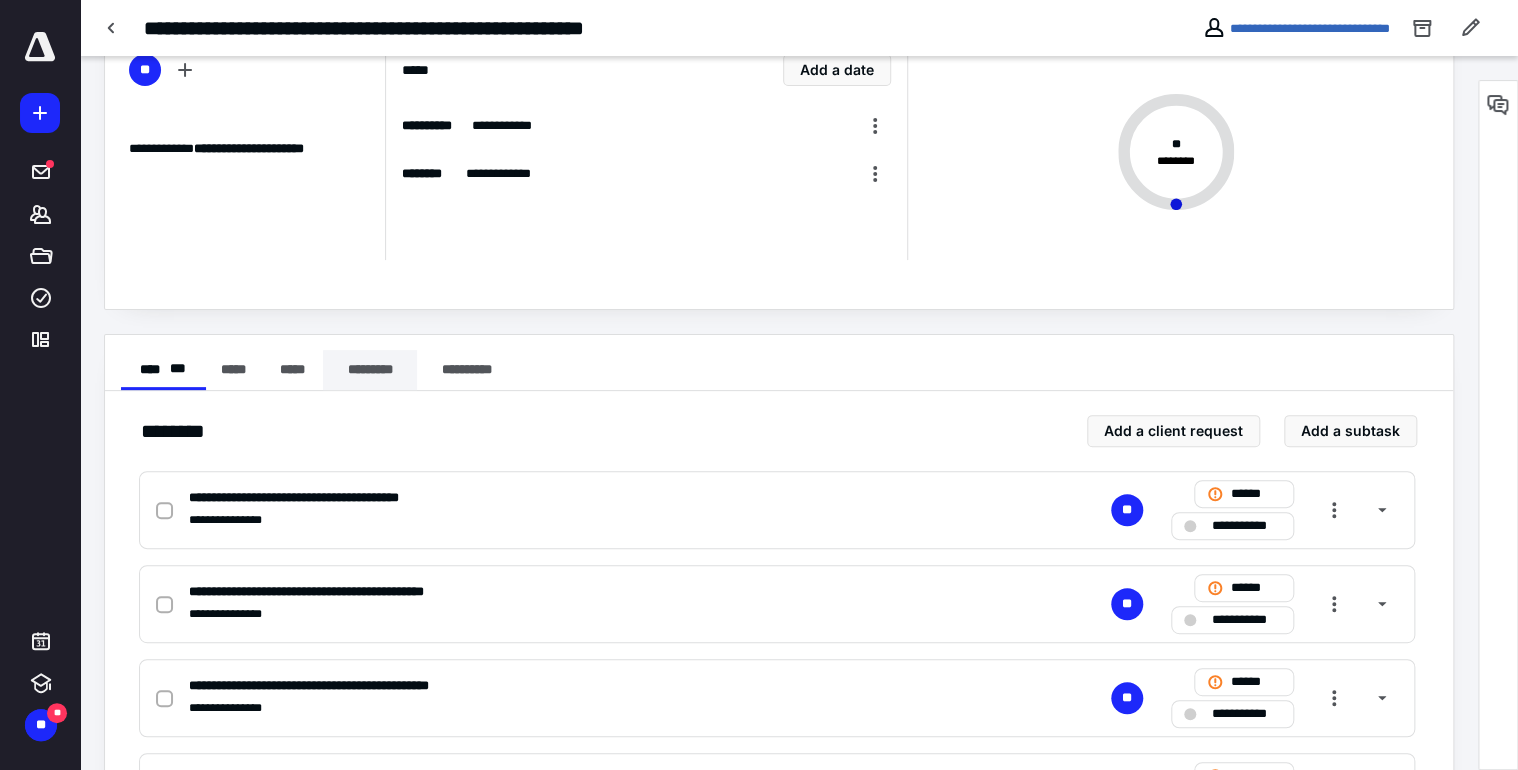 scroll, scrollTop: 0, scrollLeft: 0, axis: both 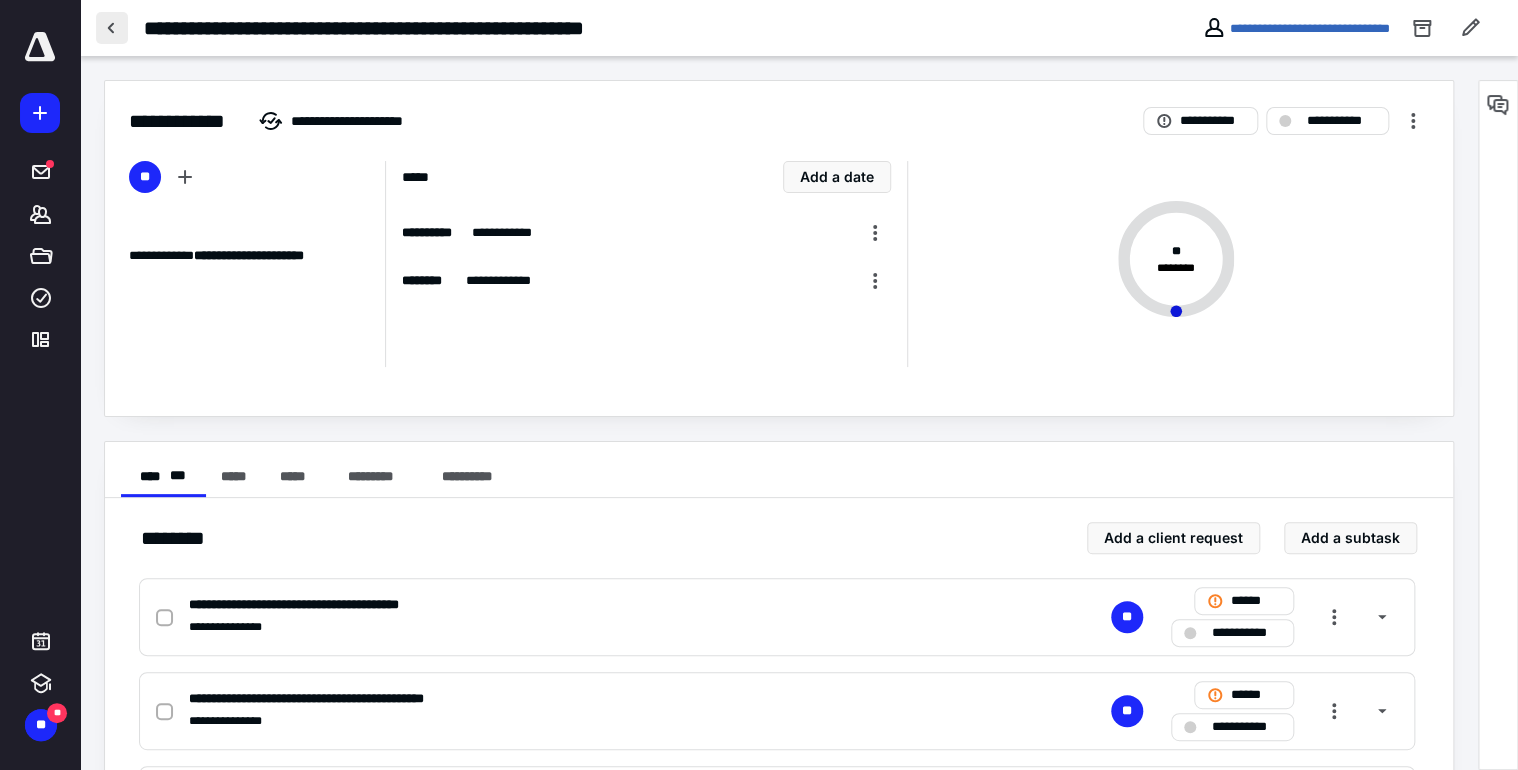 click at bounding box center (112, 28) 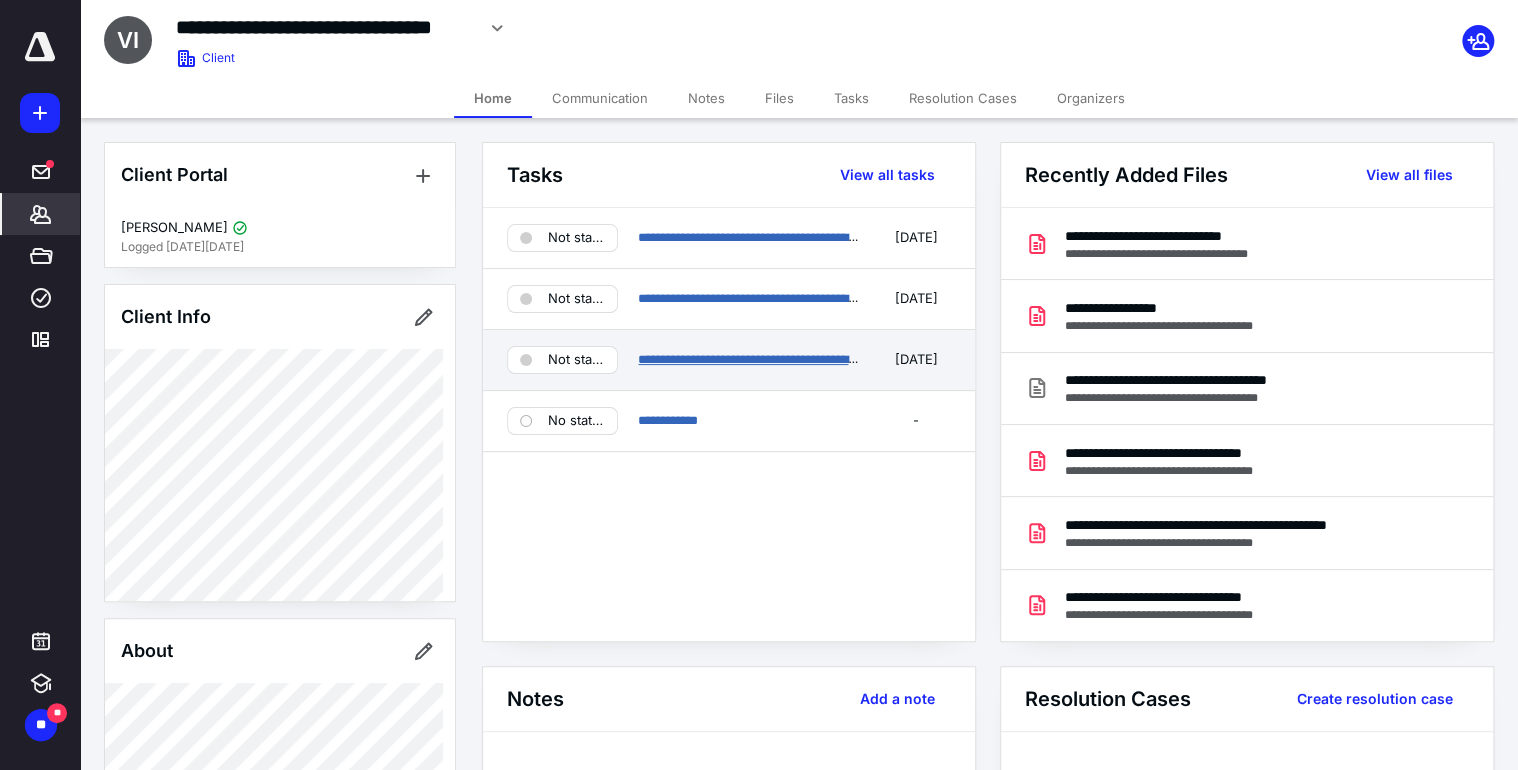 click on "**********" at bounding box center [793, 359] 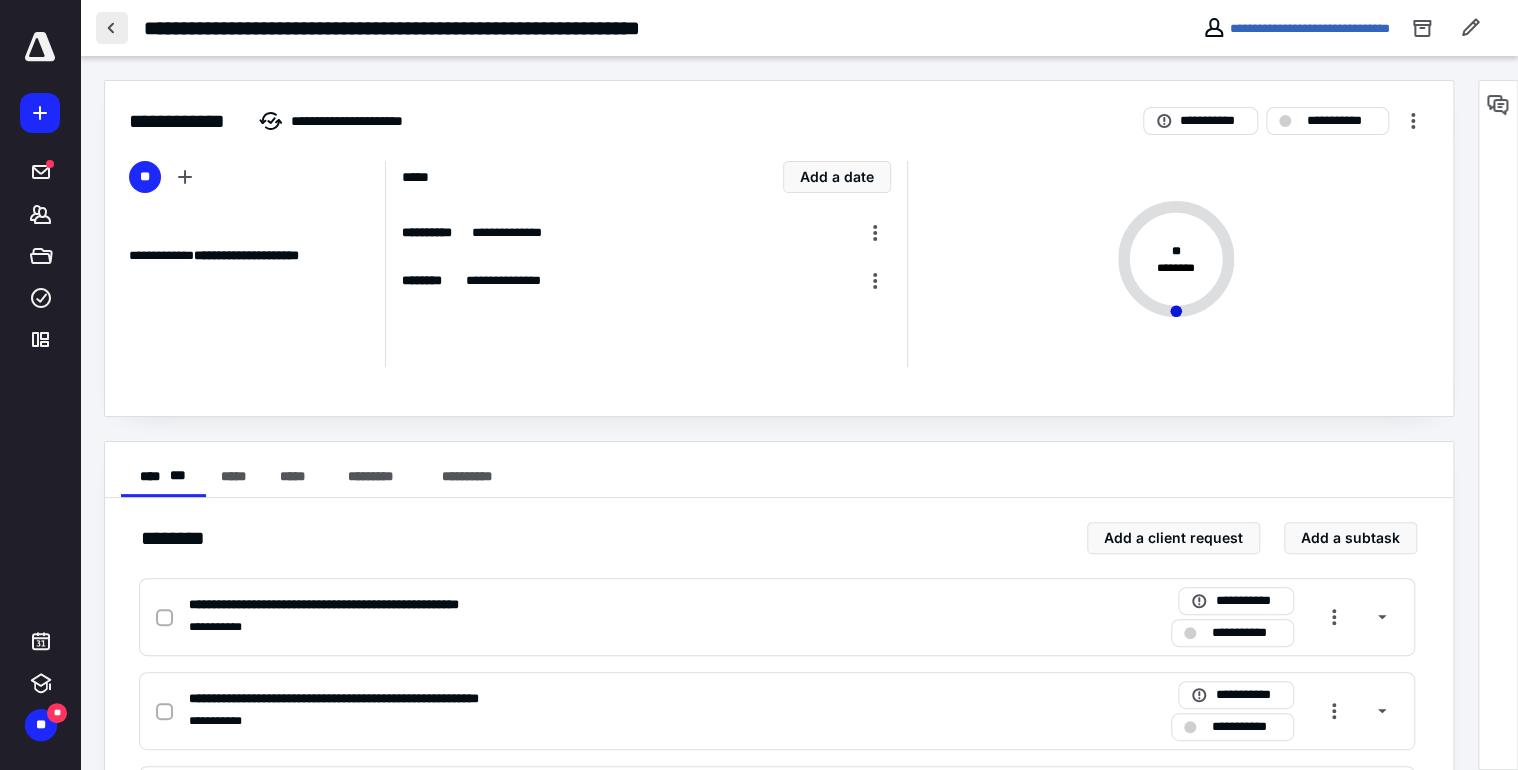 click at bounding box center [112, 28] 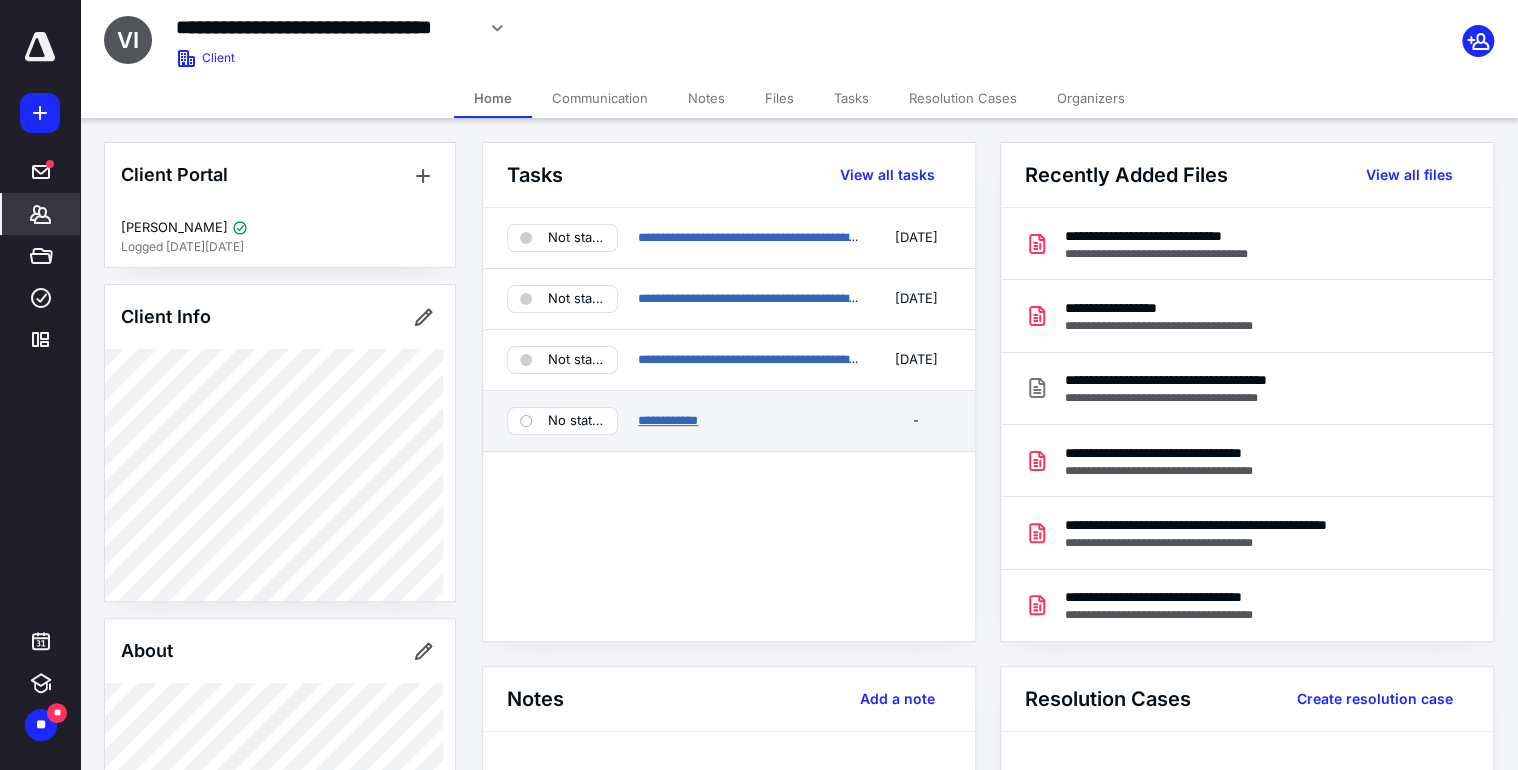 click on "**********" at bounding box center [668, 420] 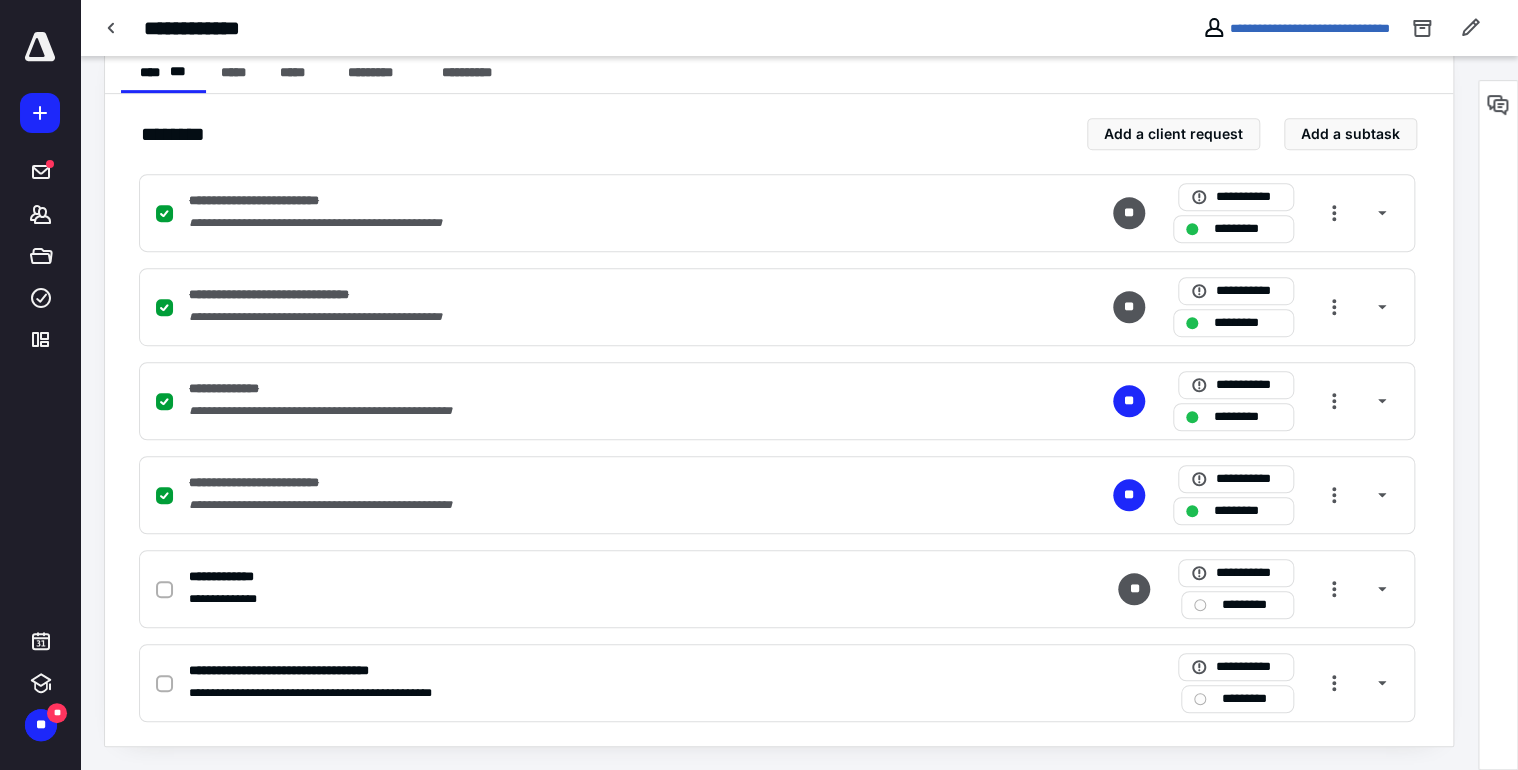 scroll, scrollTop: 0, scrollLeft: 0, axis: both 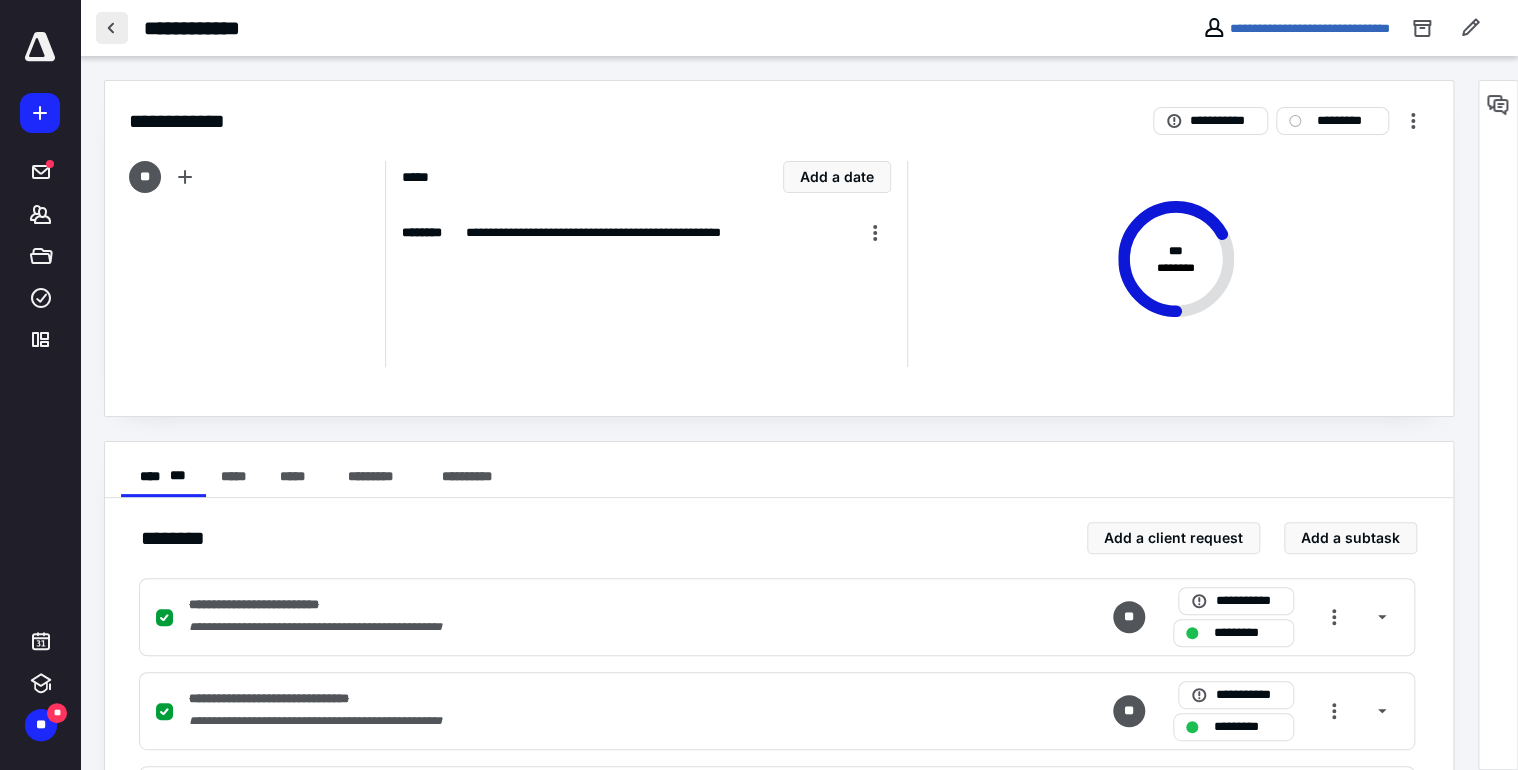 click at bounding box center [112, 28] 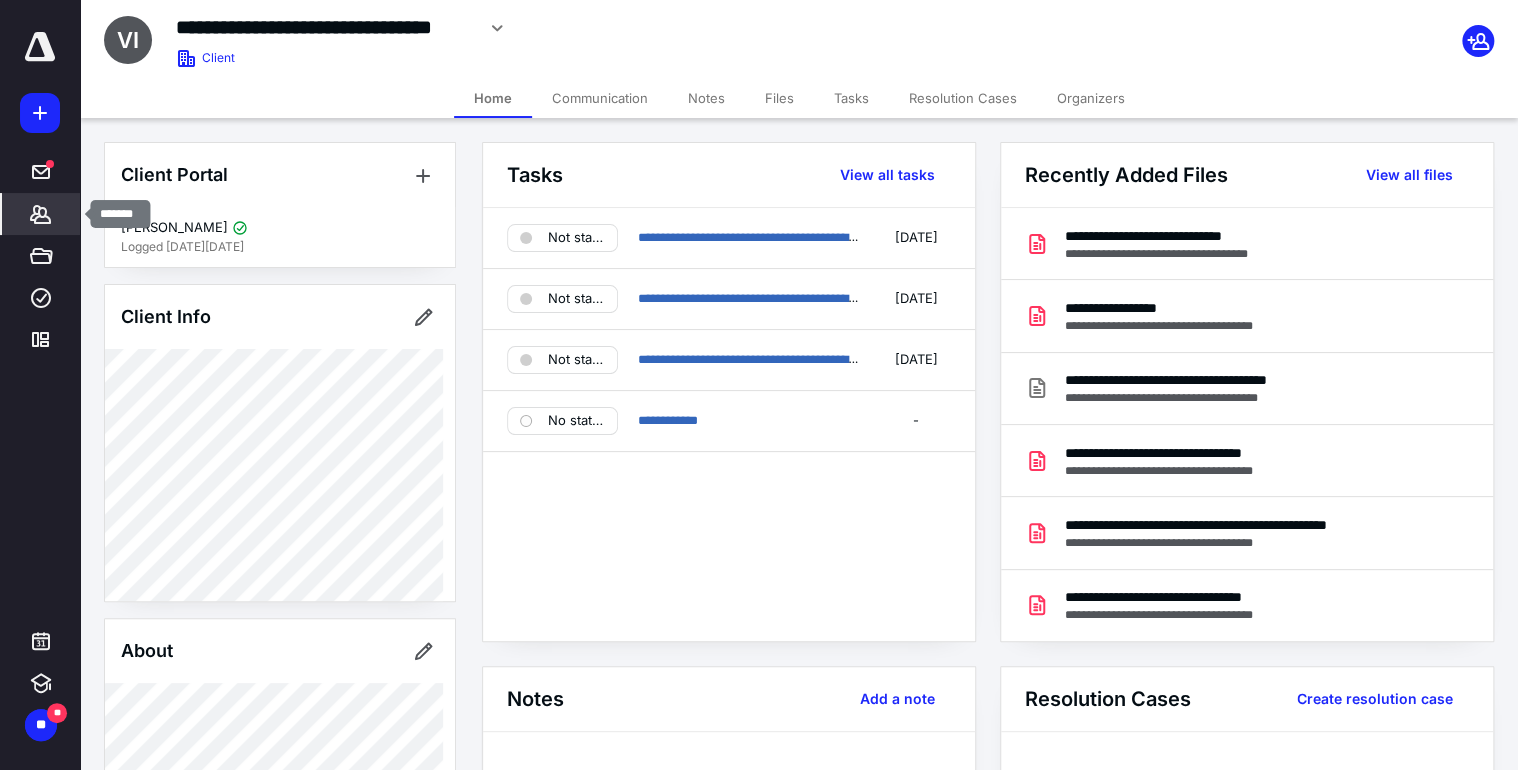 click 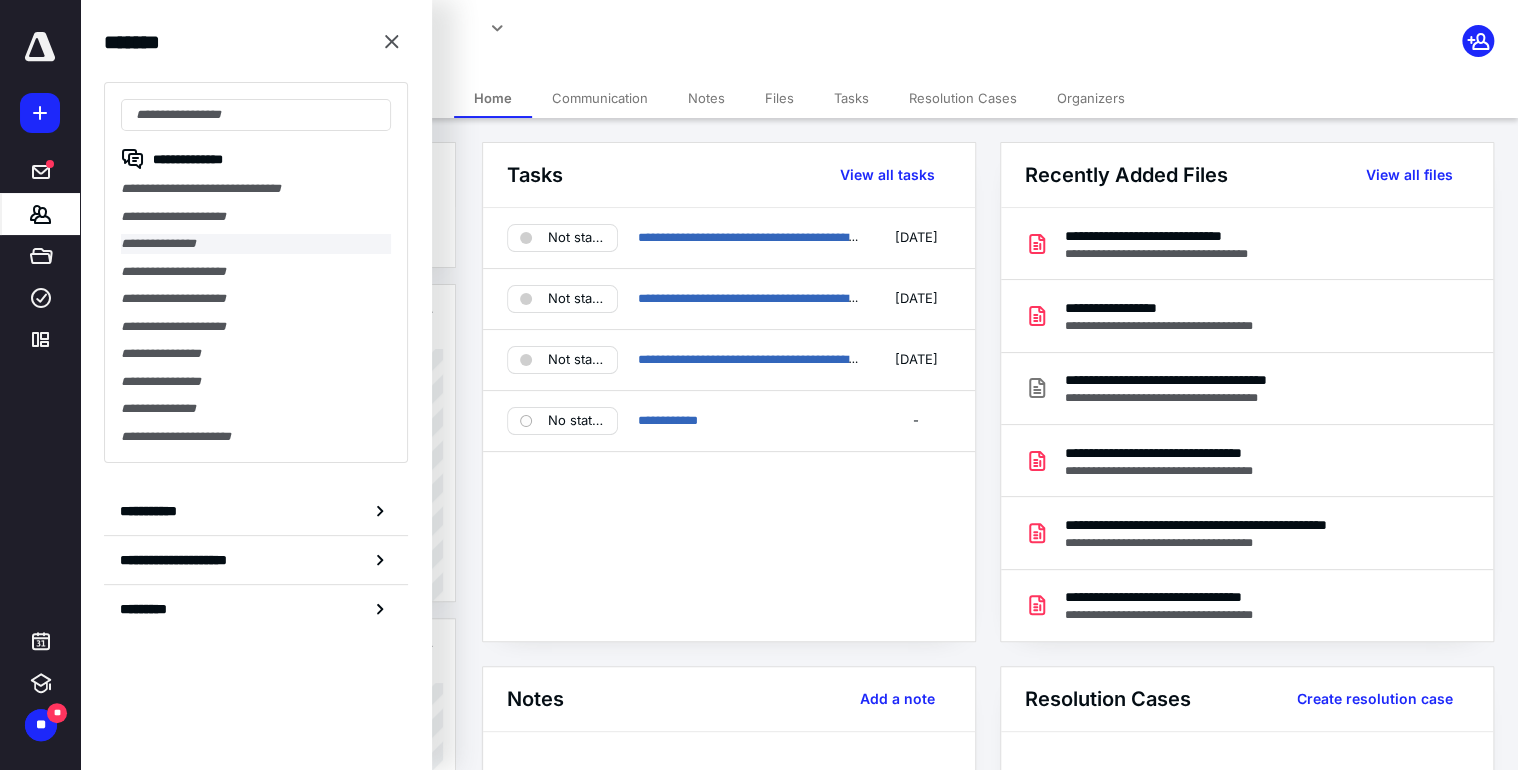 click on "**********" at bounding box center (256, 244) 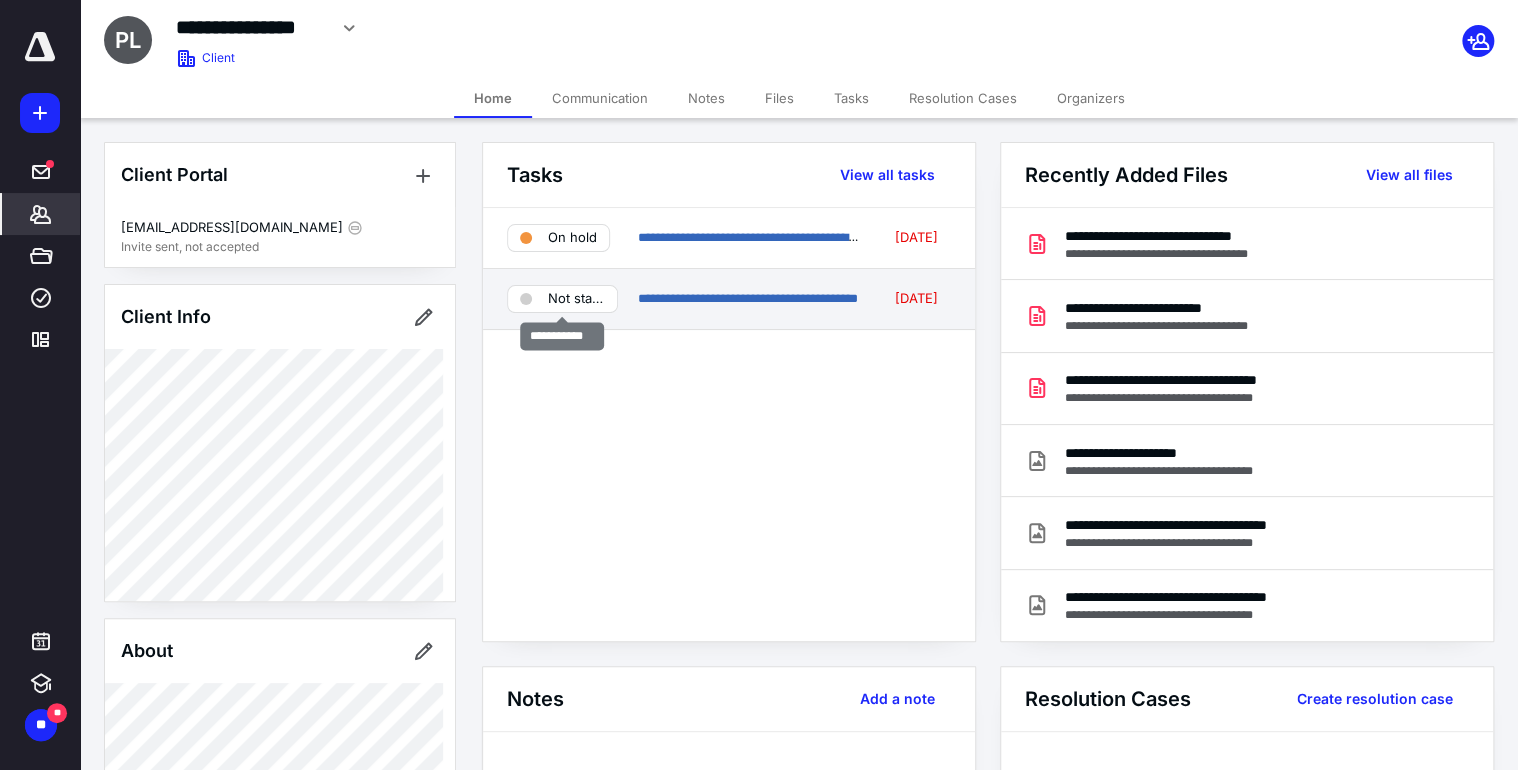 click on "Not started" at bounding box center [576, 299] 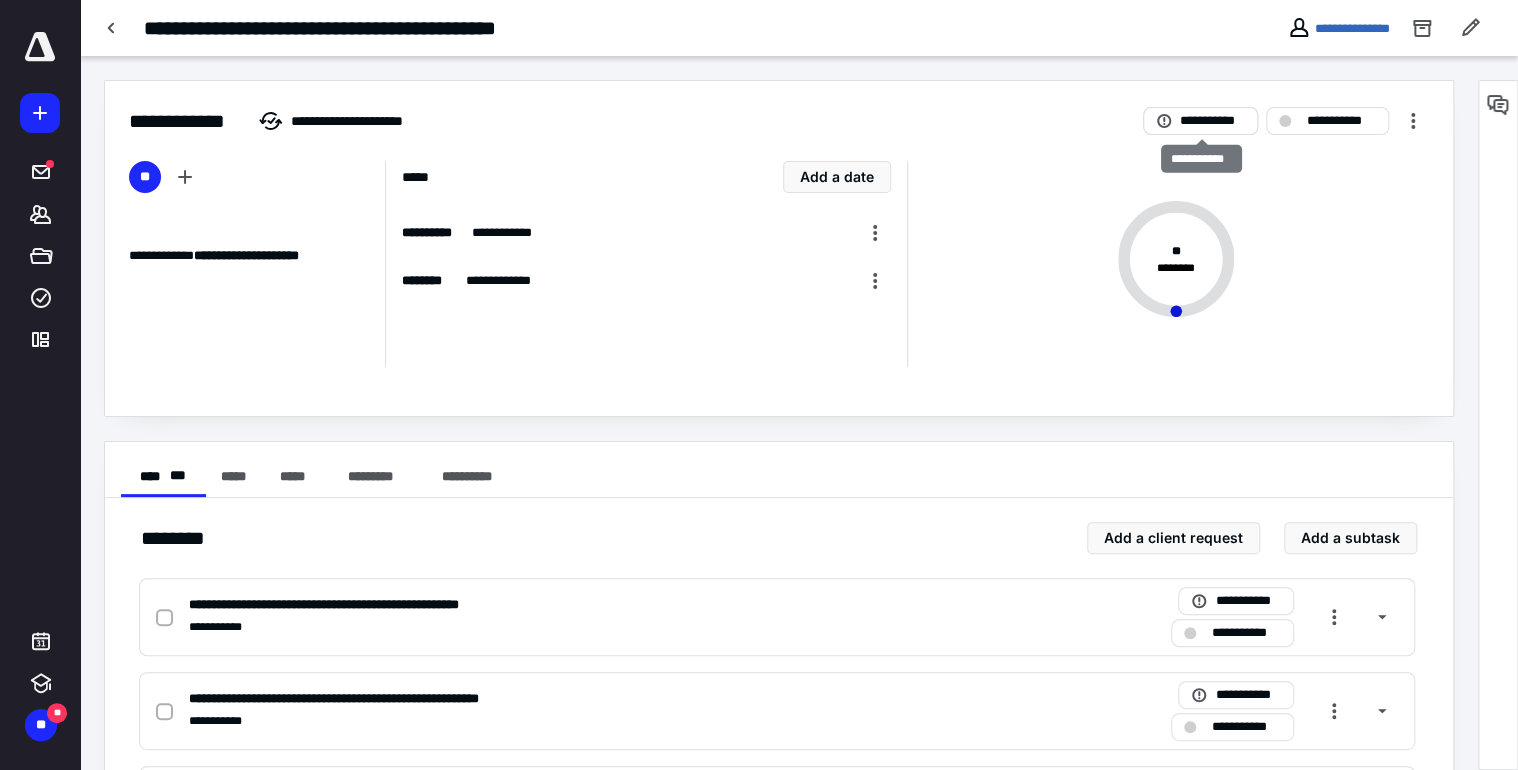 click on "**********" at bounding box center [1212, 121] 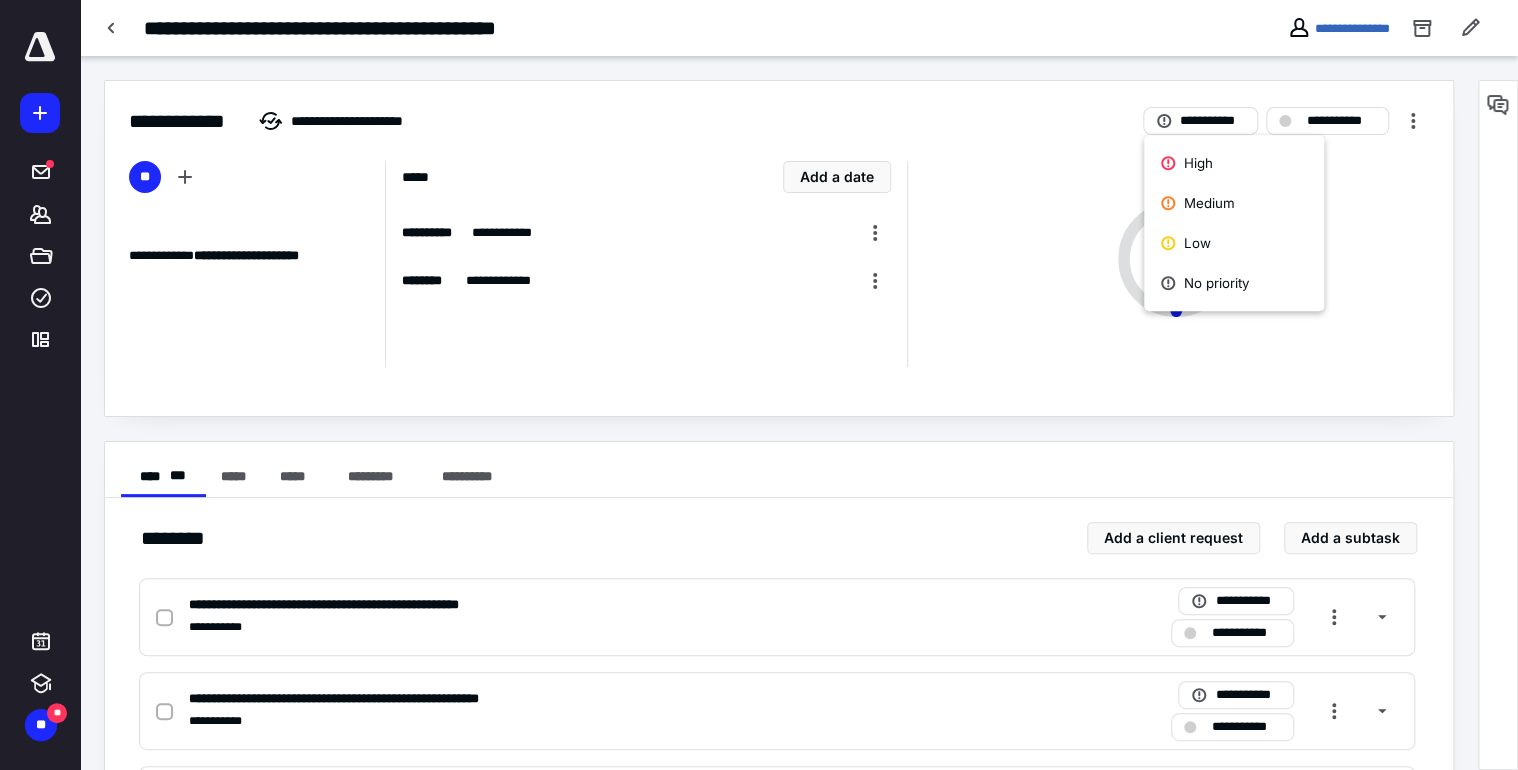 click on "* * ********" at bounding box center [1168, 264] 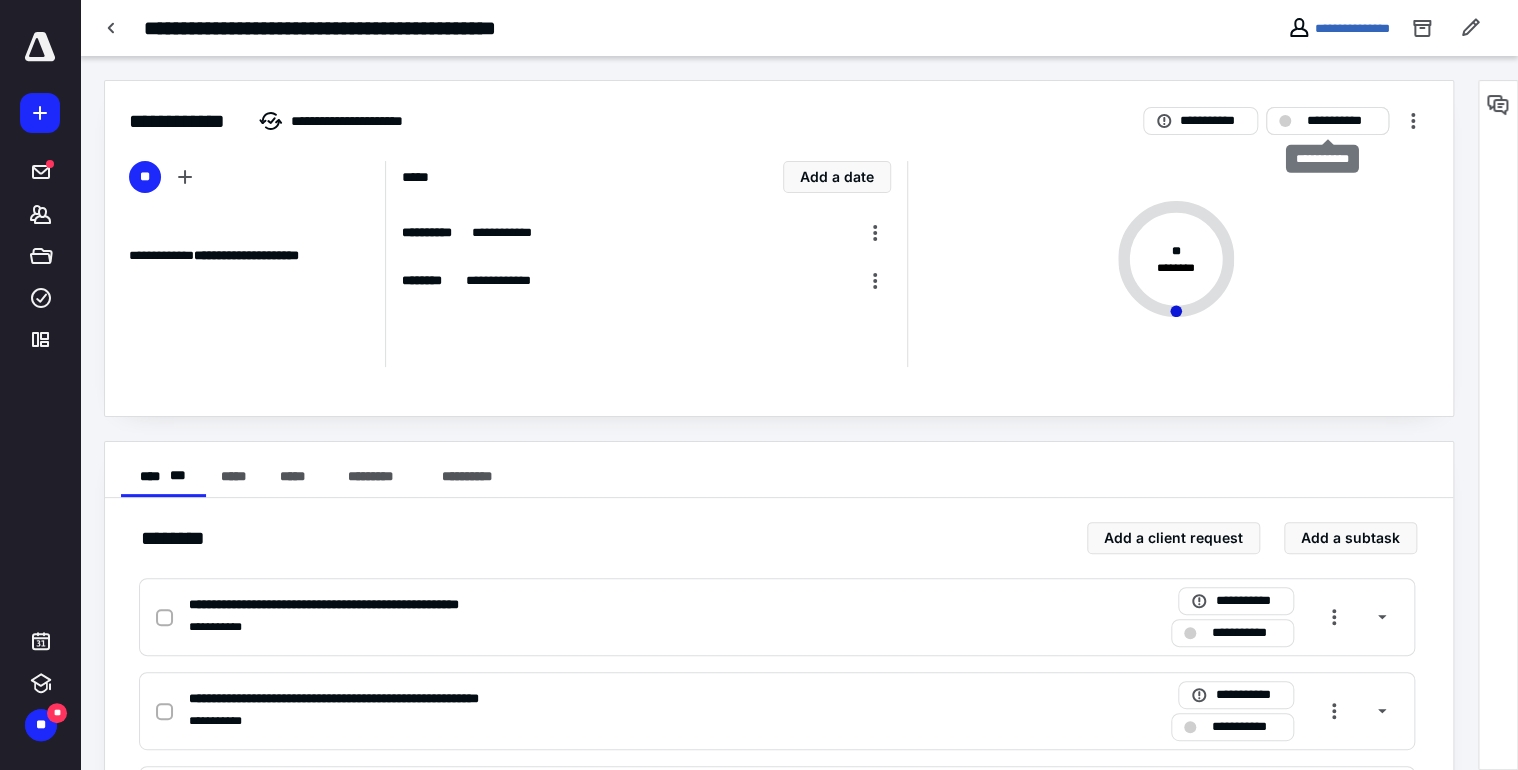click on "**********" at bounding box center [1341, 121] 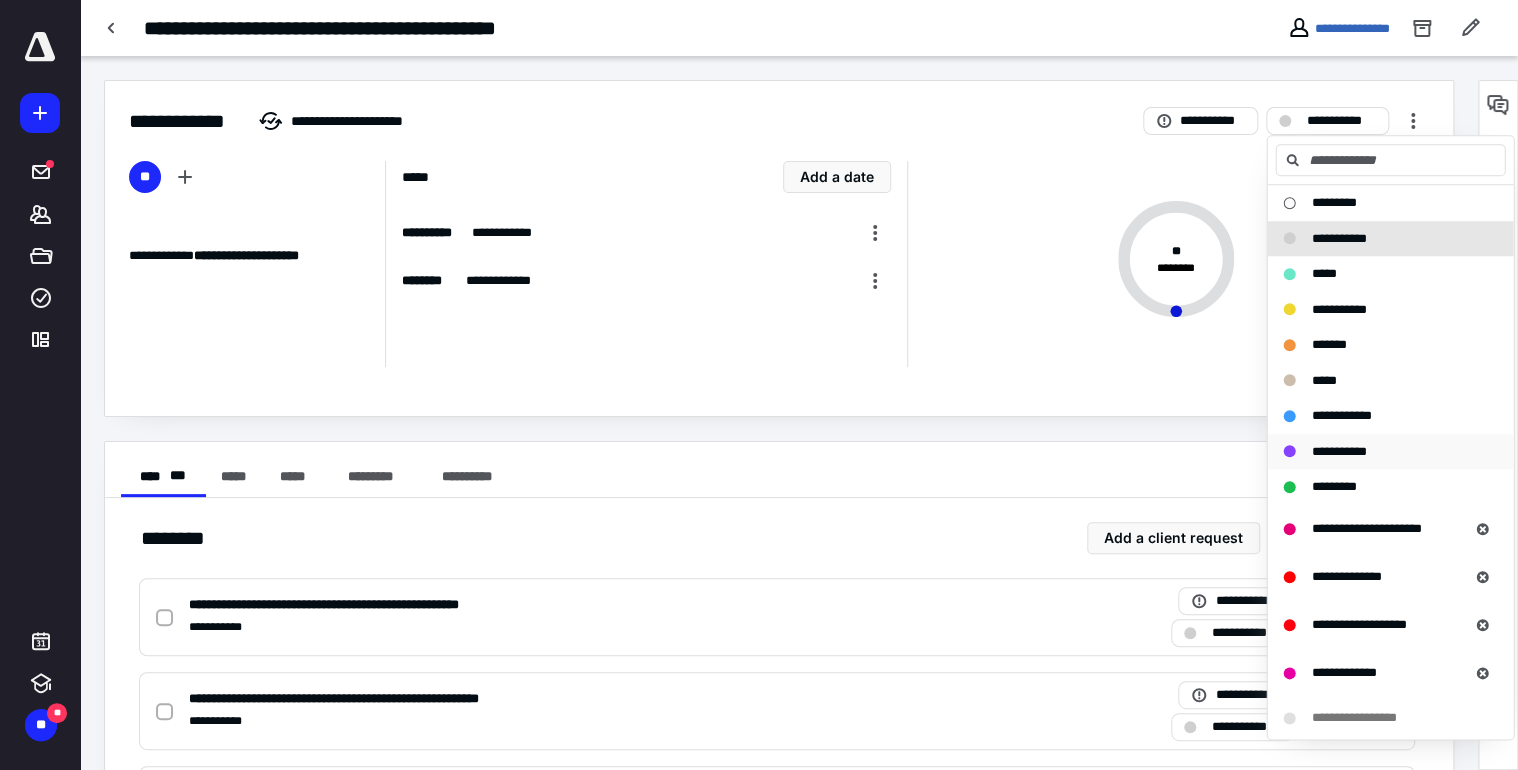 click on "**********" at bounding box center [1338, 451] 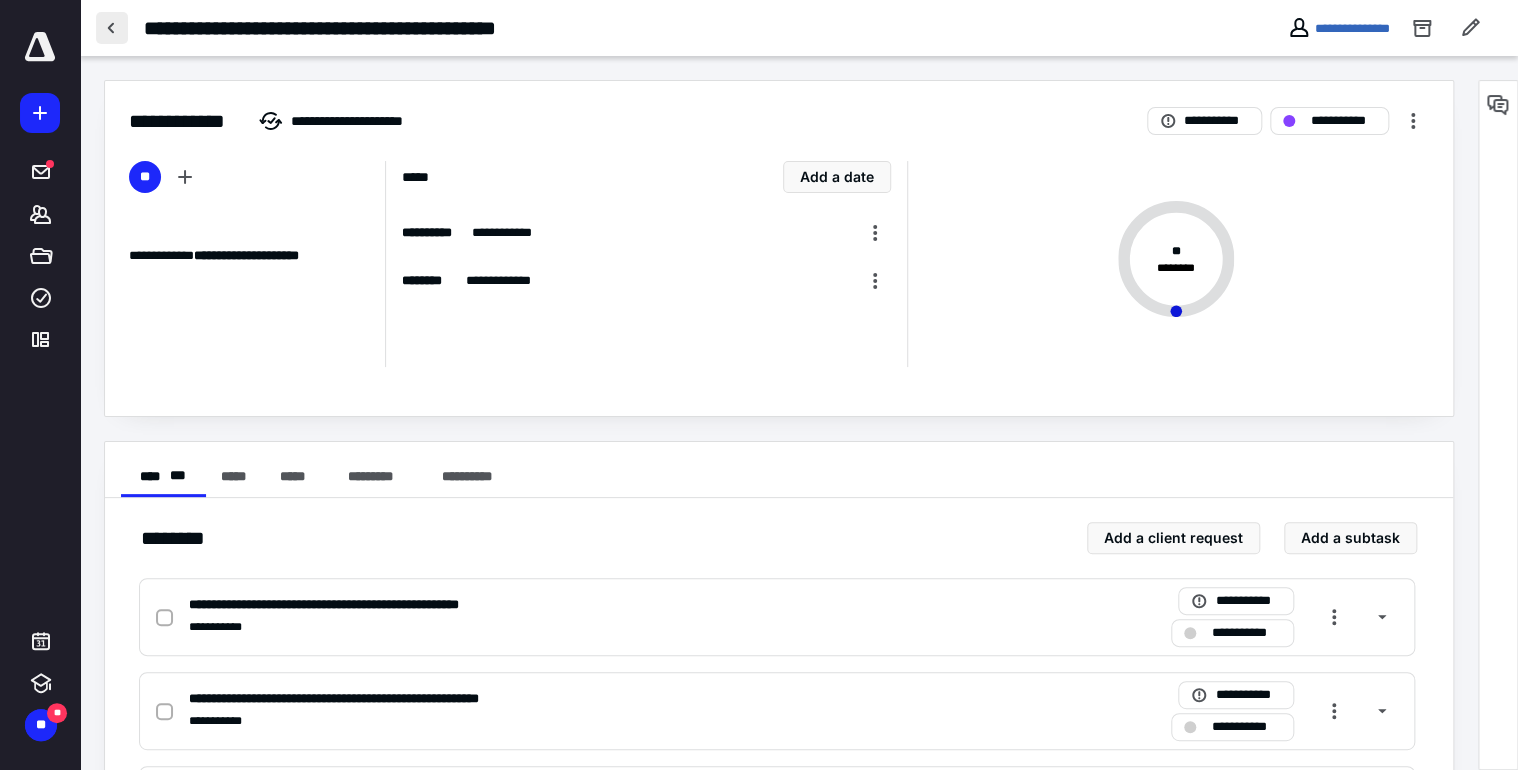 click at bounding box center (112, 28) 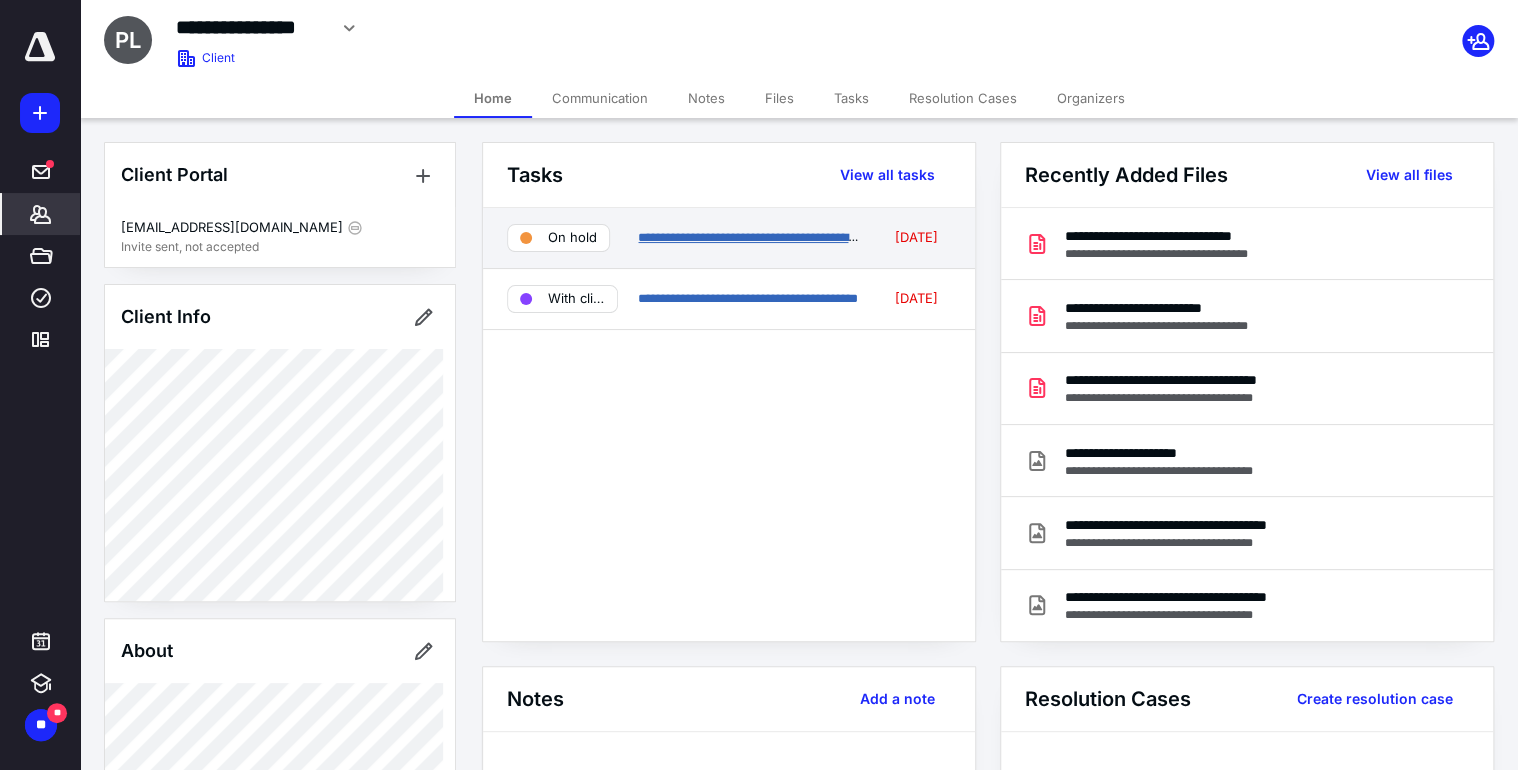 click on "**********" at bounding box center (755, 237) 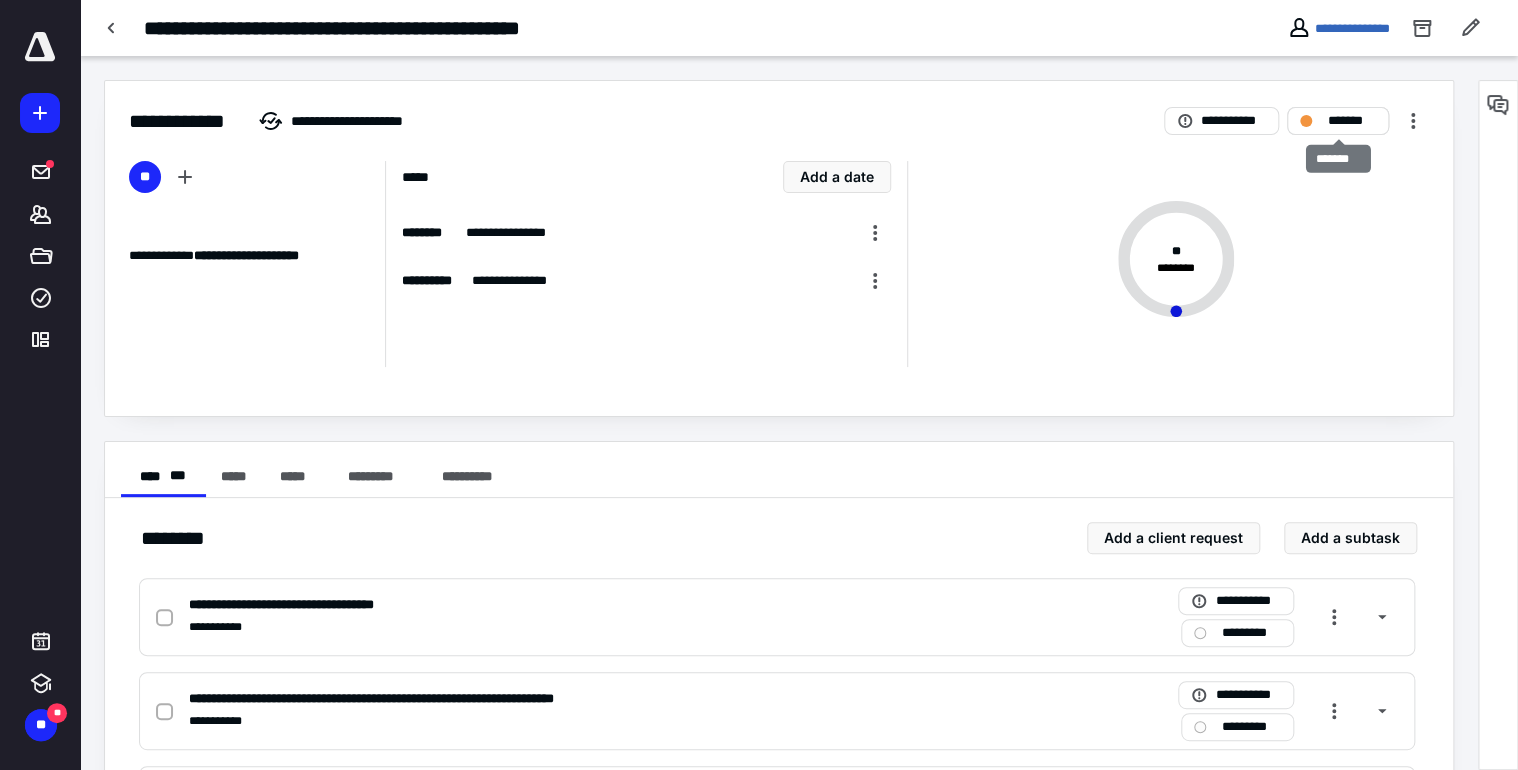 click on "*******" at bounding box center (1352, 121) 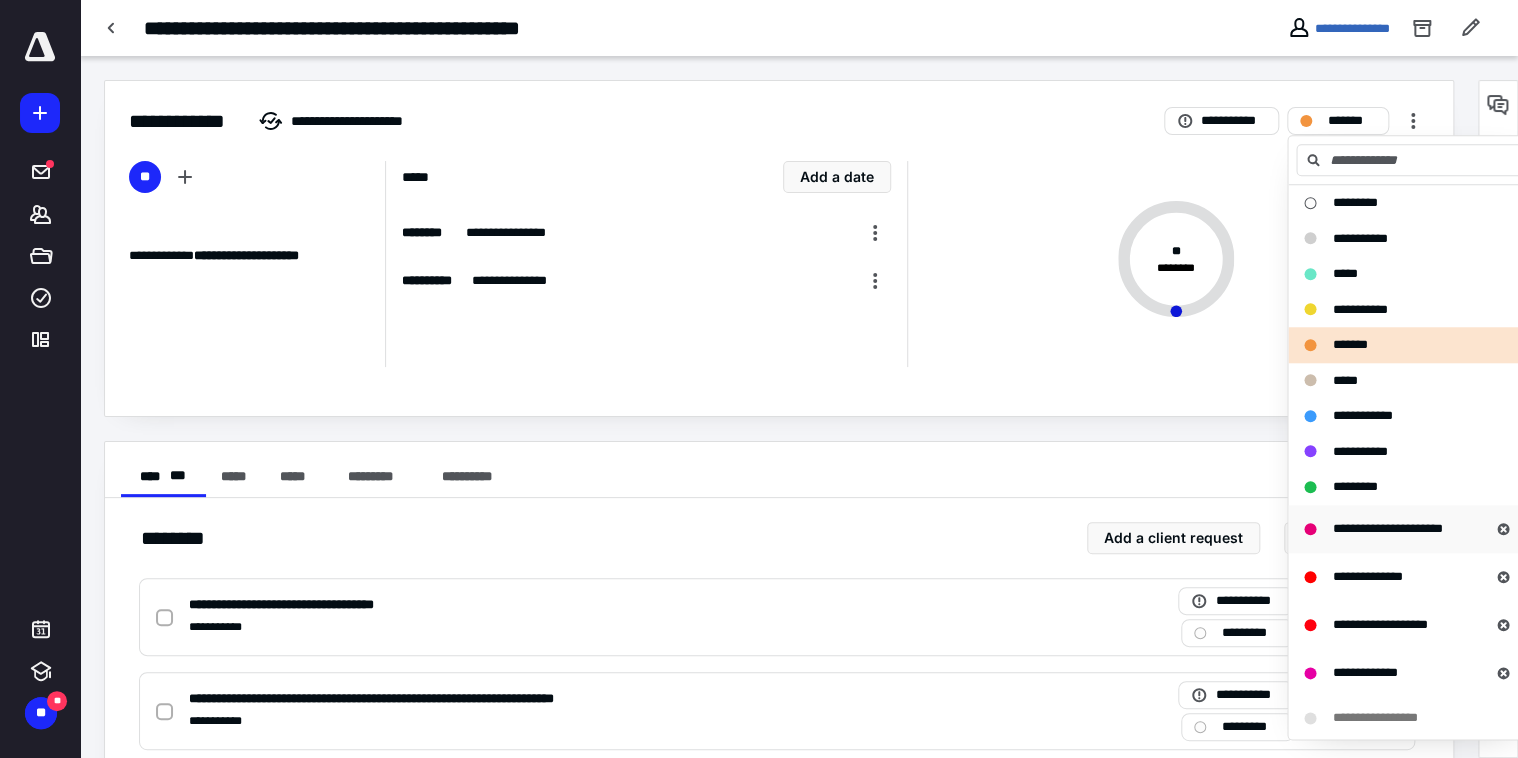 click on "**********" at bounding box center [1387, 528] 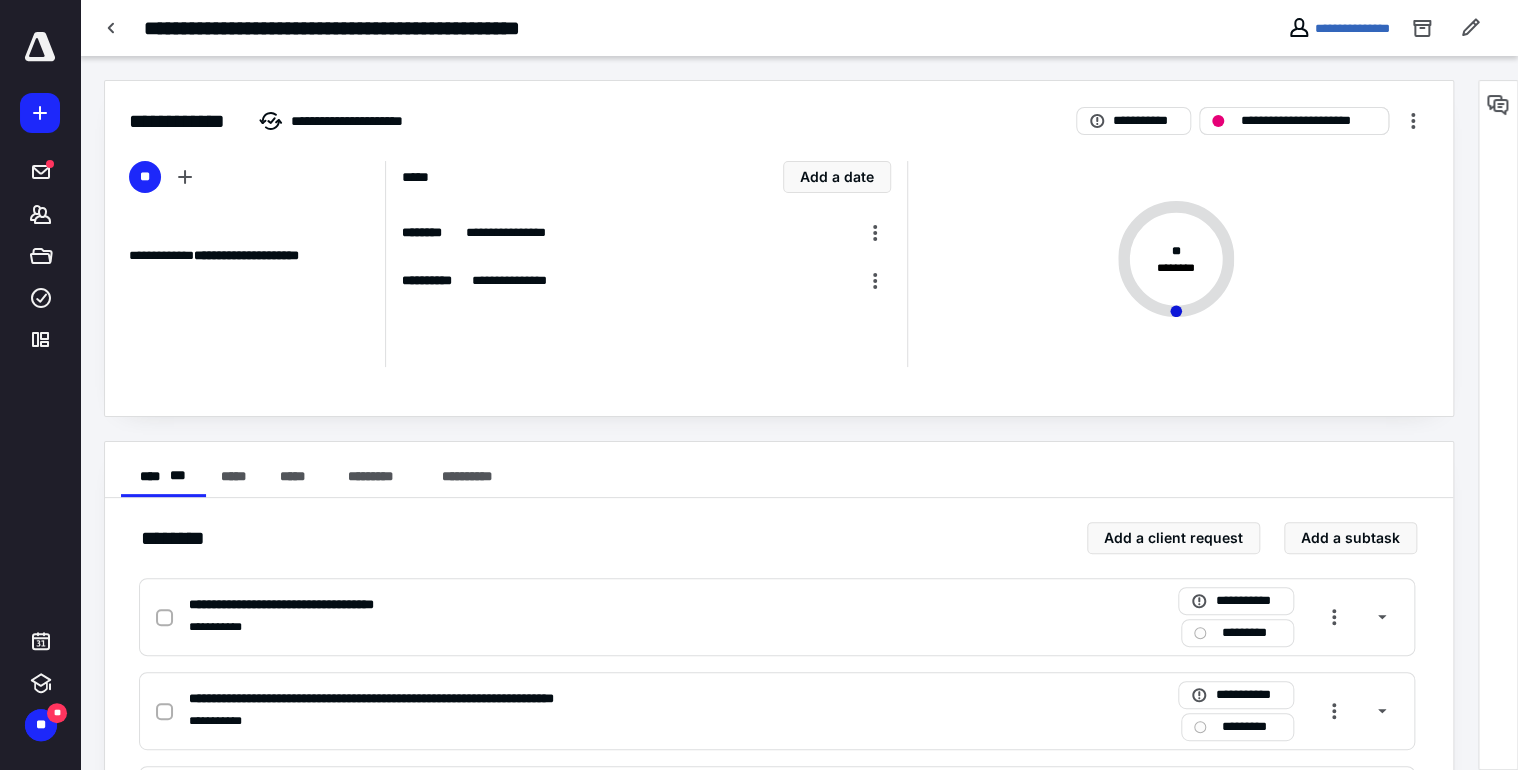 click on "**********" at bounding box center [1307, 121] 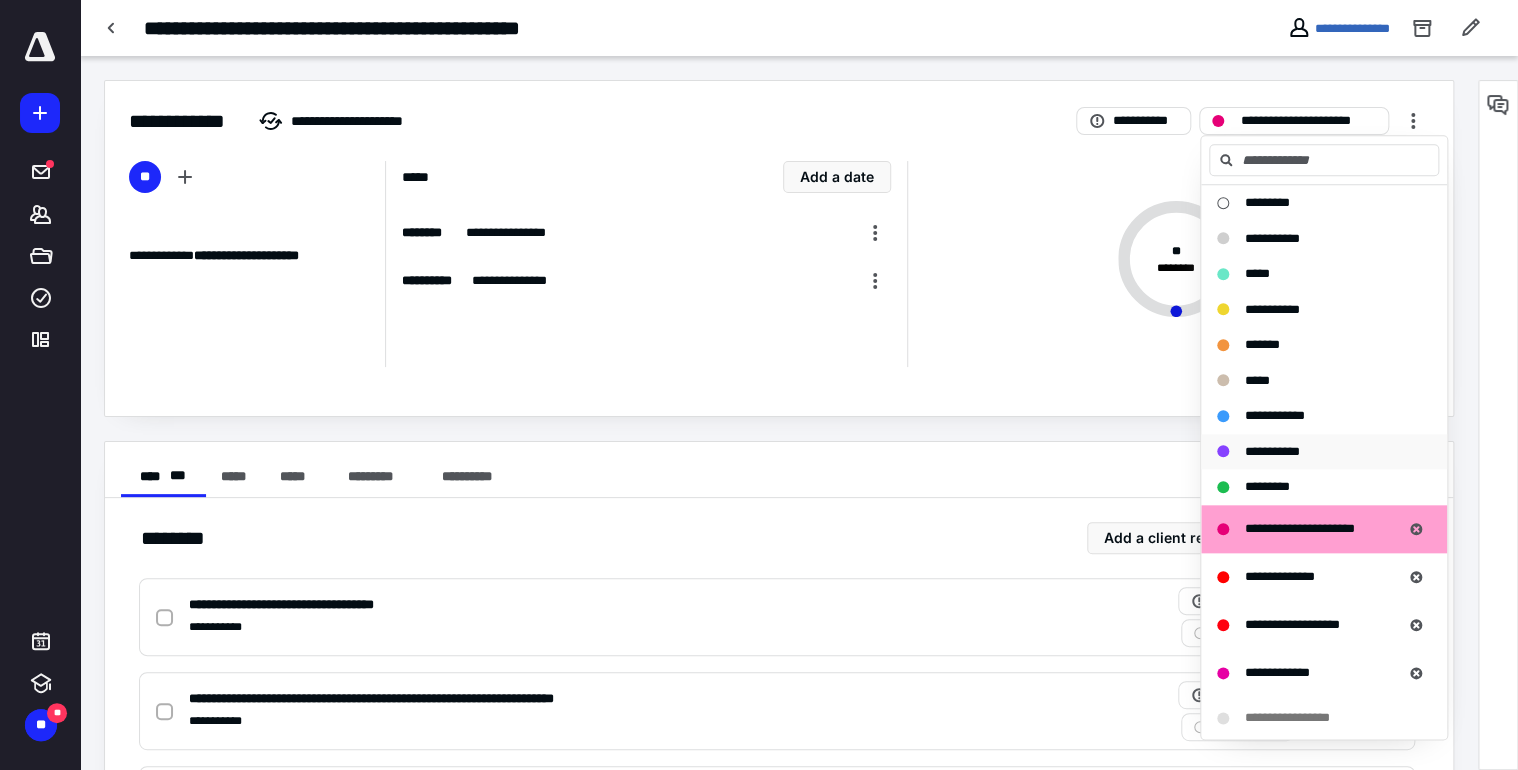click on "**********" at bounding box center (1272, 451) 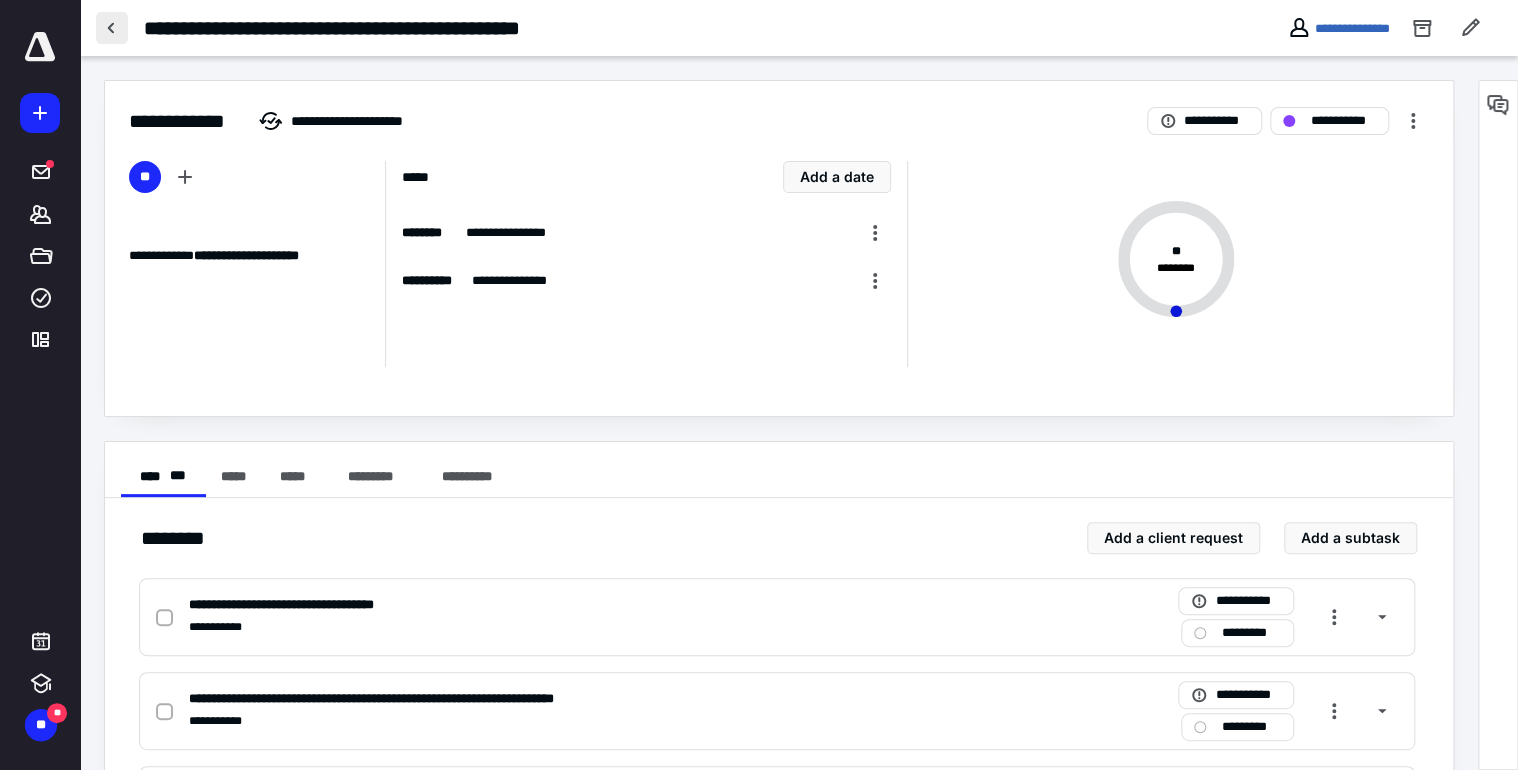 click at bounding box center [112, 28] 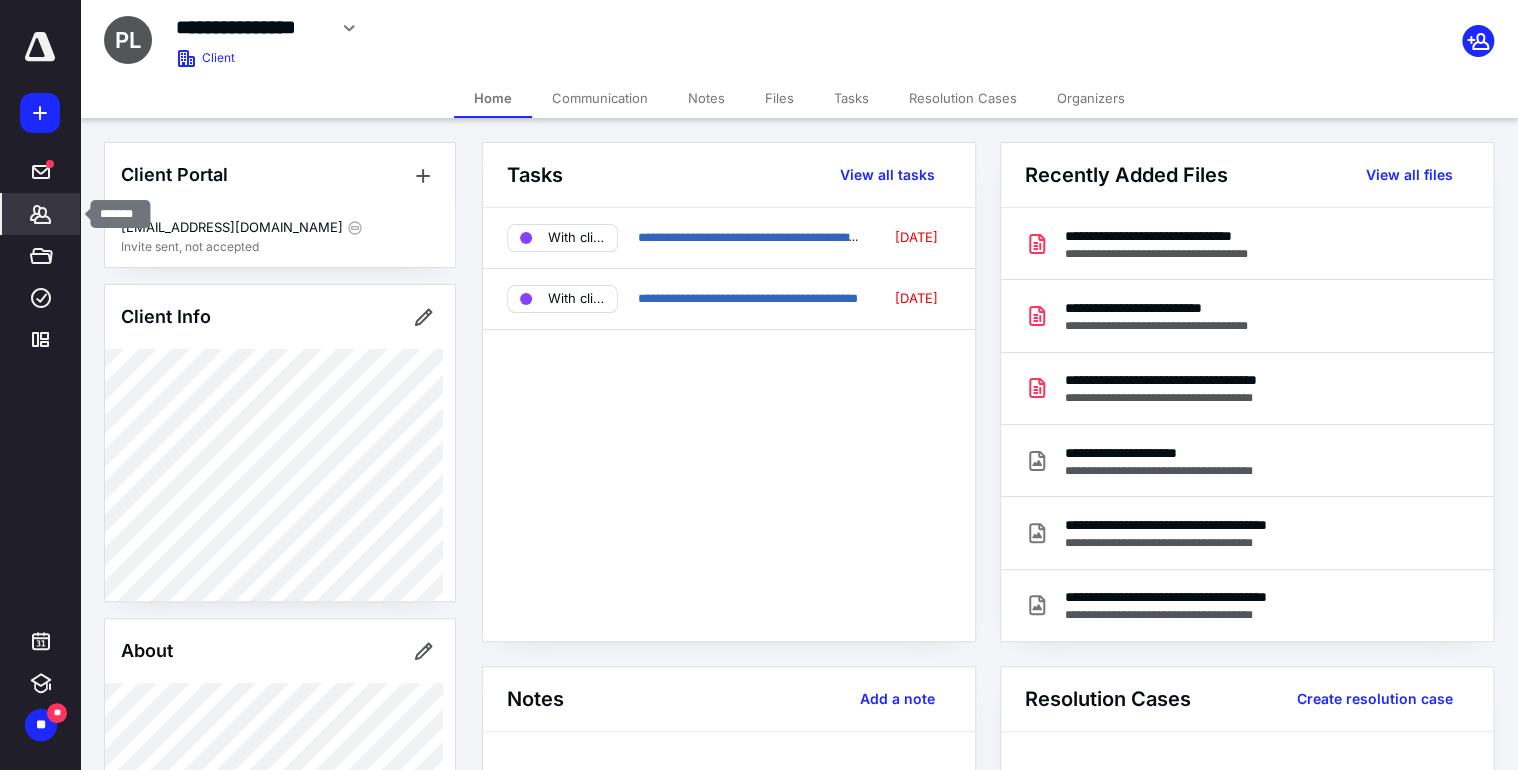 click 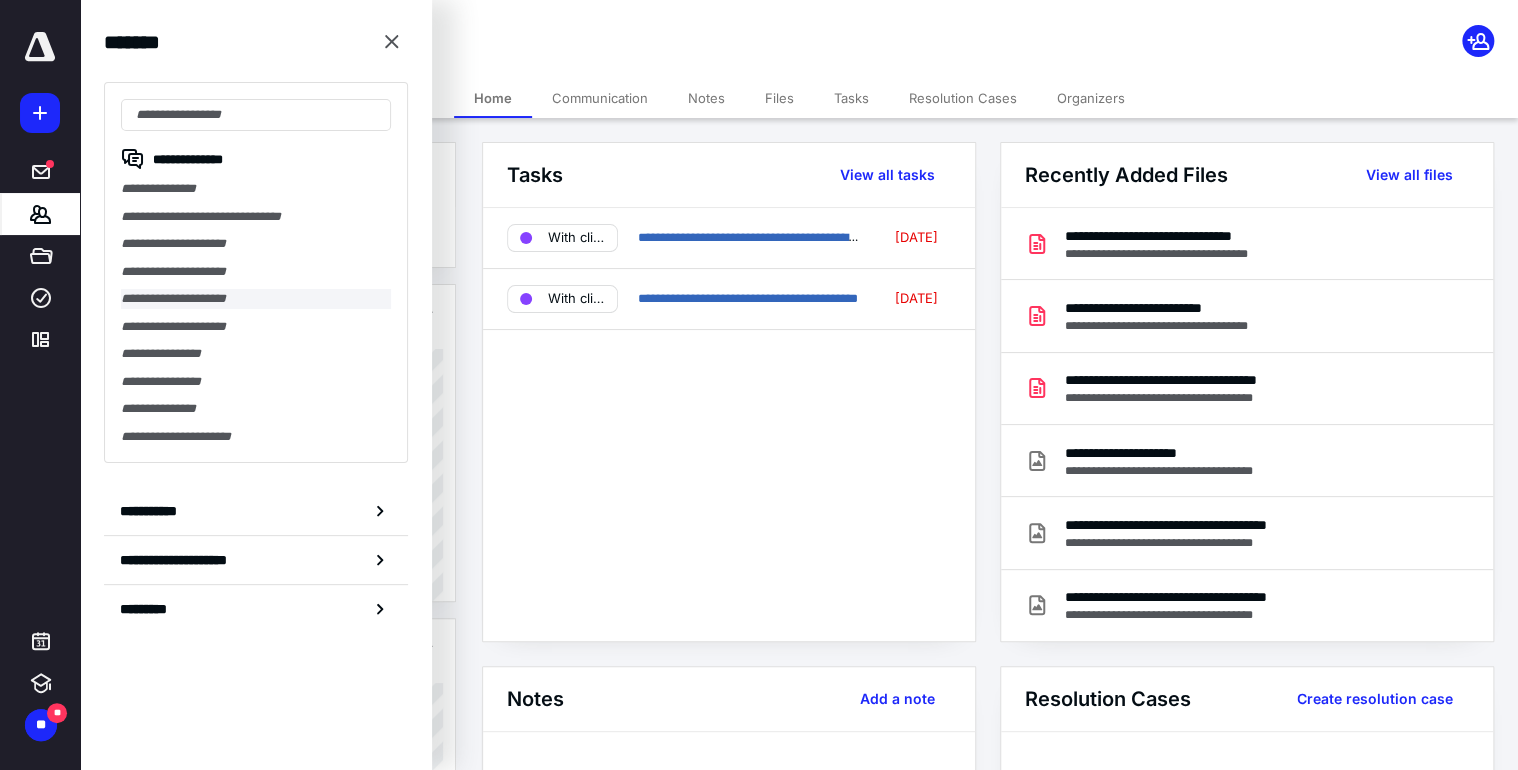 click on "**********" at bounding box center [256, 299] 